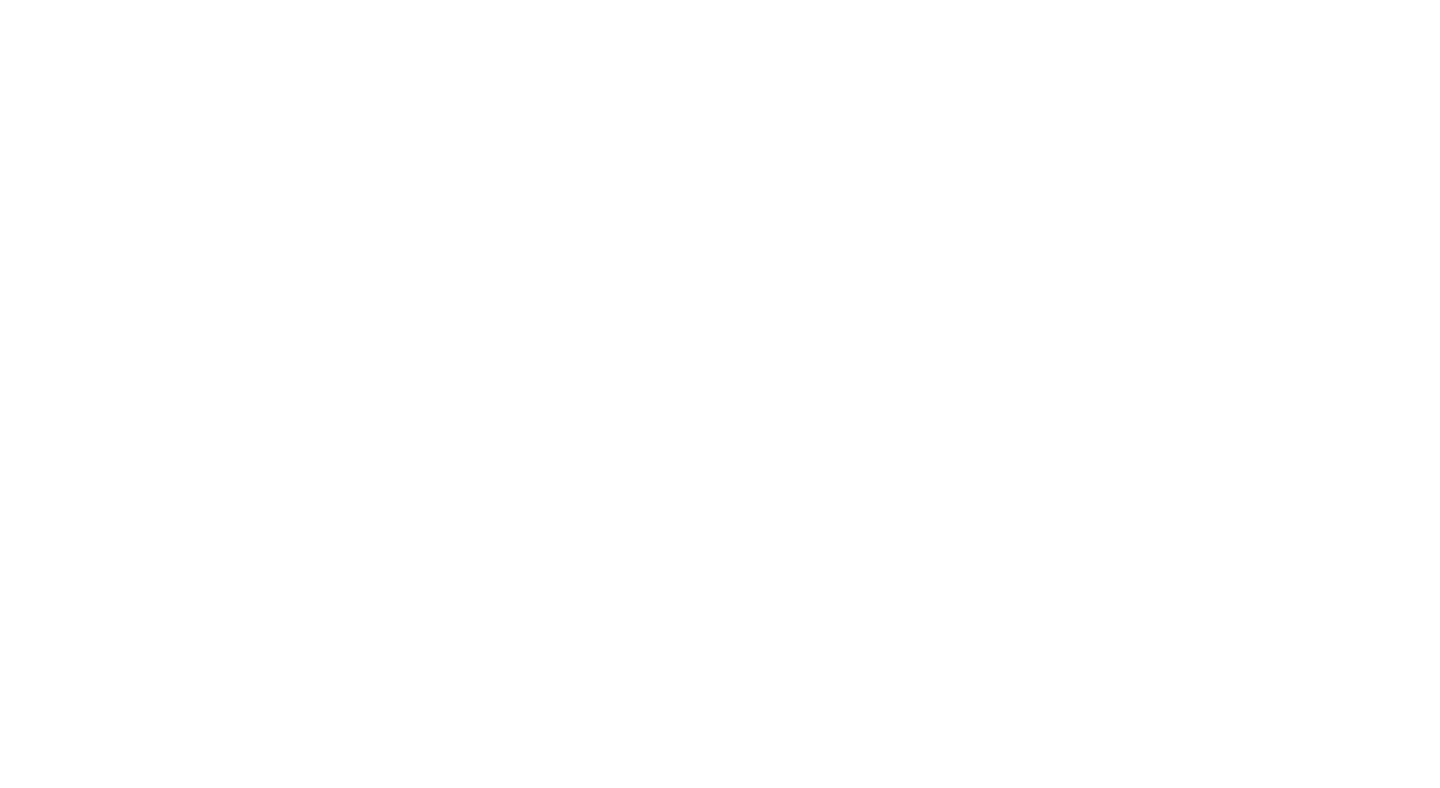 scroll, scrollTop: 0, scrollLeft: 0, axis: both 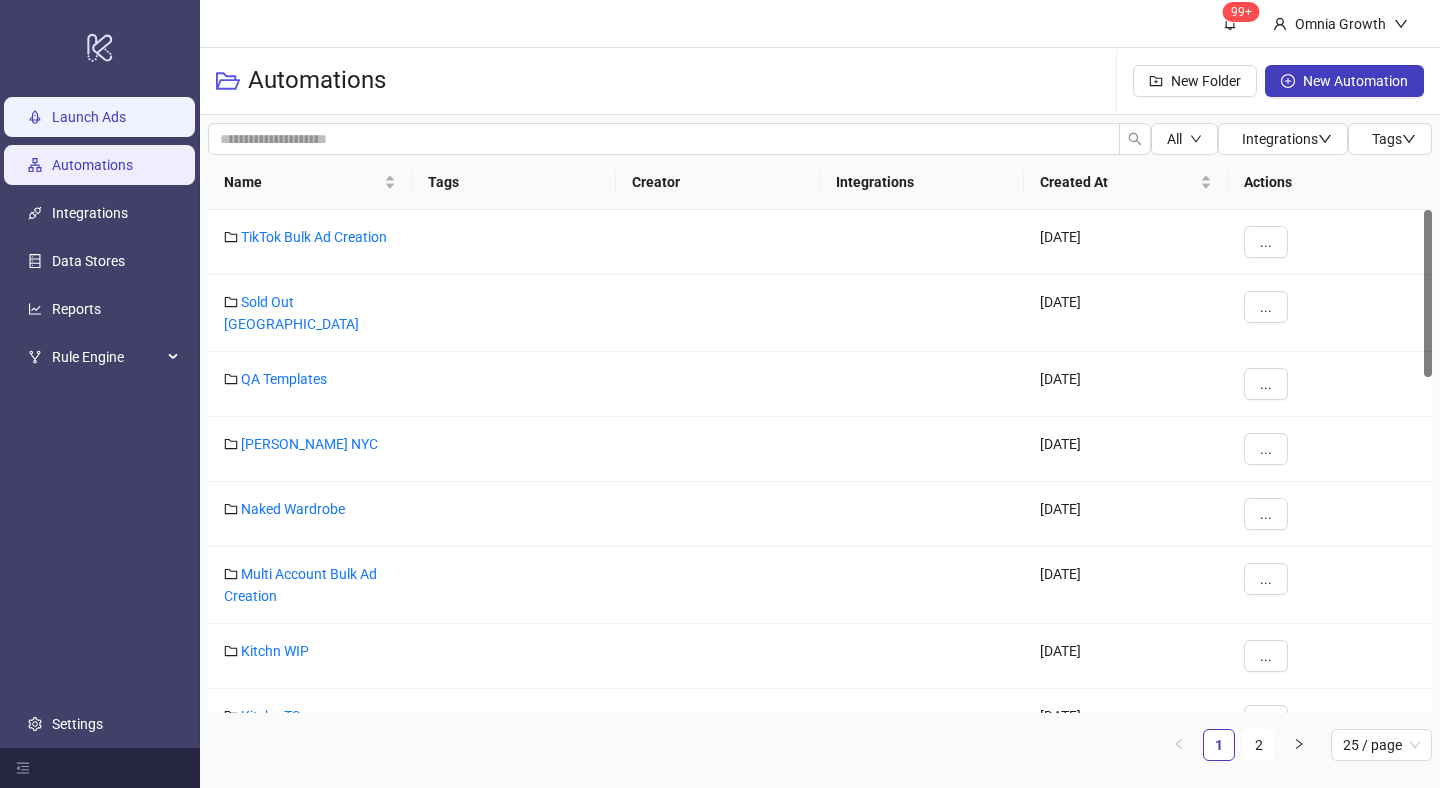 click on "Launch Ads" at bounding box center [89, 117] 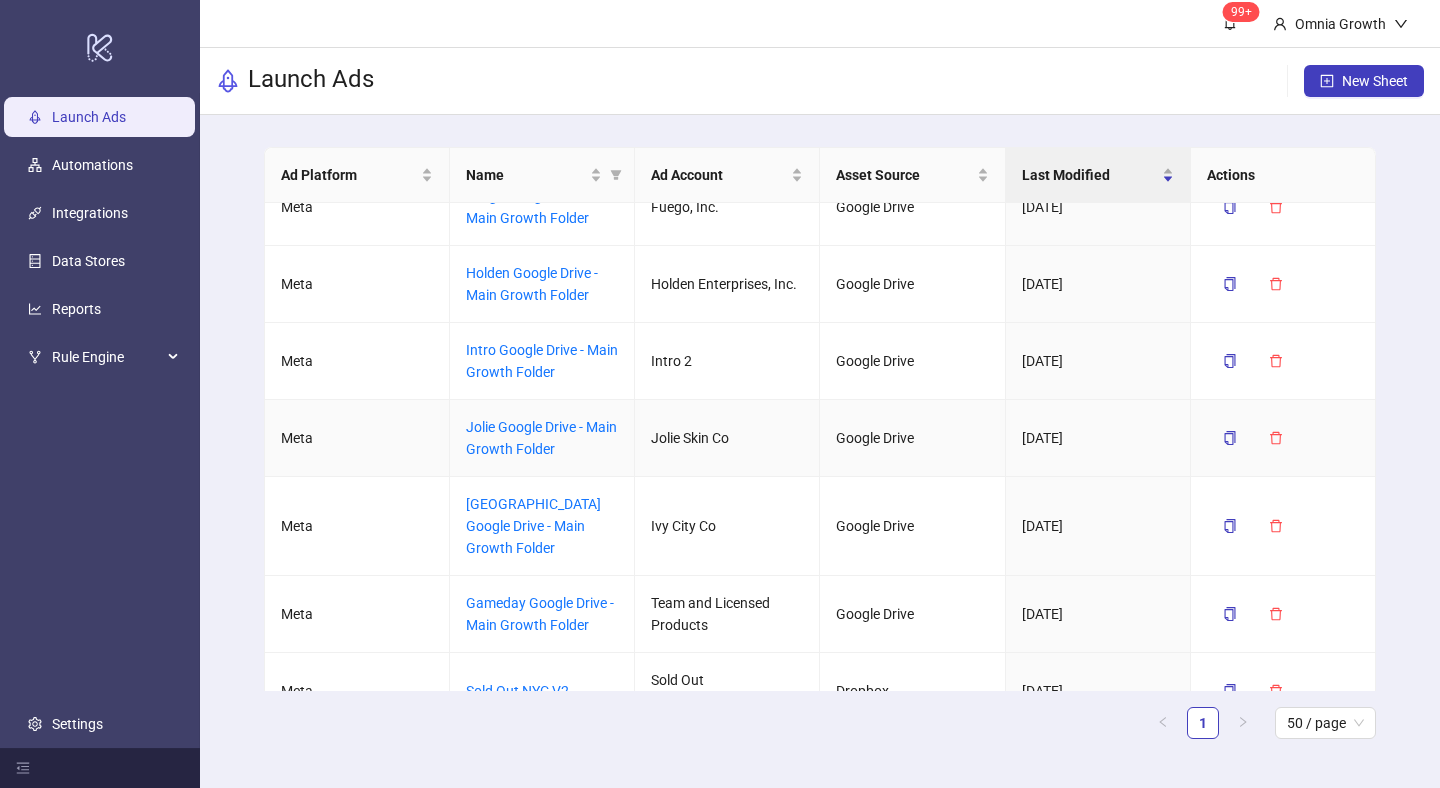 scroll, scrollTop: 734, scrollLeft: 0, axis: vertical 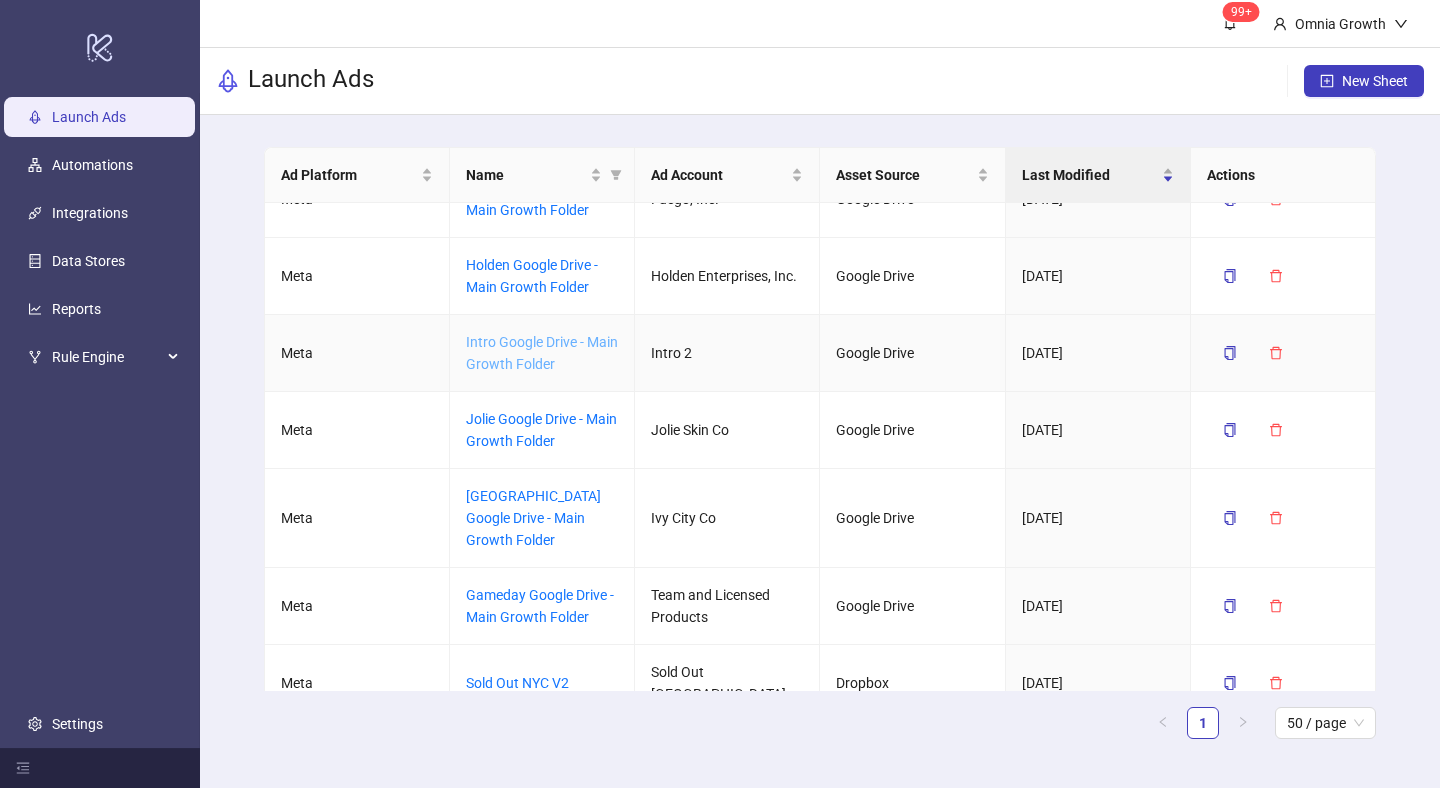 click on "Intro Google Drive - Main Growth Folder" at bounding box center (542, 353) 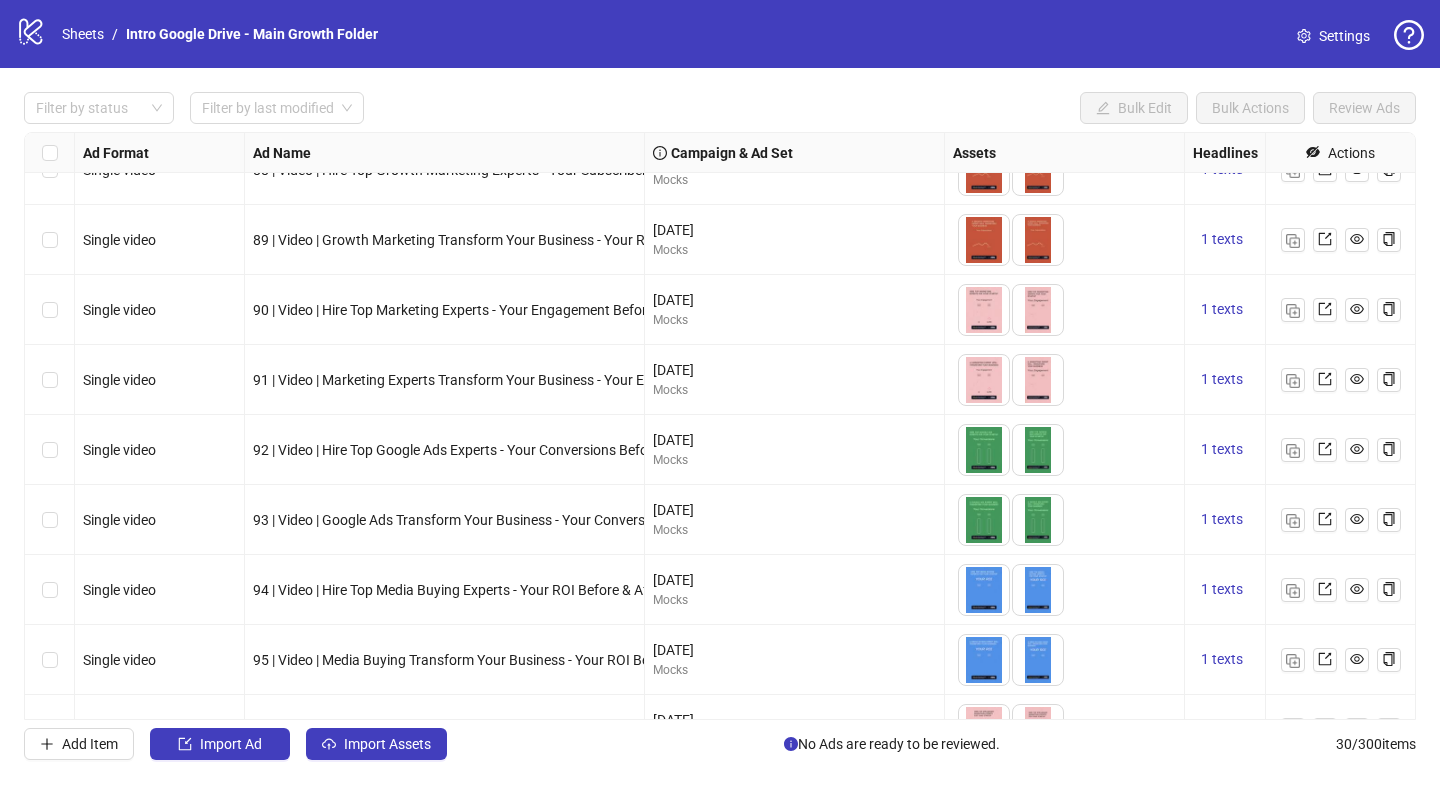 scroll, scrollTop: 1554, scrollLeft: 0, axis: vertical 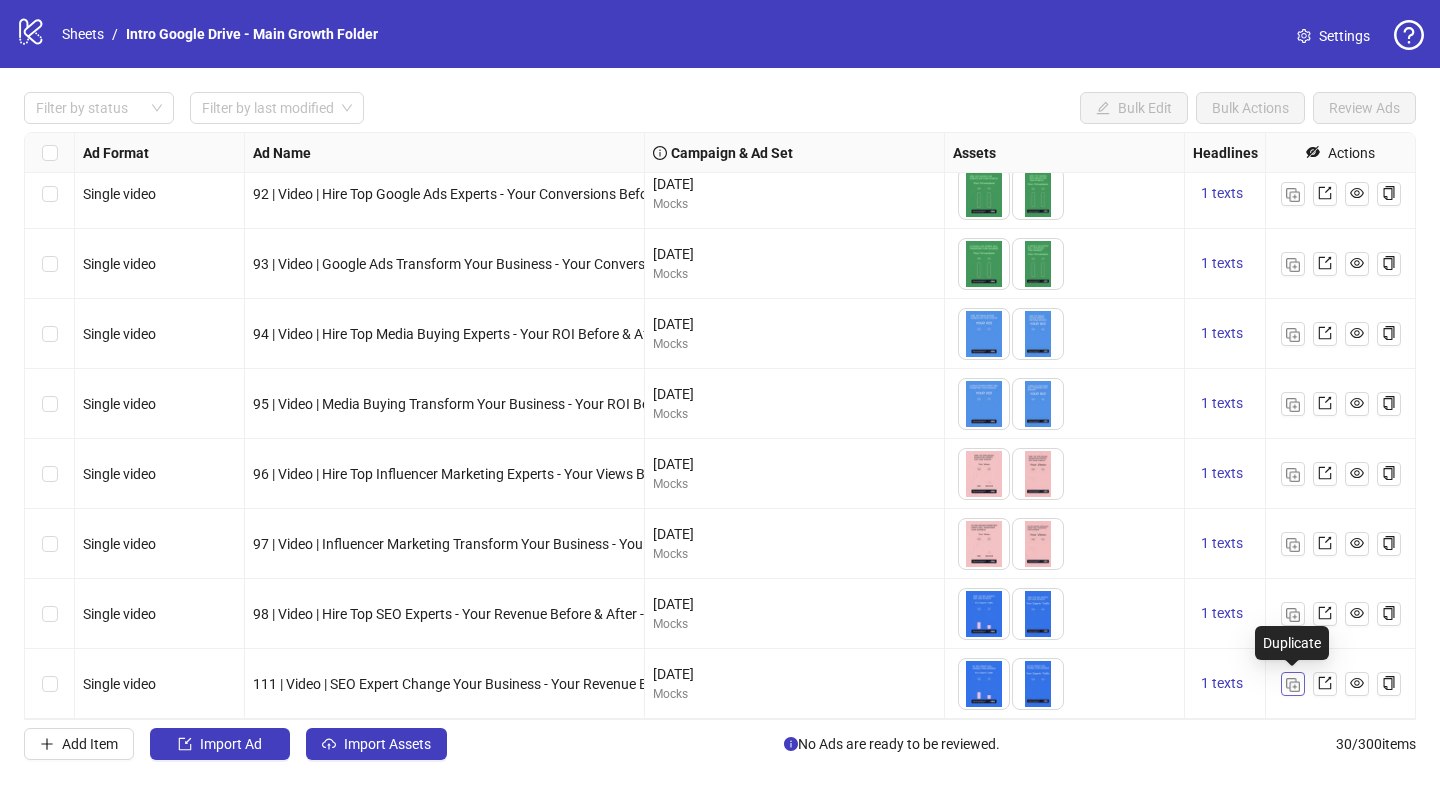 click at bounding box center (1293, 685) 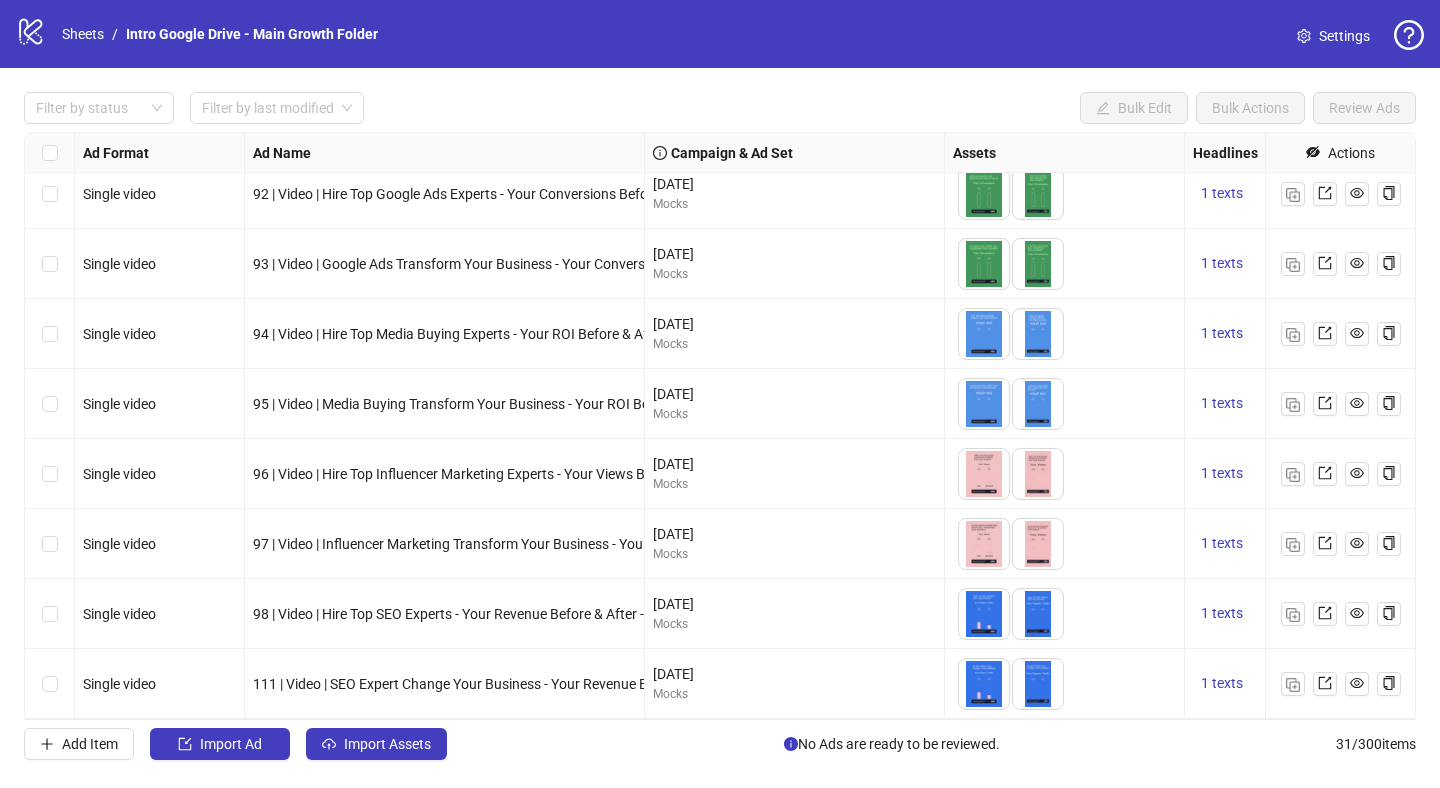 scroll, scrollTop: 1624, scrollLeft: 0, axis: vertical 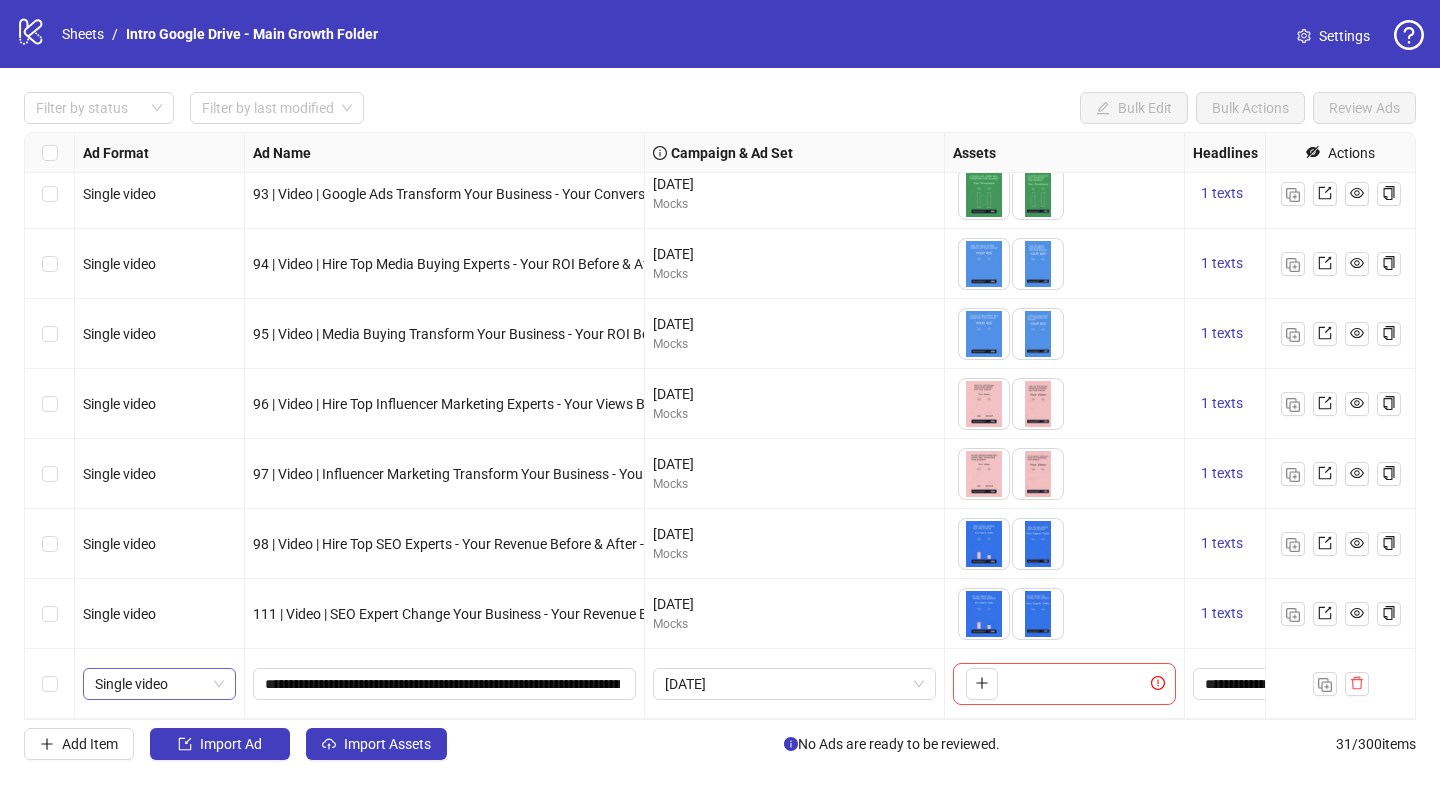 click on "Single video" at bounding box center (159, 684) 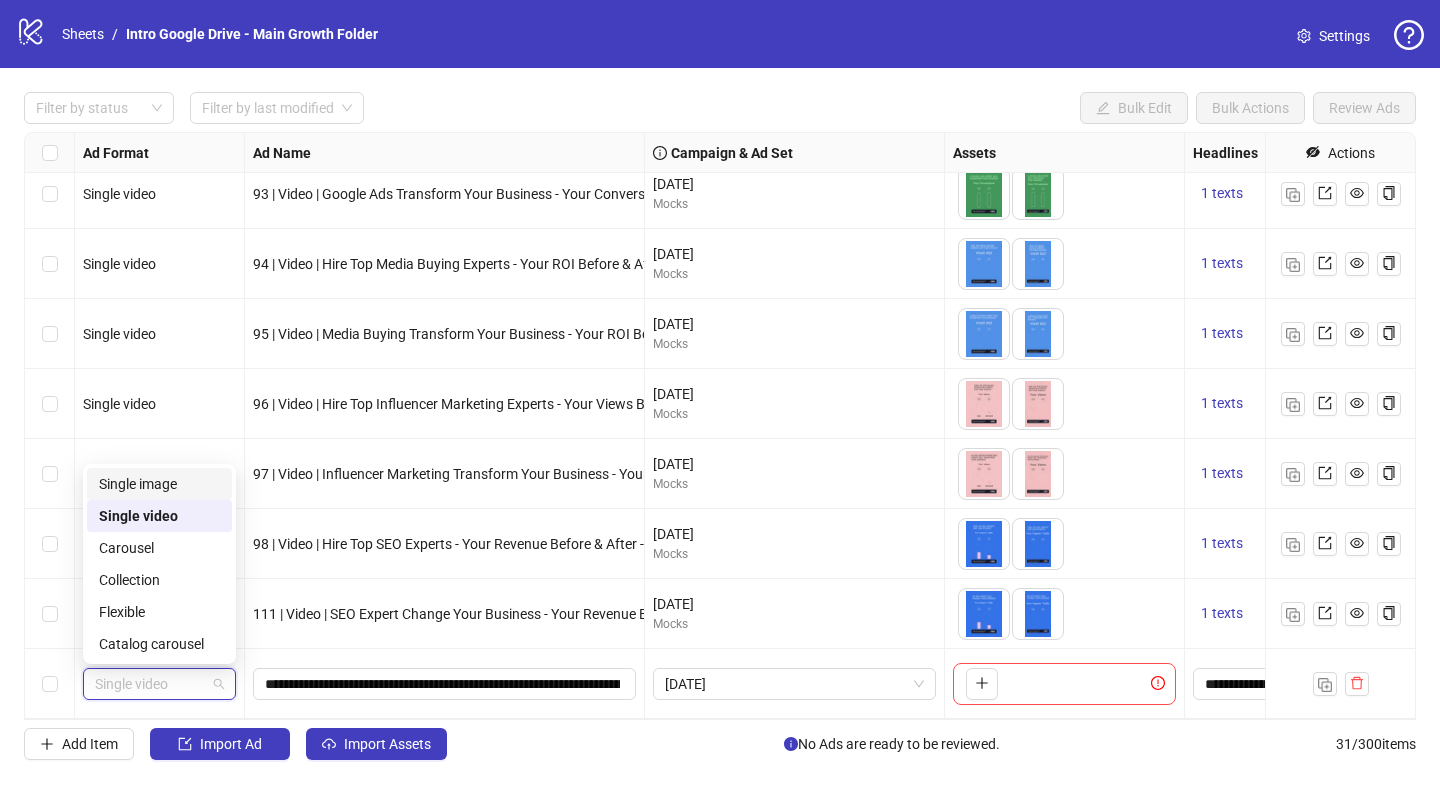 click on "Single image" at bounding box center [159, 484] 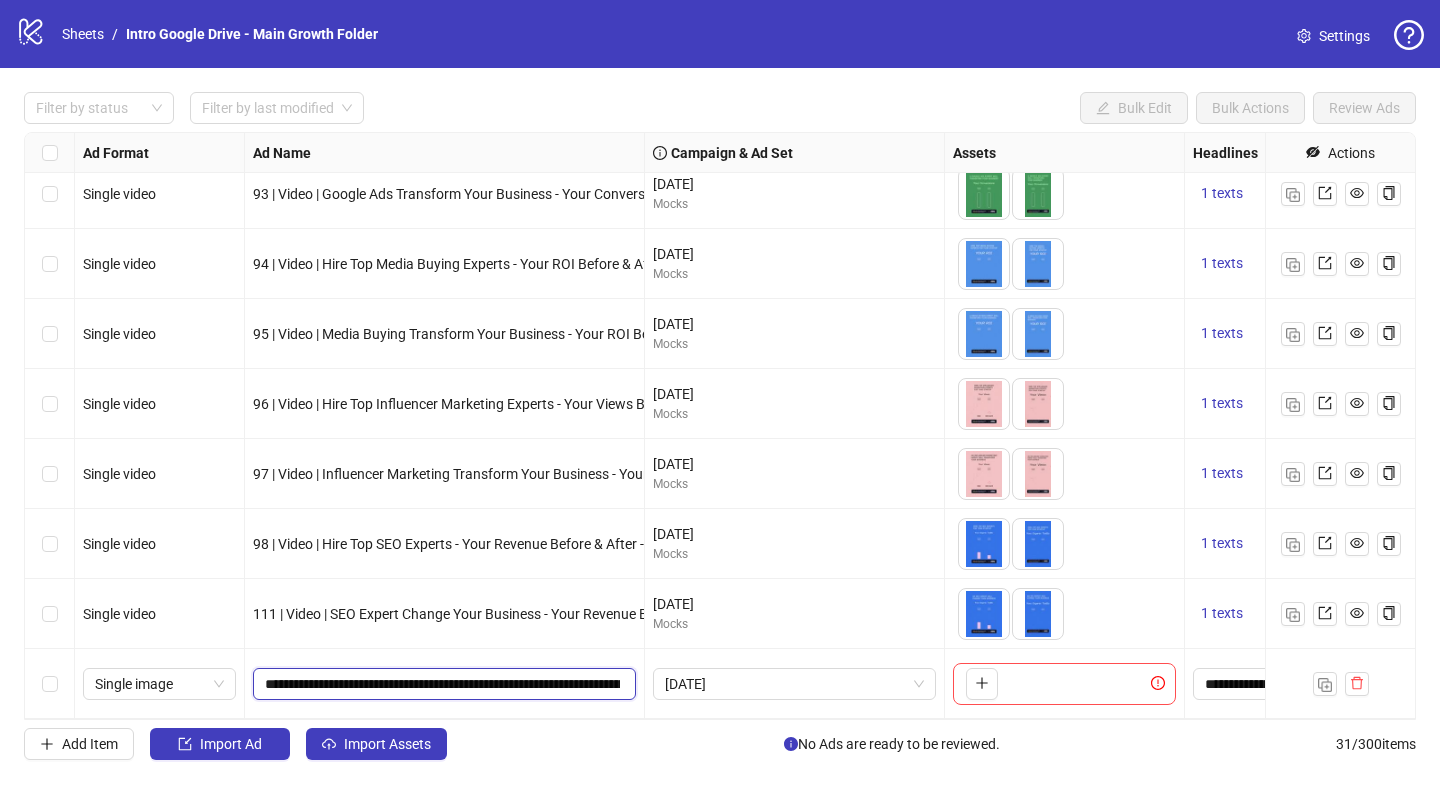 click on "**********" at bounding box center [442, 684] 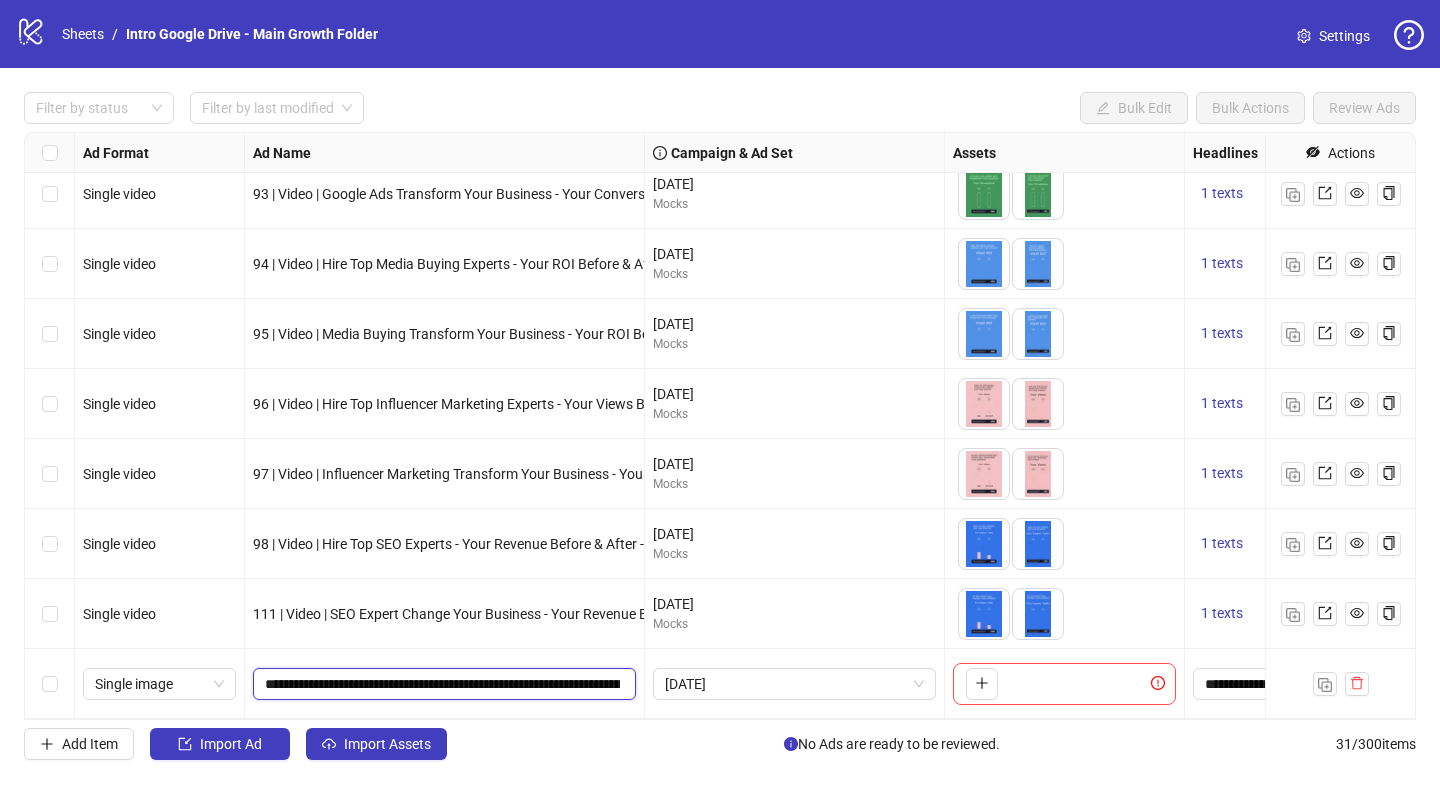 paste on "**" 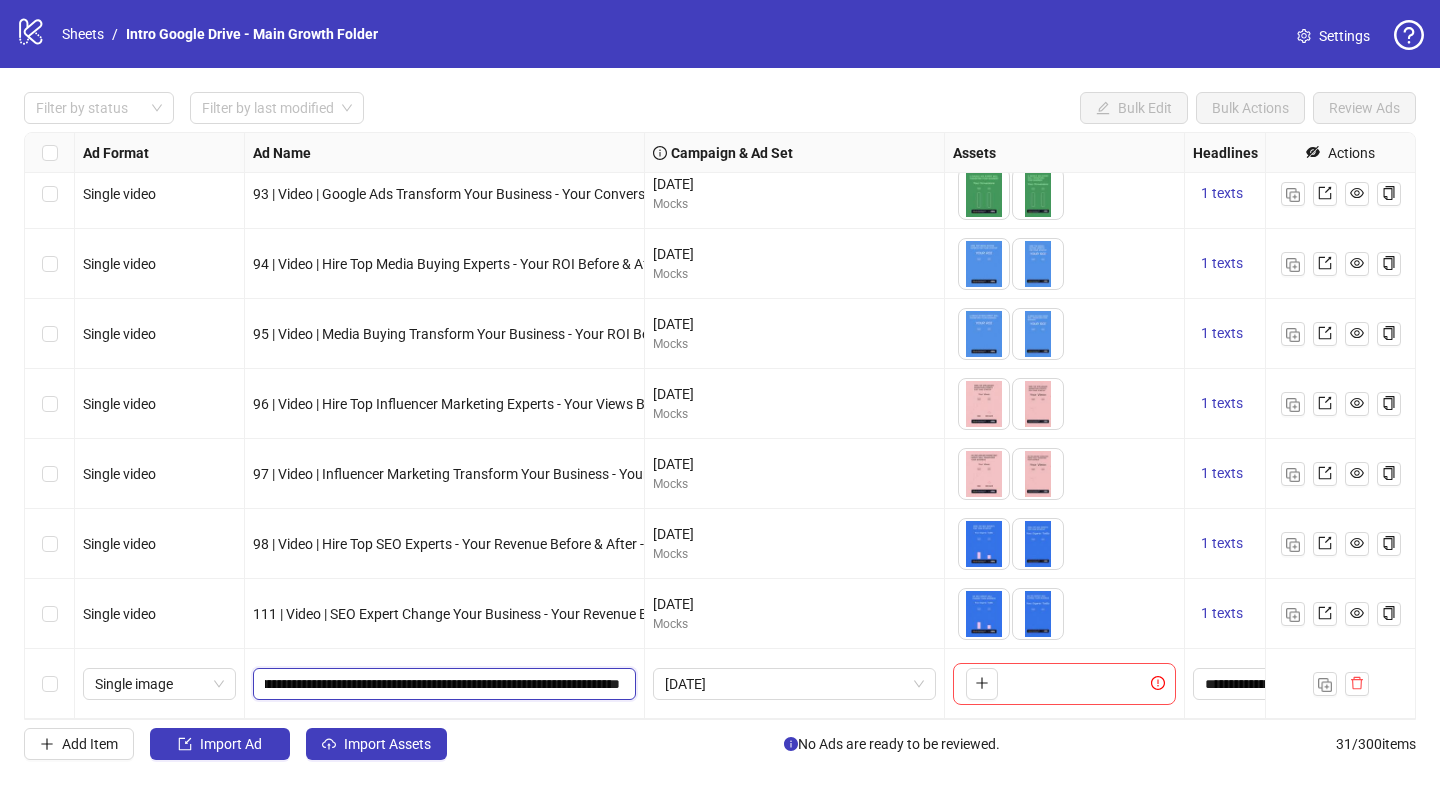 click on "**********" at bounding box center (442, 684) 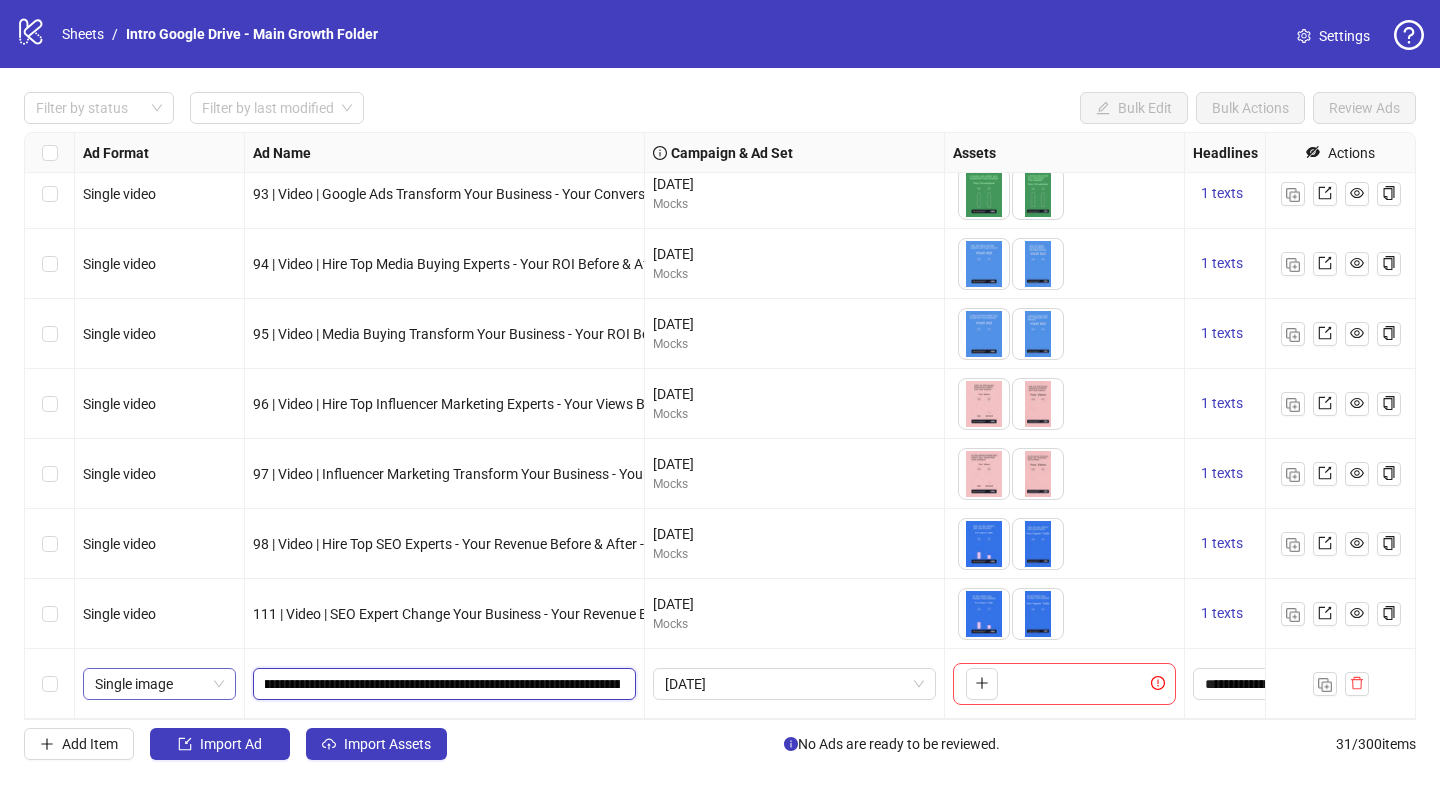 scroll, scrollTop: 0, scrollLeft: 0, axis: both 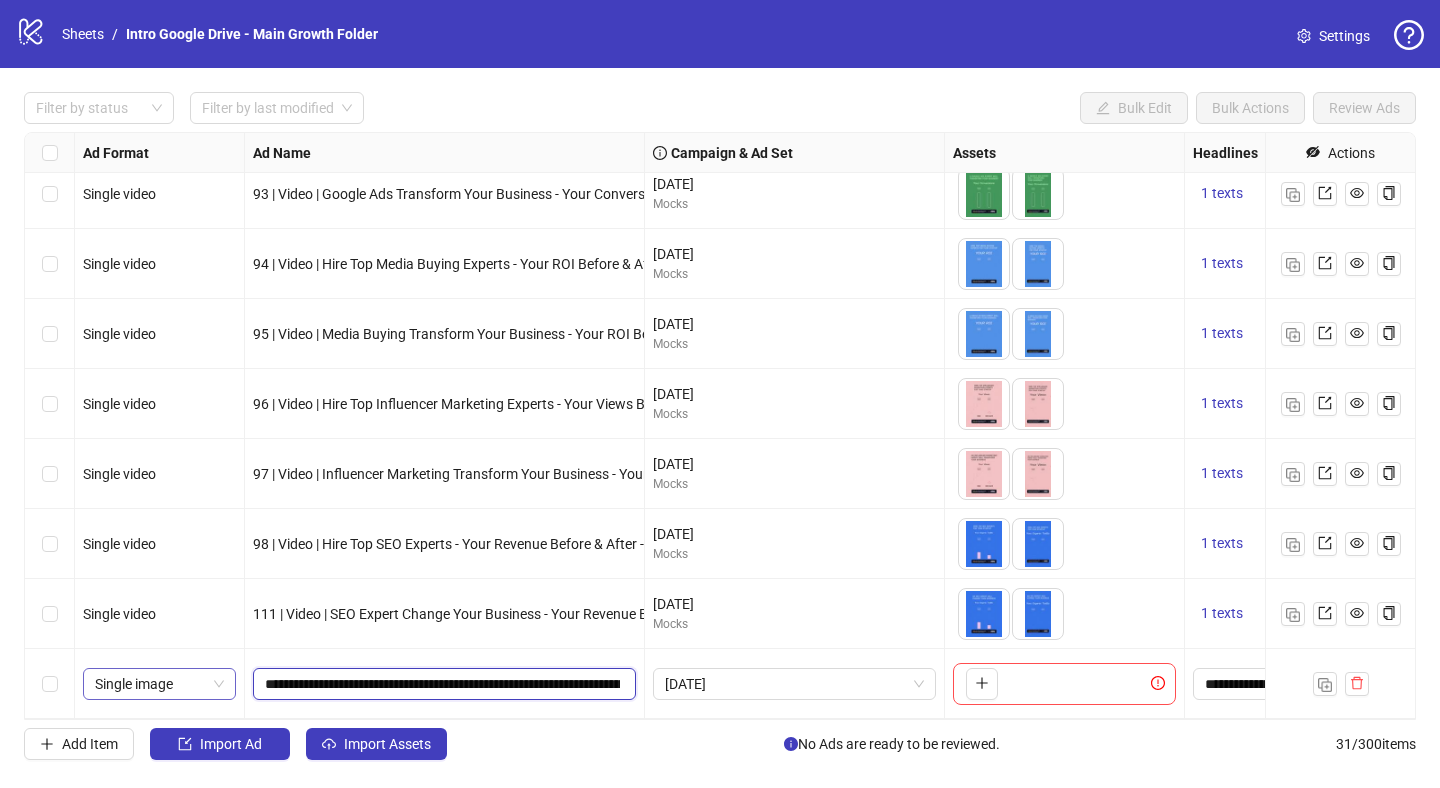 drag, startPoint x: 448, startPoint y: 686, endPoint x: 234, endPoint y: 681, distance: 214.05841 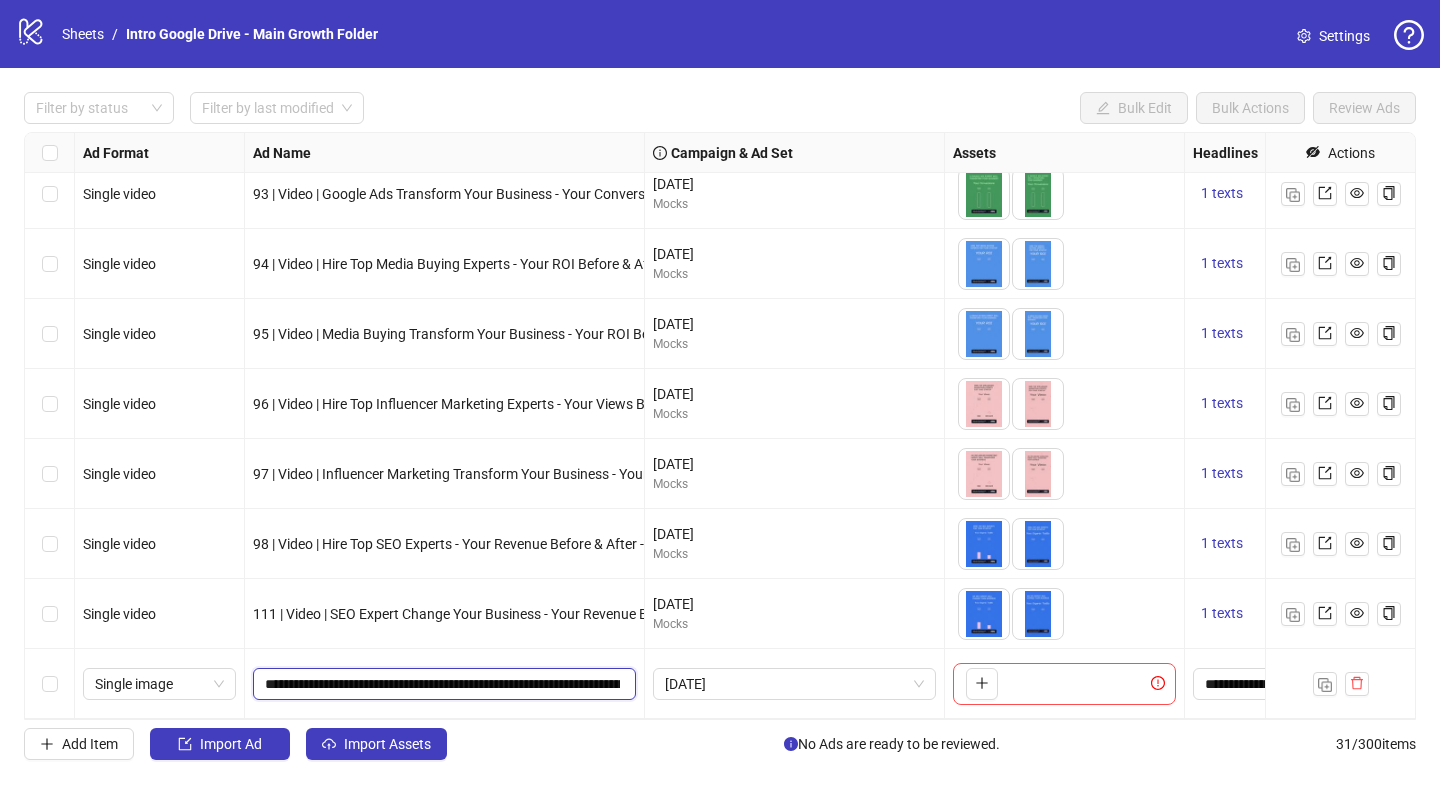 click on "**********" at bounding box center (442, 684) 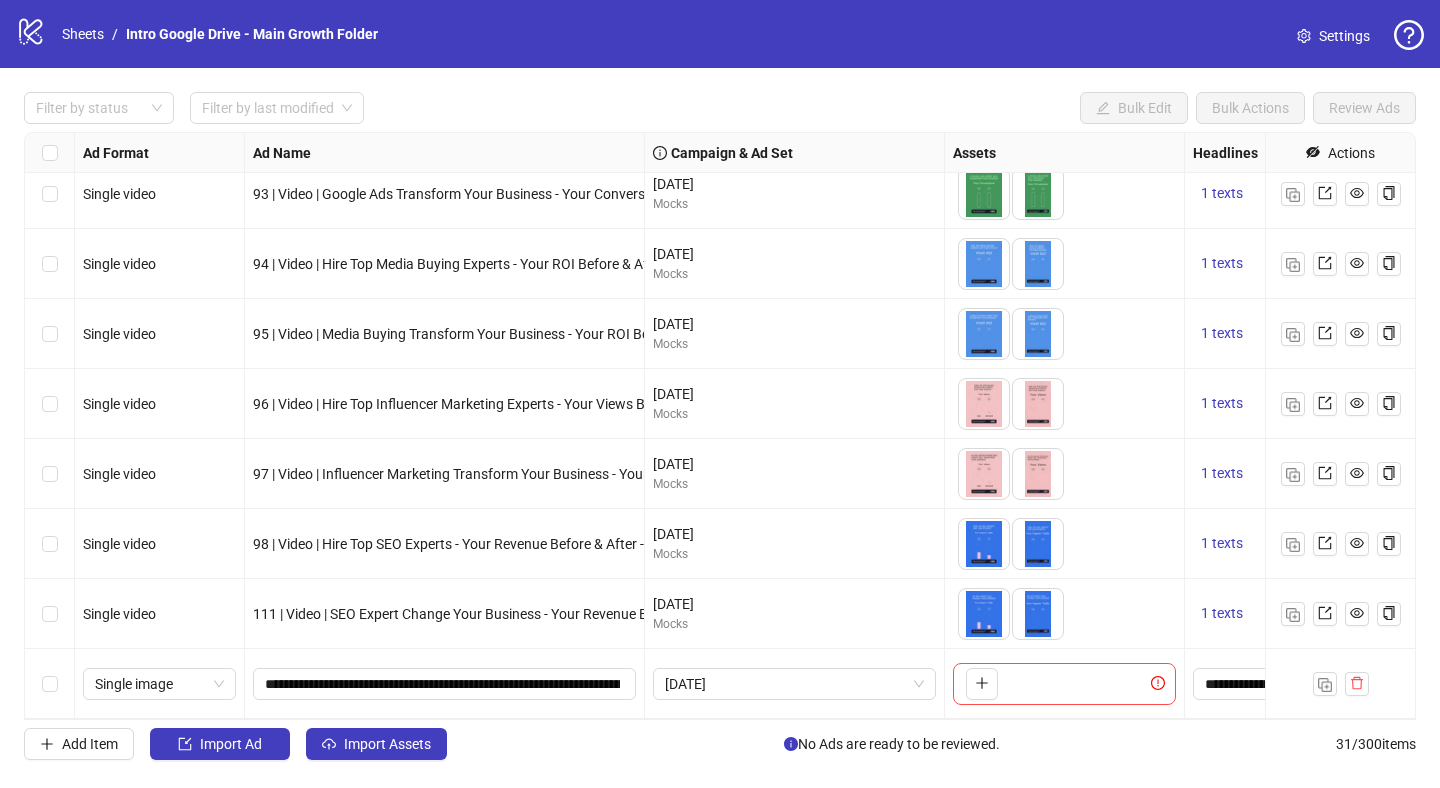 scroll, scrollTop: 1624, scrollLeft: 327, axis: both 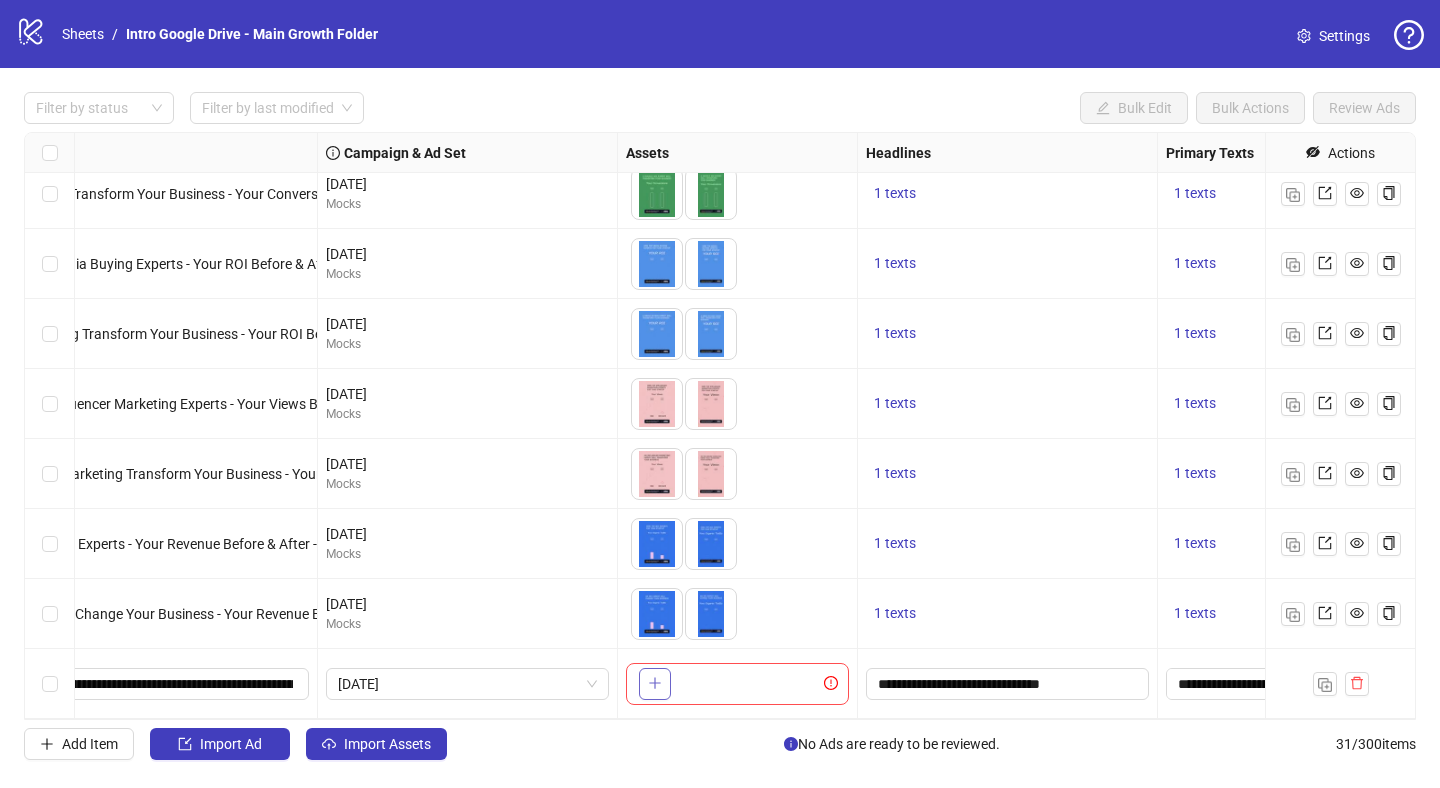 click 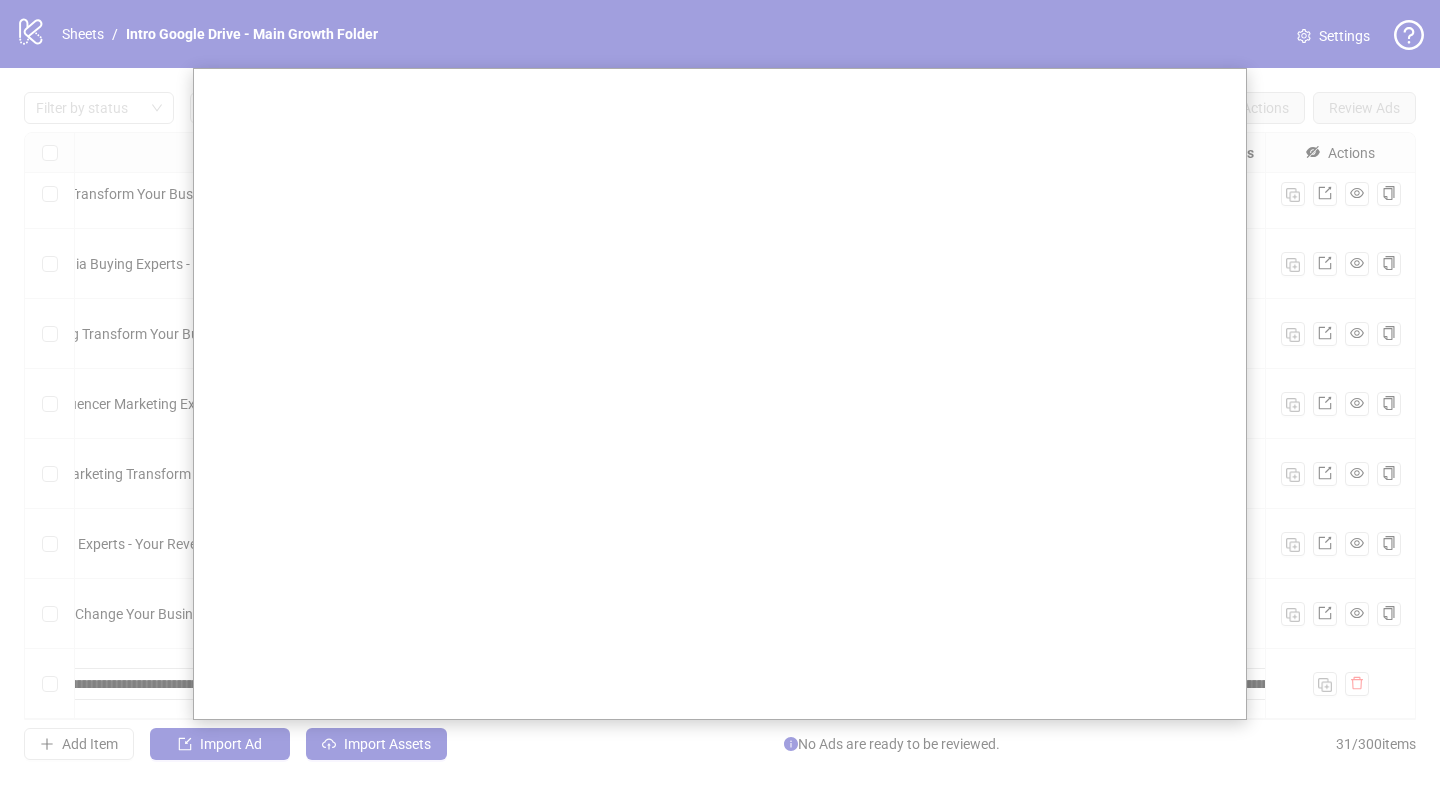 click at bounding box center (720, 394) 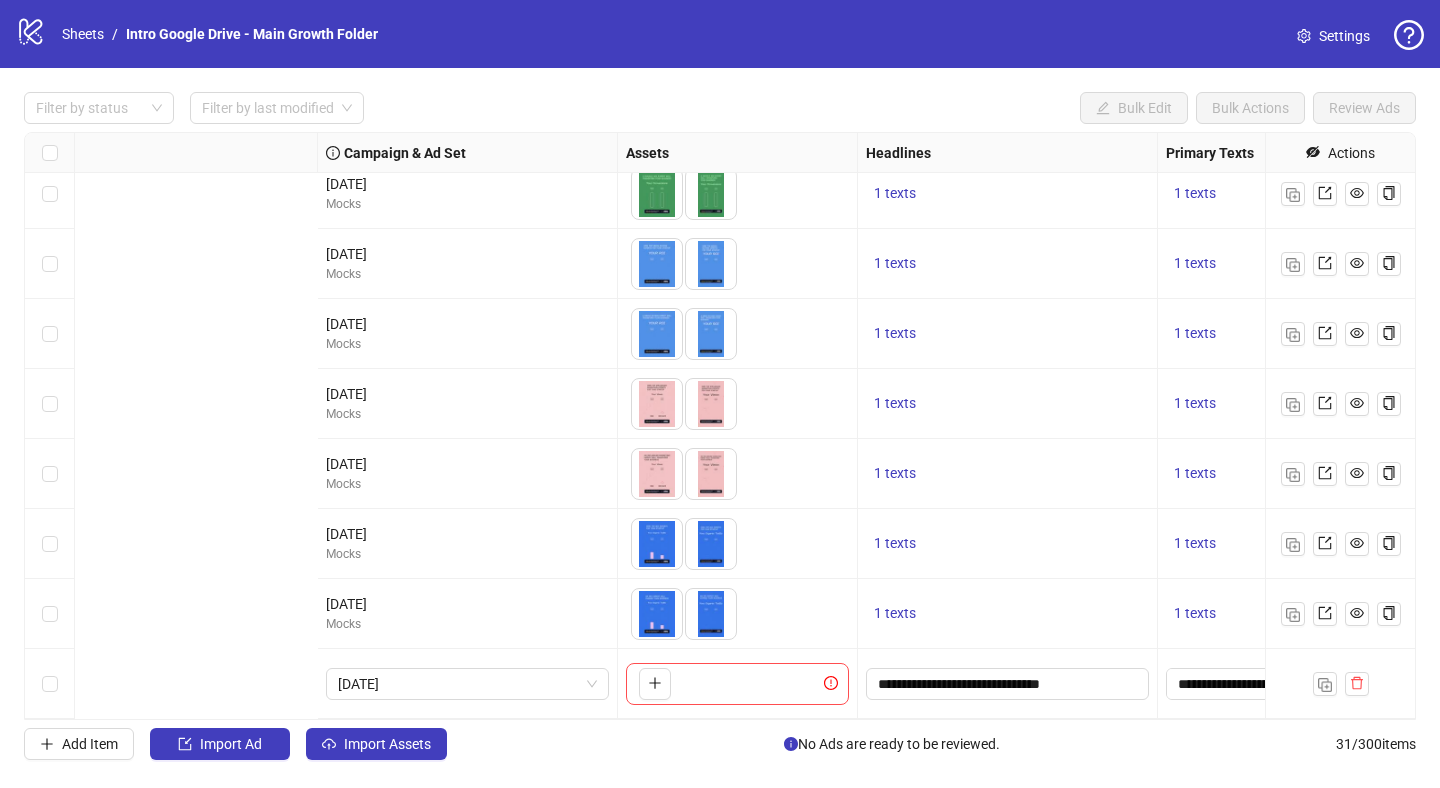 scroll, scrollTop: 1624, scrollLeft: 1105, axis: both 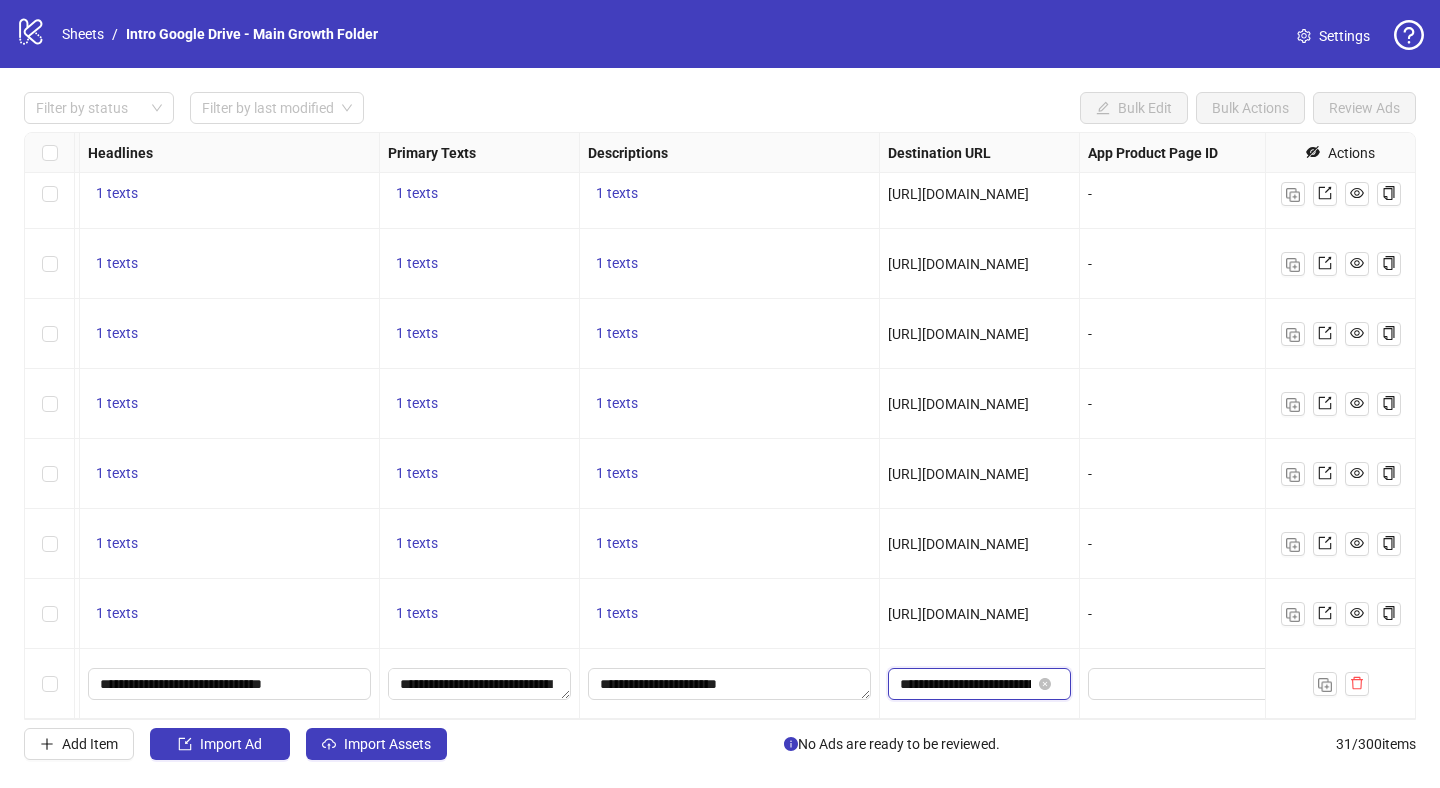 click on "**********" at bounding box center [965, 684] 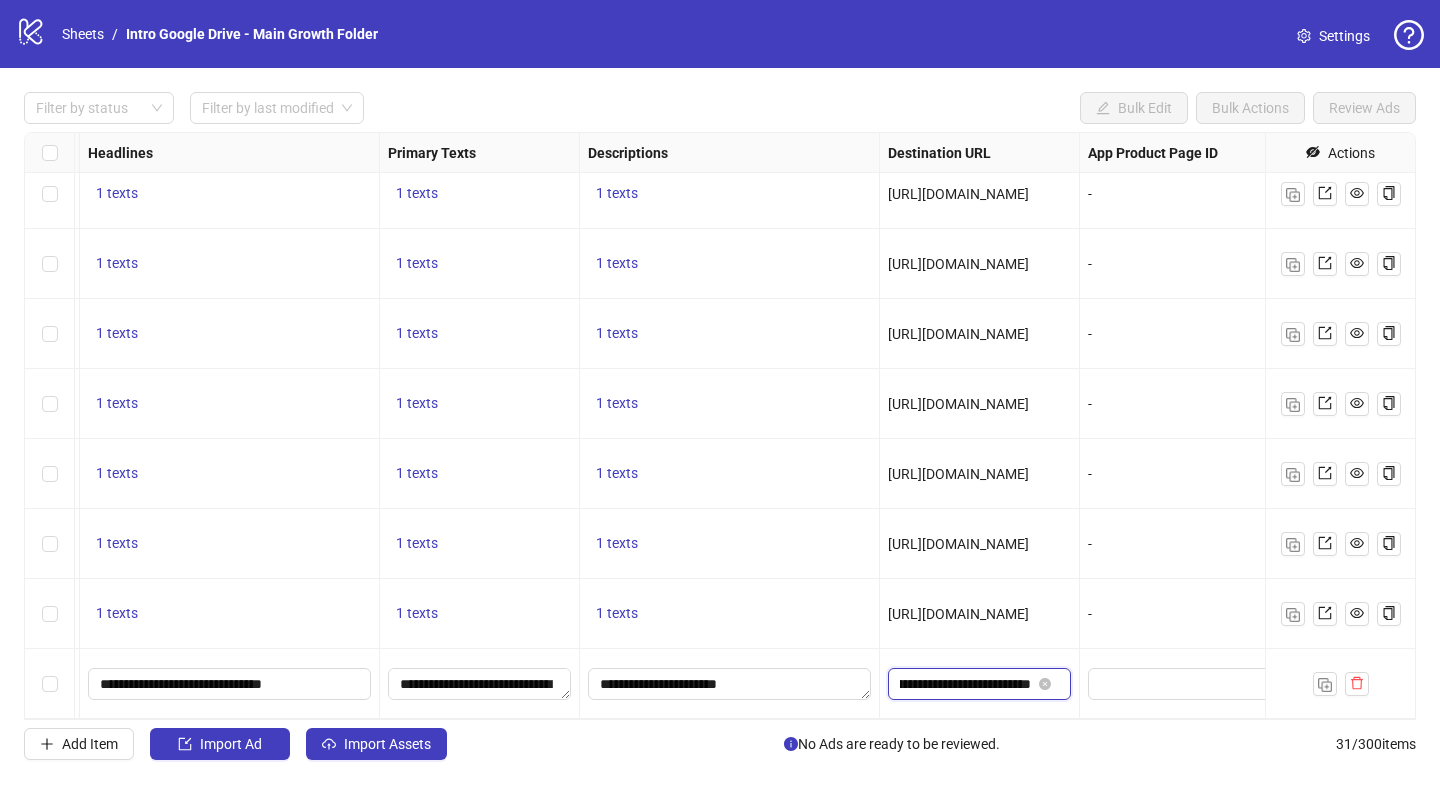 scroll, scrollTop: 0, scrollLeft: 66, axis: horizontal 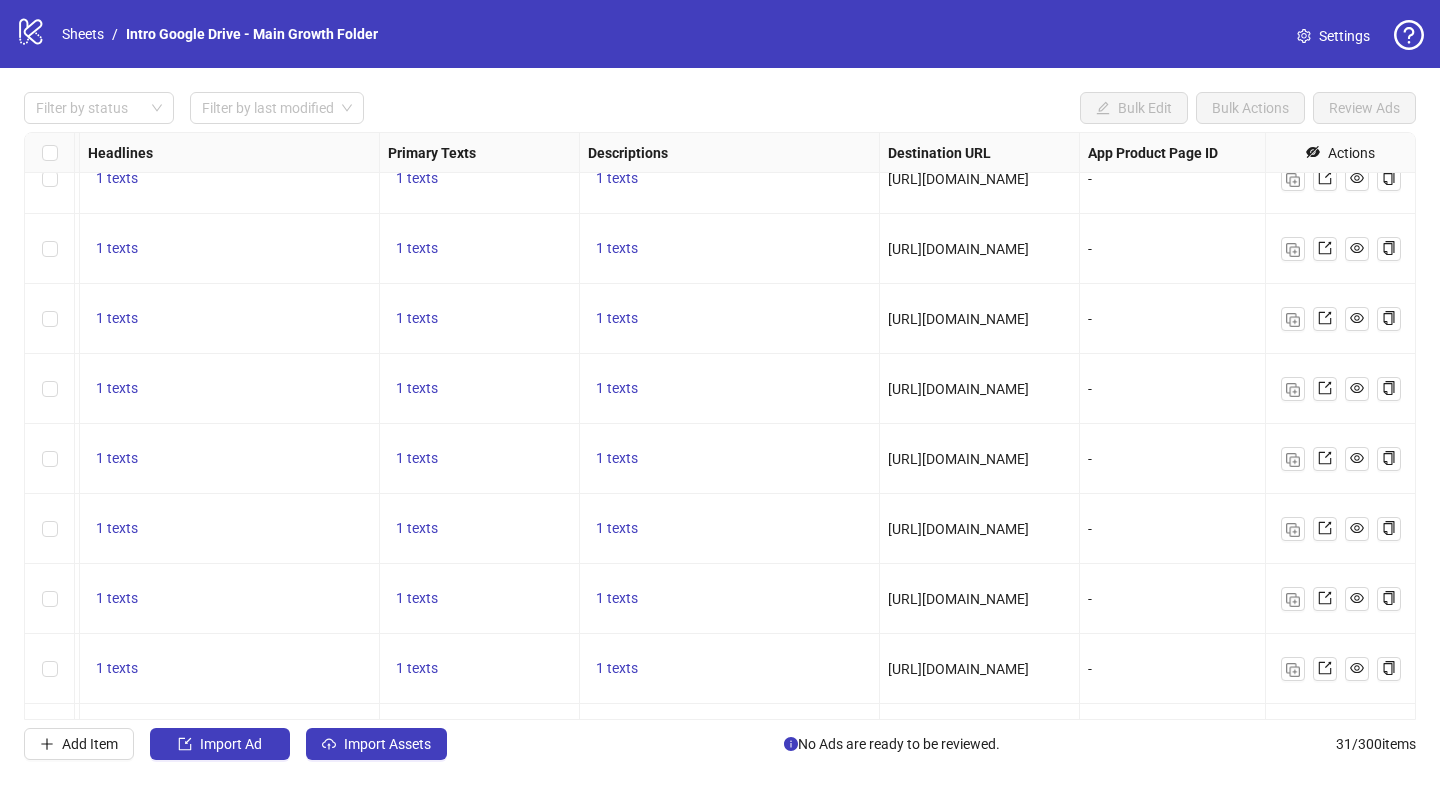 click on "[URL][DOMAIN_NAME]" at bounding box center [958, 319] 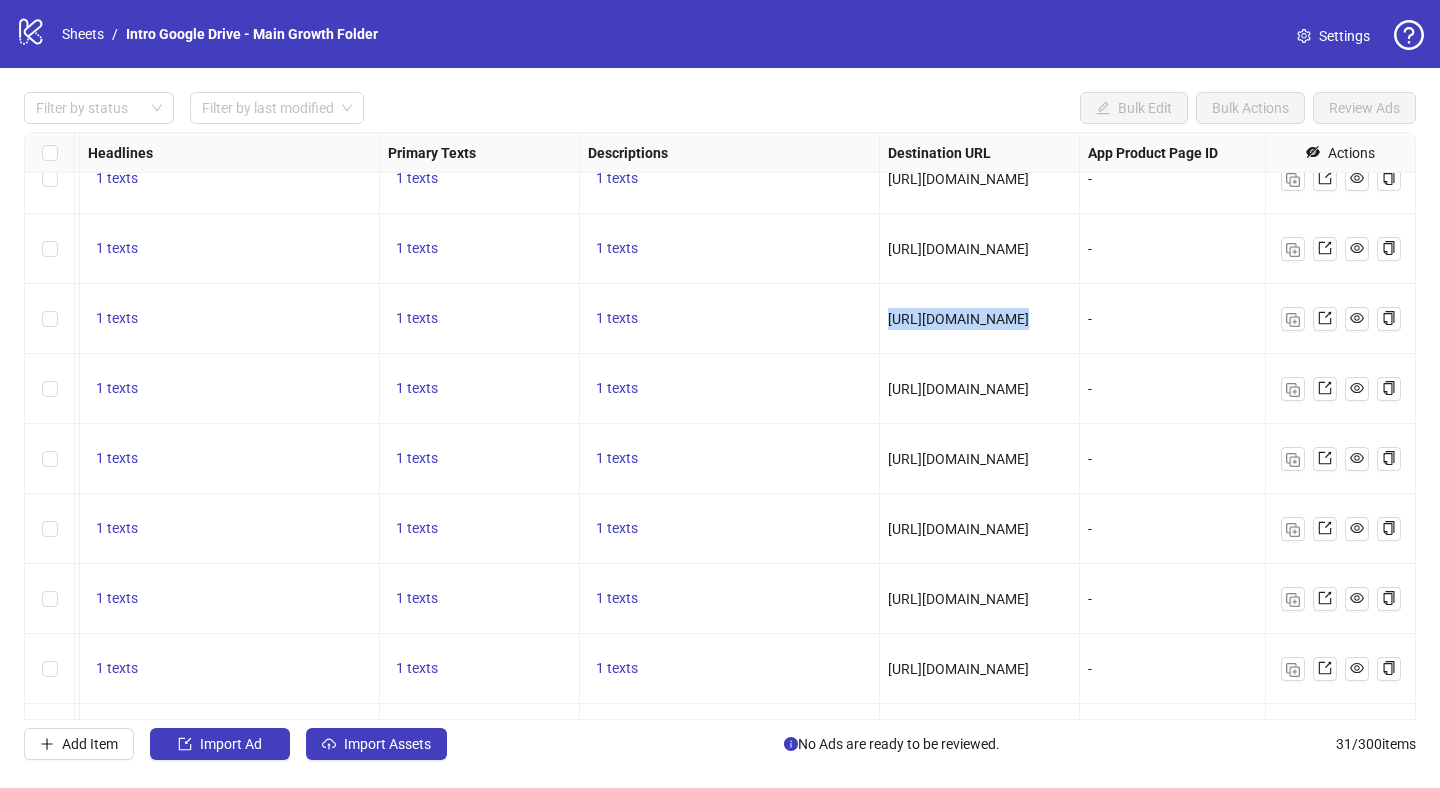 copy on "[URL][DOMAIN_NAME]" 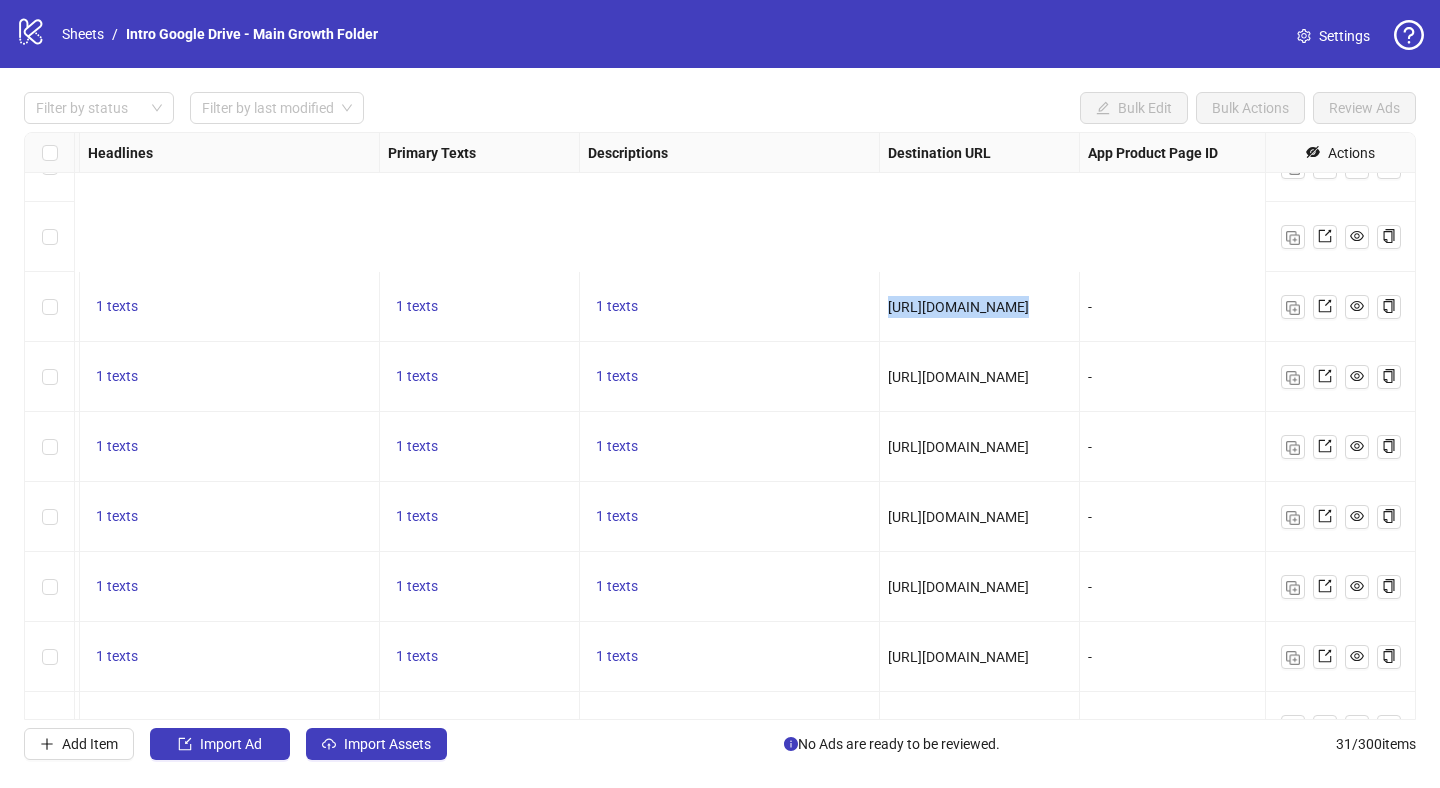 scroll, scrollTop: 1624, scrollLeft: 1105, axis: both 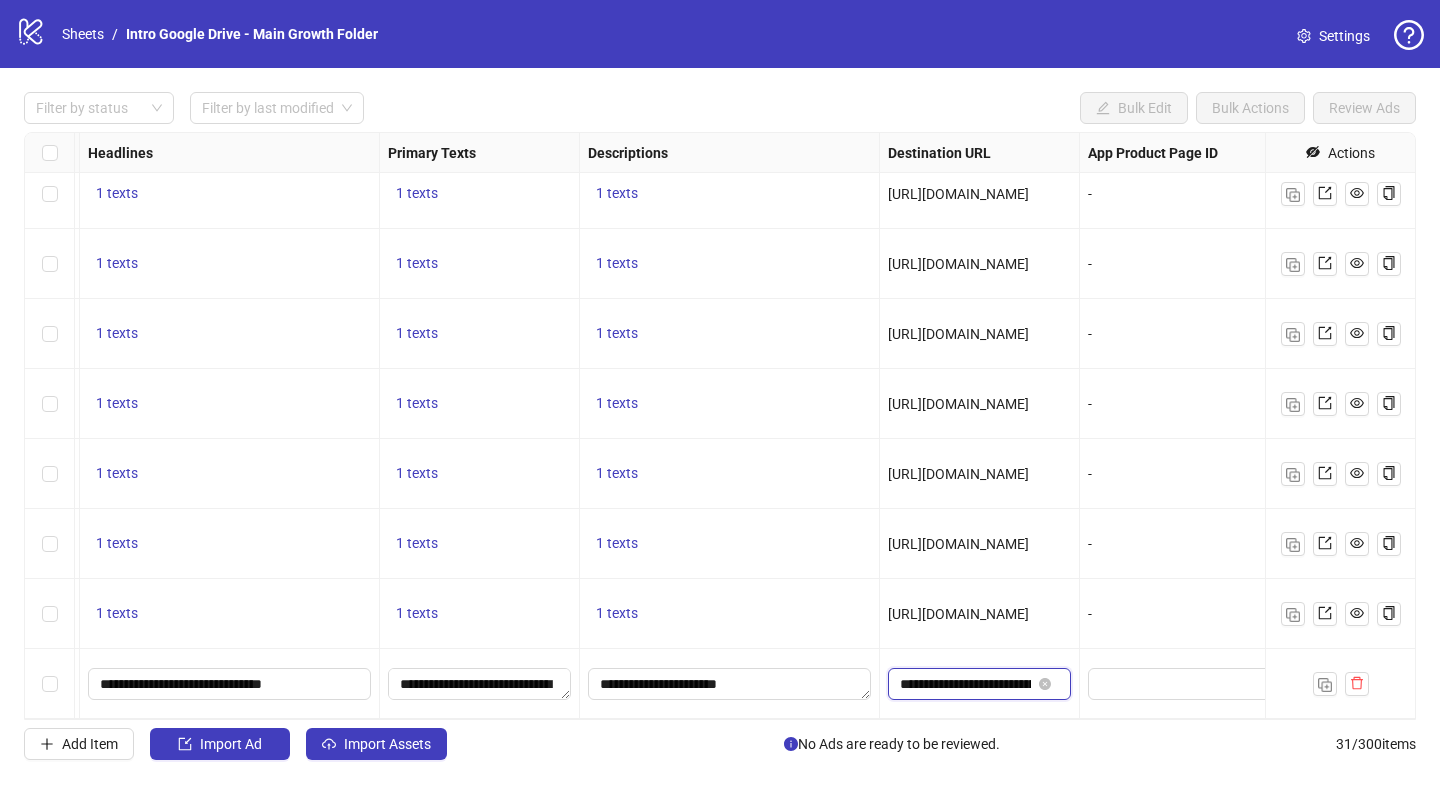 click on "**********" at bounding box center [965, 684] 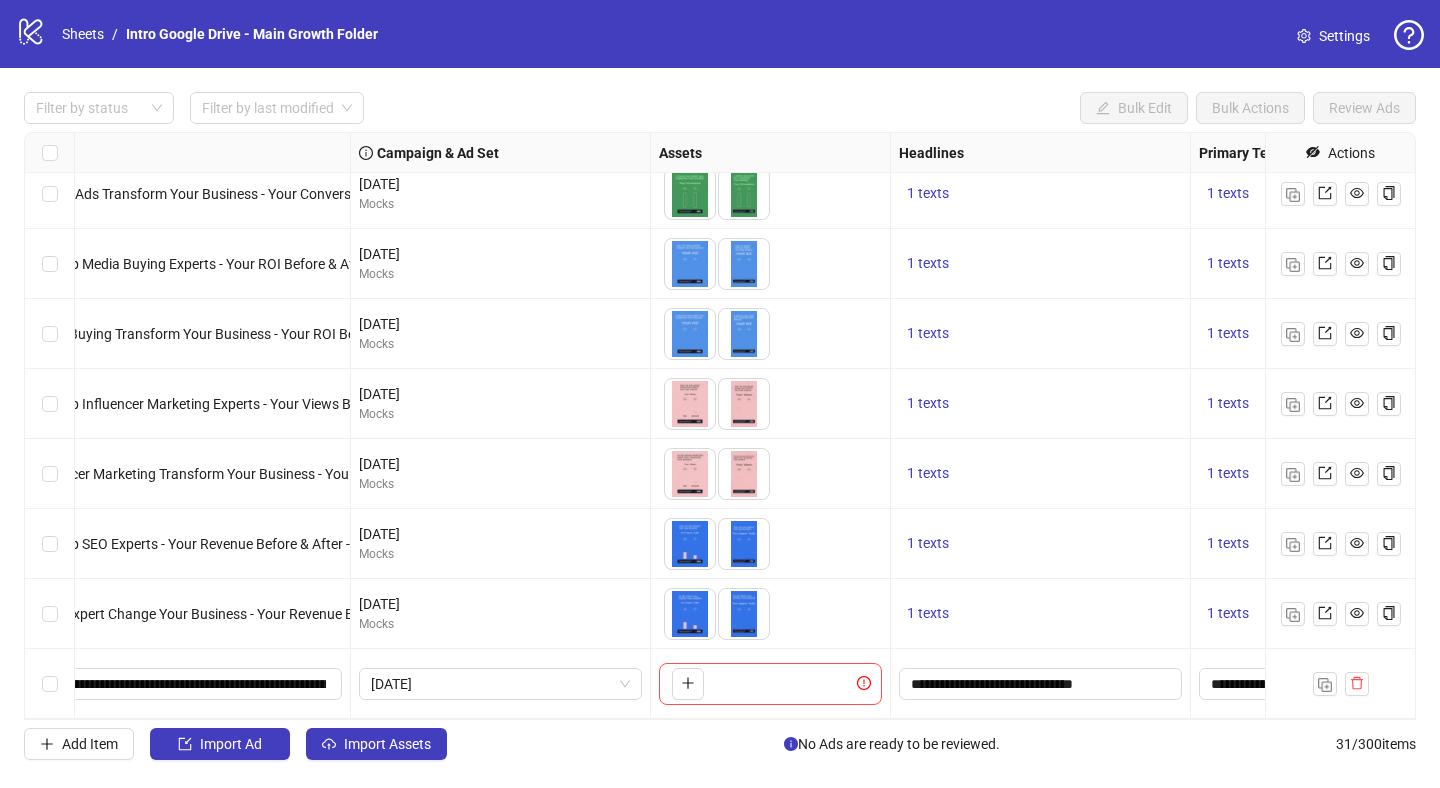 scroll, scrollTop: 1624, scrollLeft: 176, axis: both 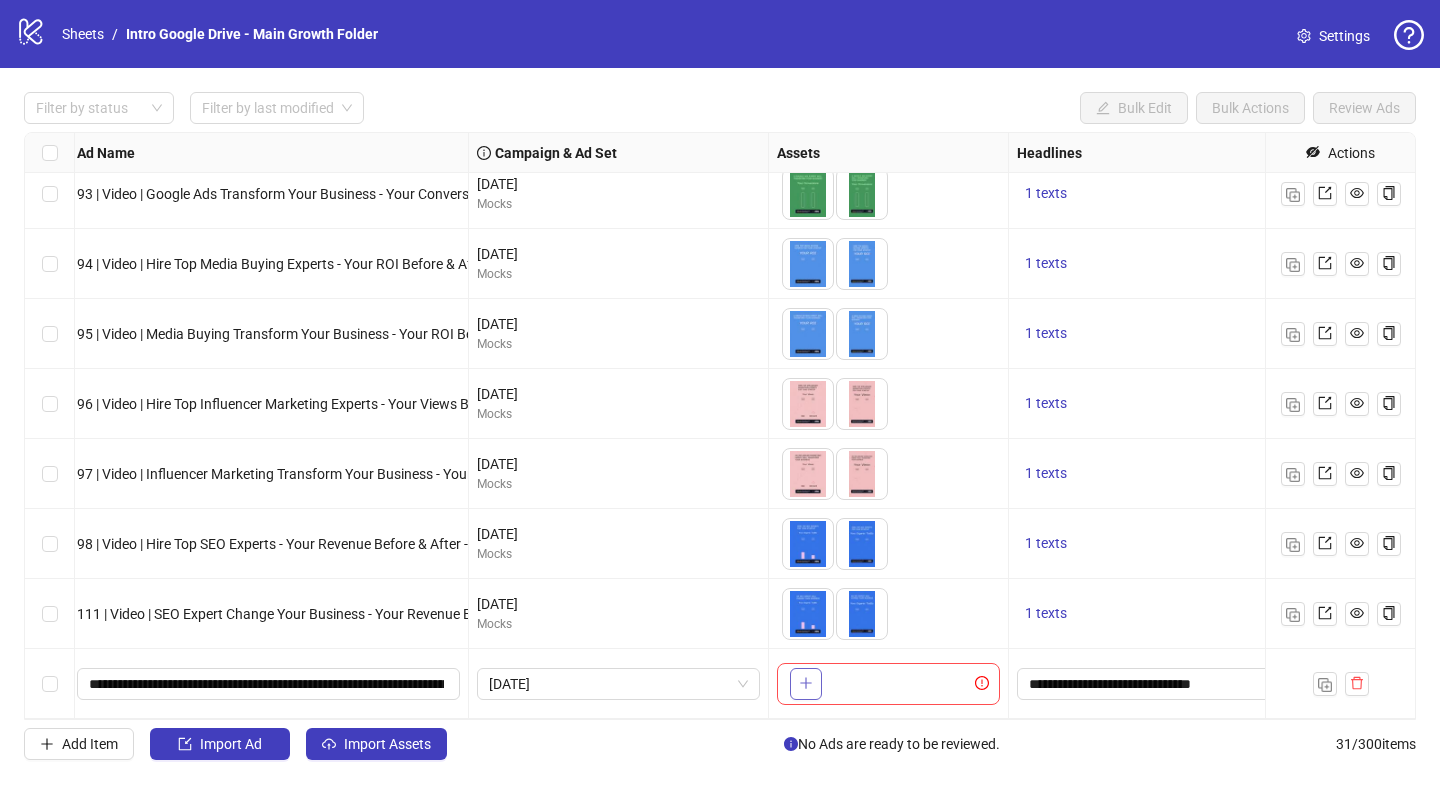 click at bounding box center (806, 684) 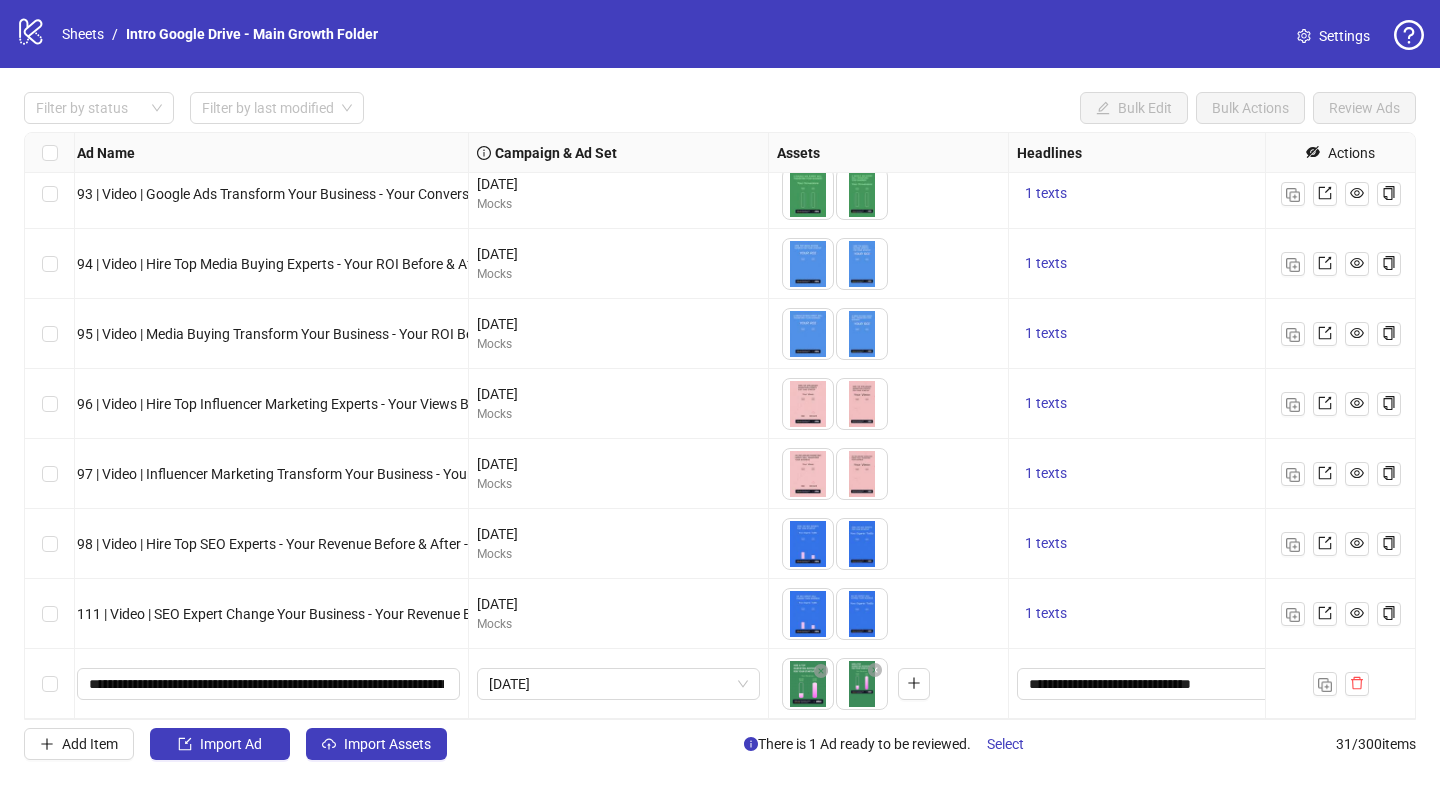 drag, startPoint x: 859, startPoint y: 693, endPoint x: 804, endPoint y: 692, distance: 55.00909 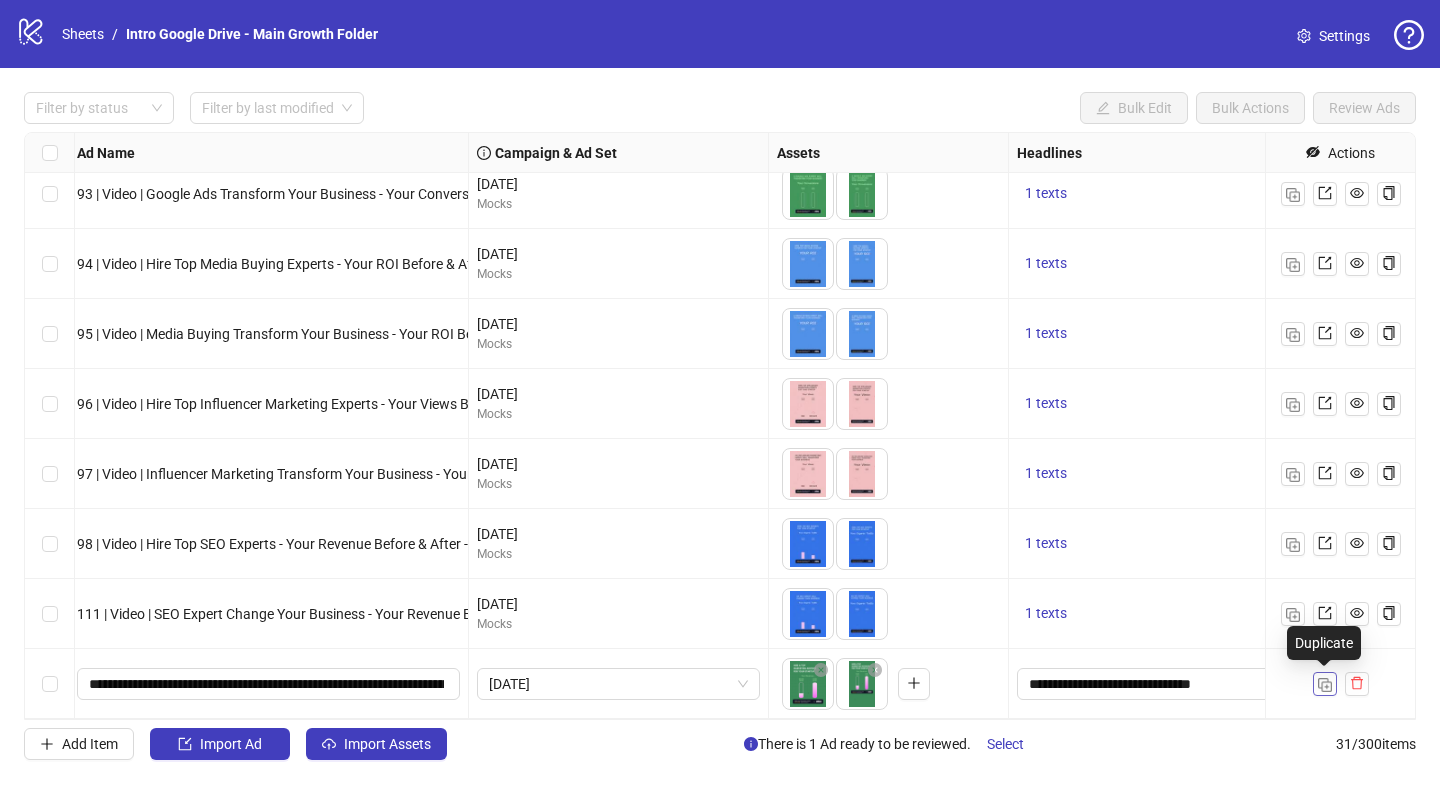 click at bounding box center (1325, 685) 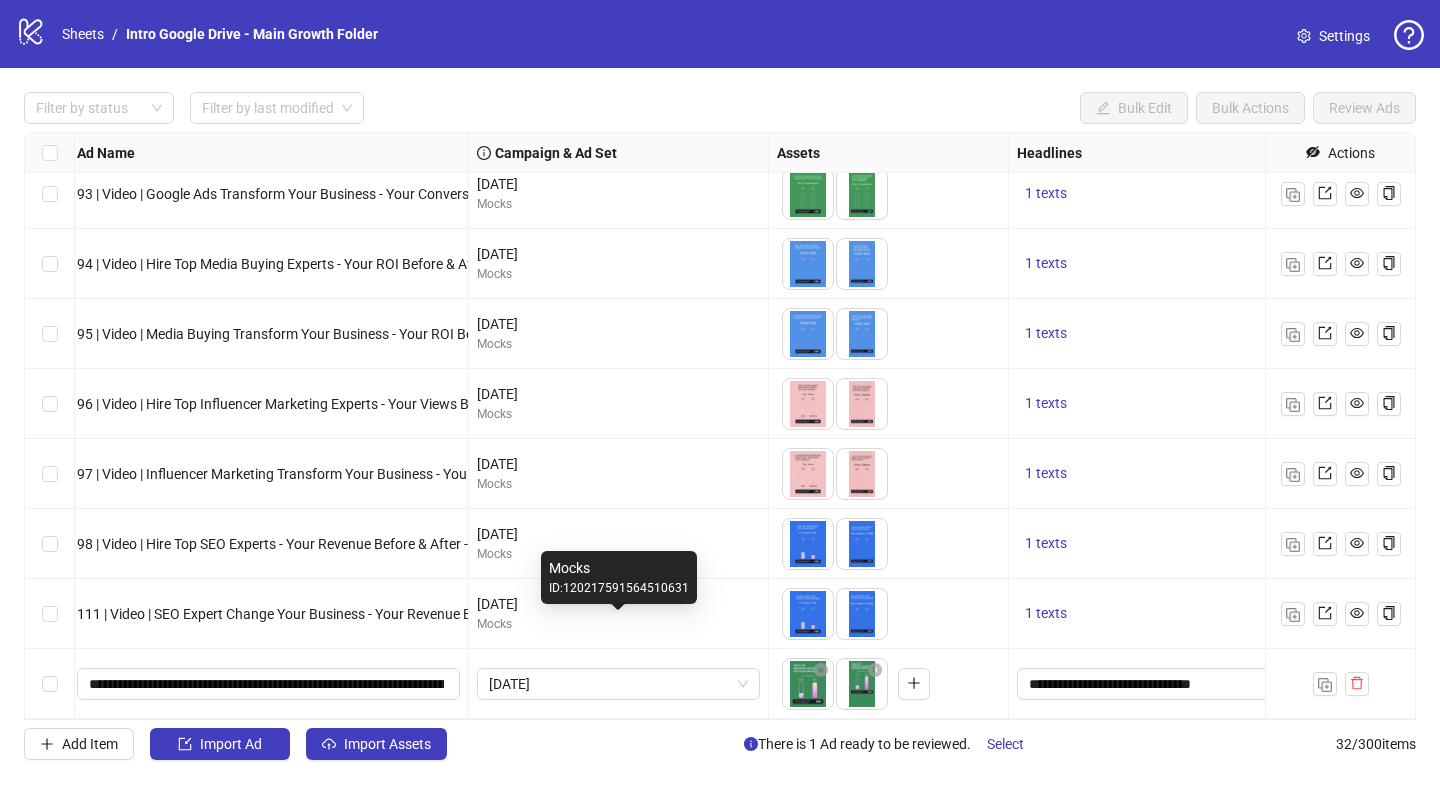 scroll, scrollTop: 1694, scrollLeft: 176, axis: both 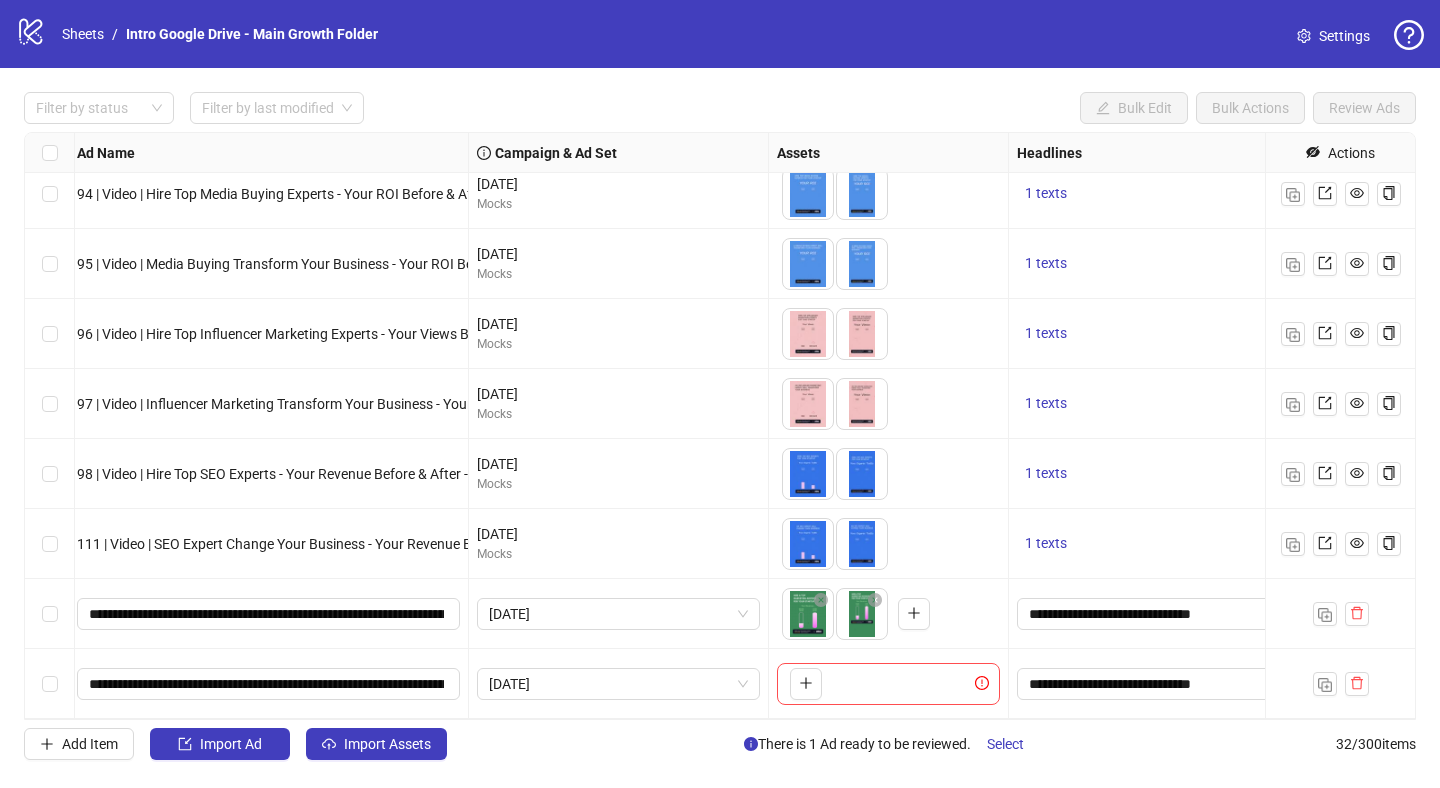 type 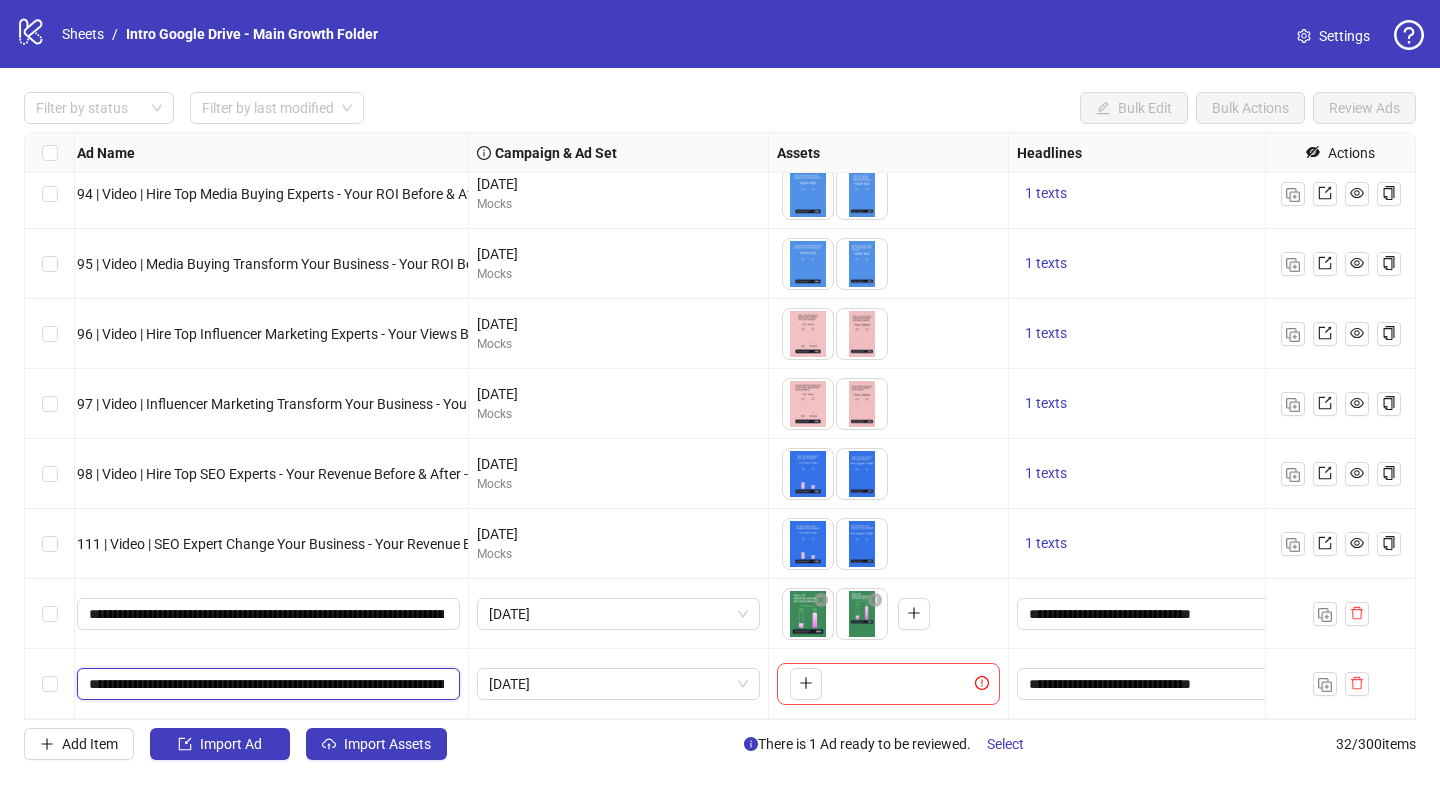 click on "**********" at bounding box center (266, 684) 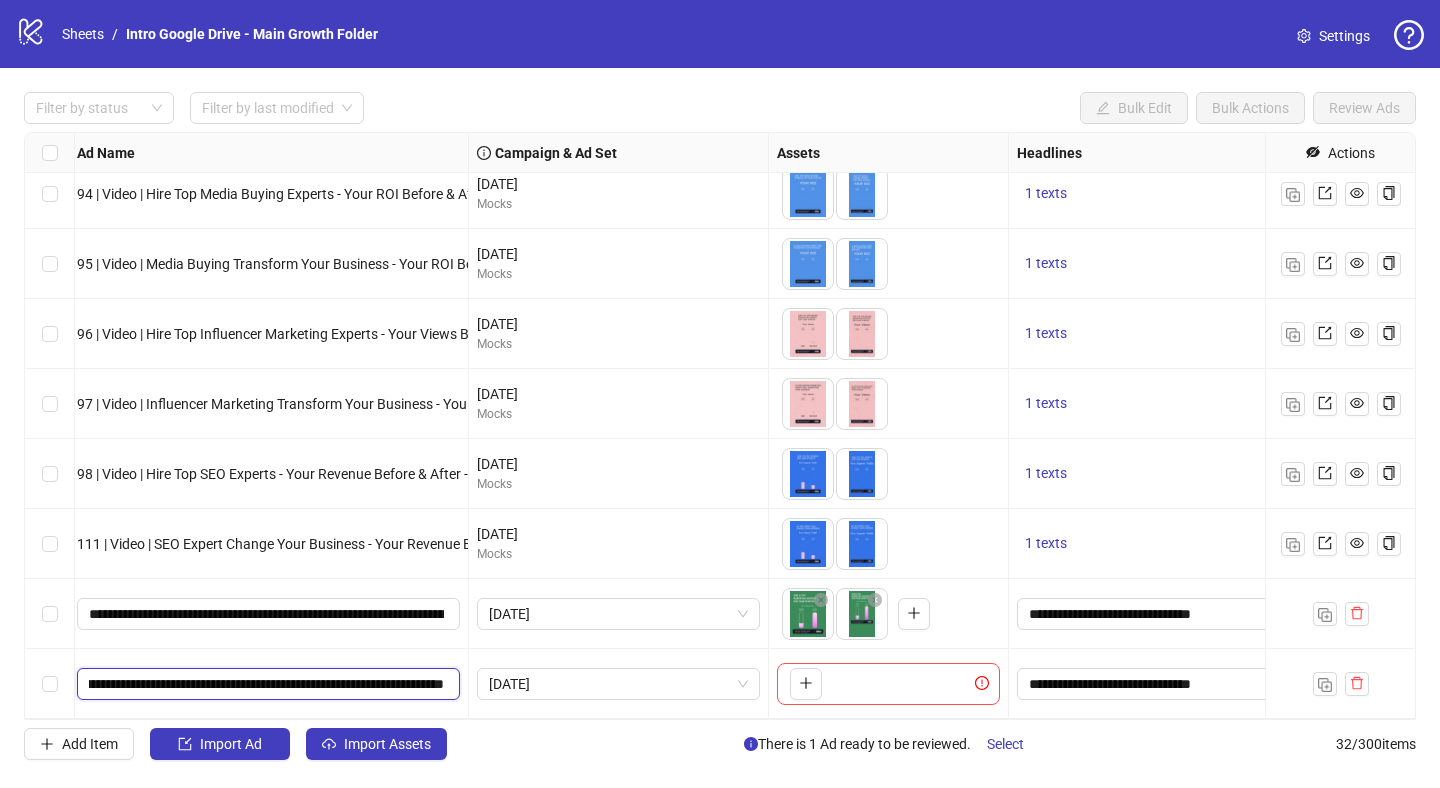 click on "**********" at bounding box center (266, 684) 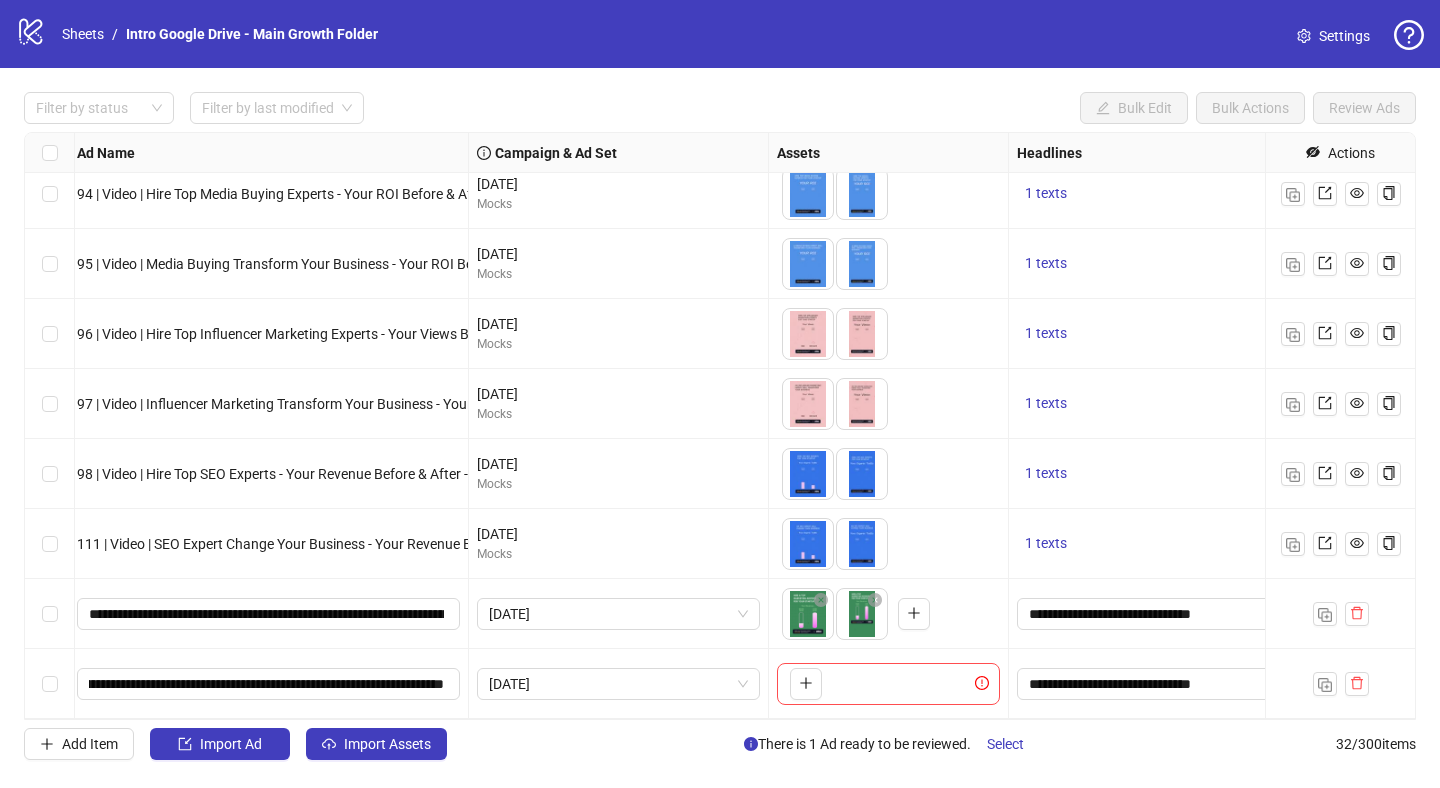 click on "[DATE]" at bounding box center (619, 684) 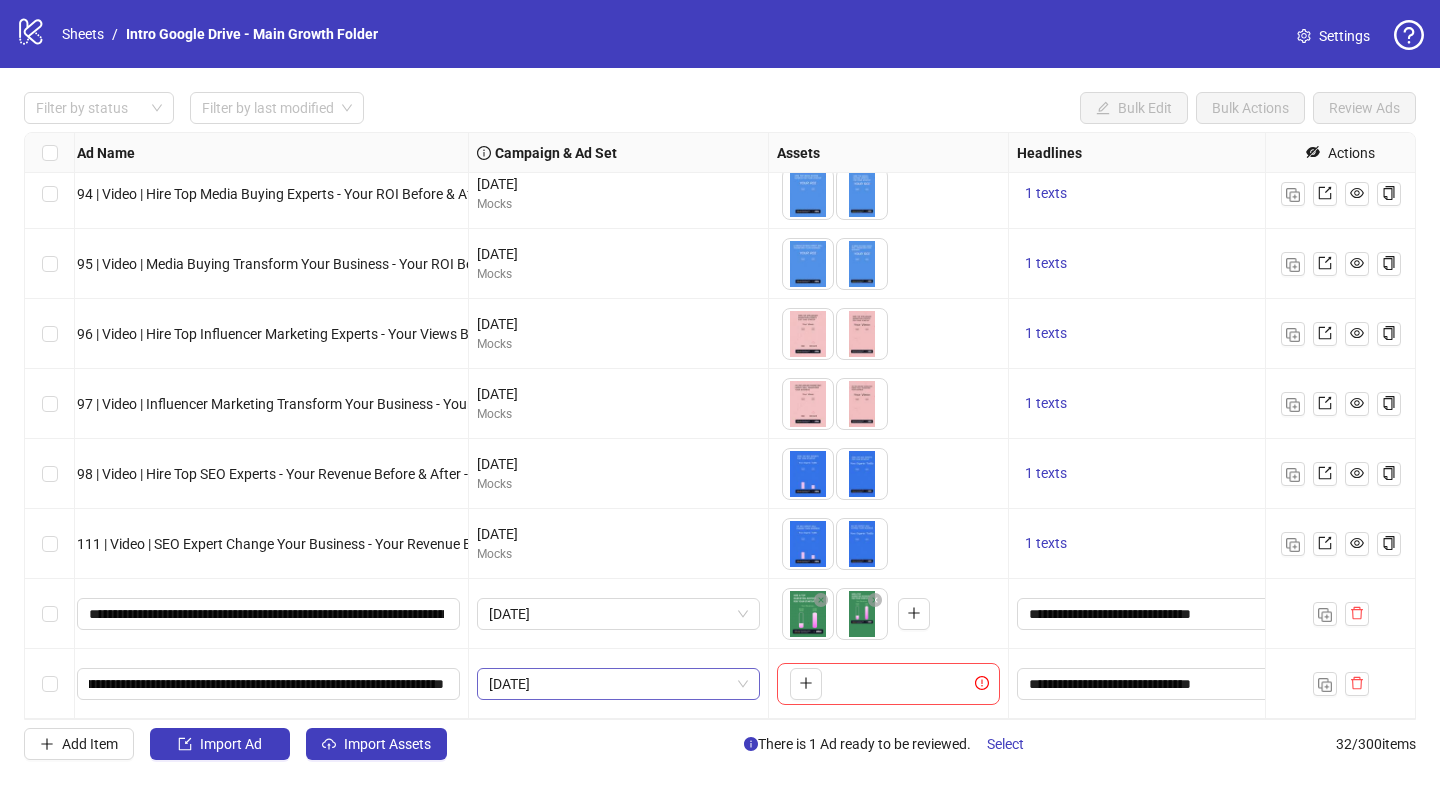 click on "[DATE]" at bounding box center [618, 684] 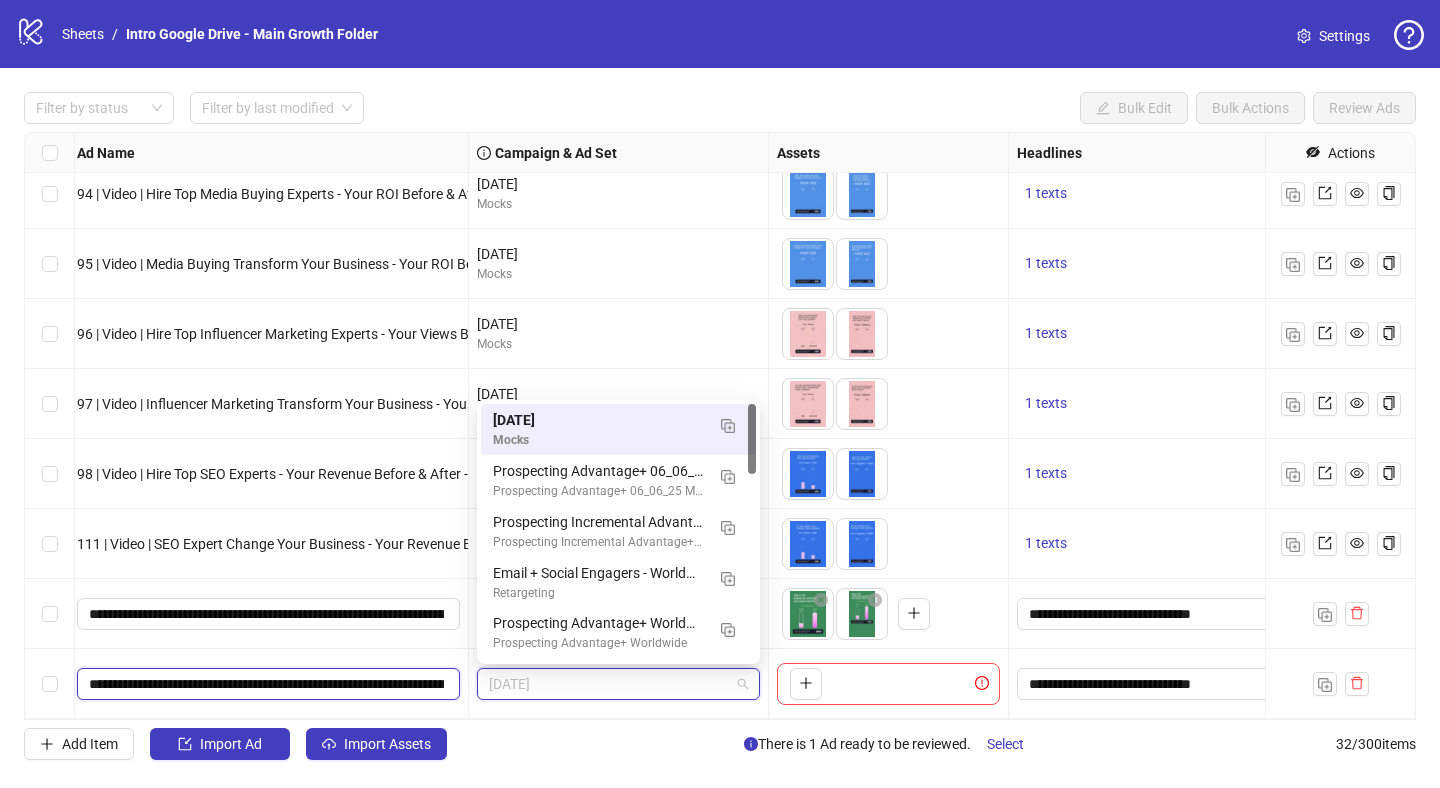 click on "**********" at bounding box center [266, 684] 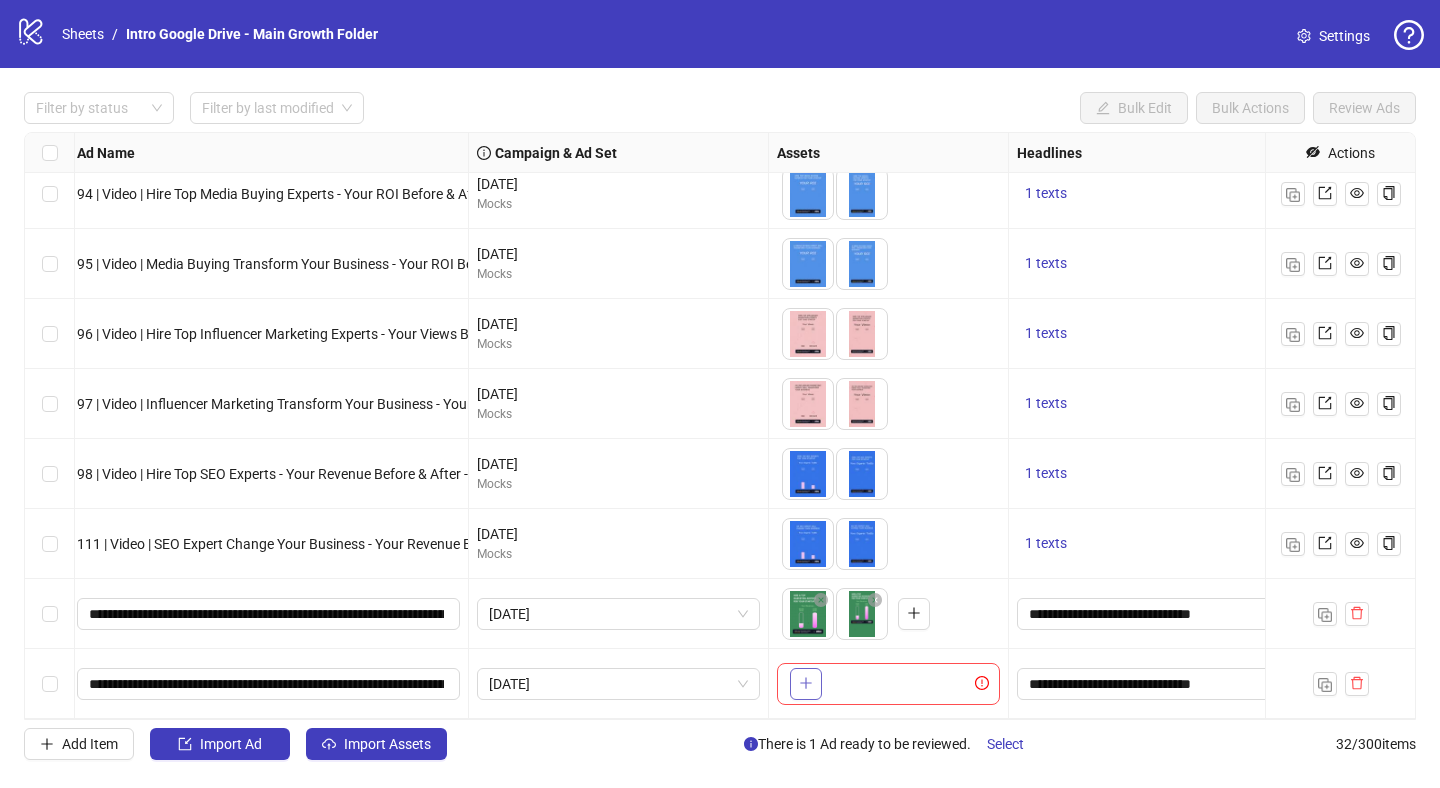 click at bounding box center [806, 684] 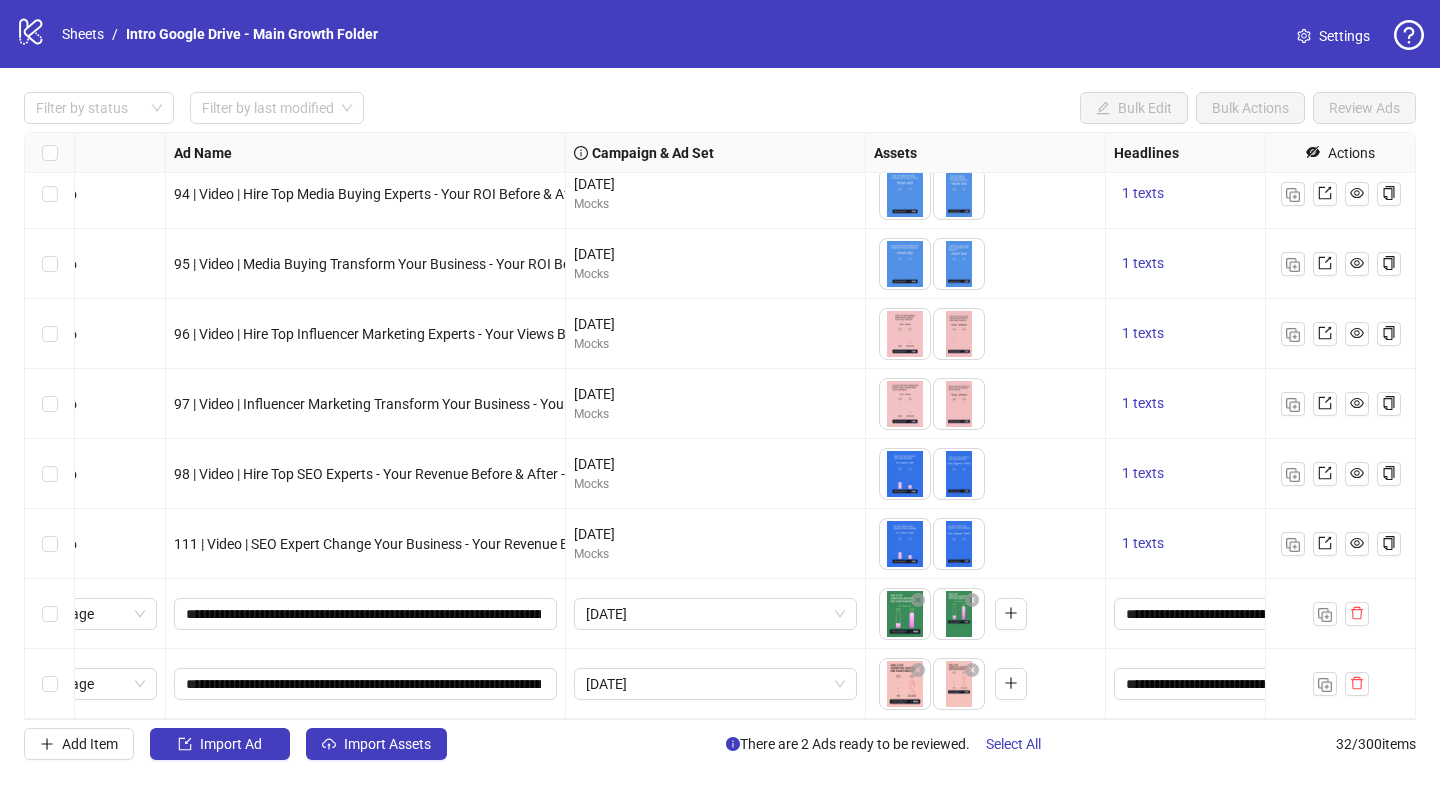 scroll, scrollTop: 1694, scrollLeft: 3, axis: both 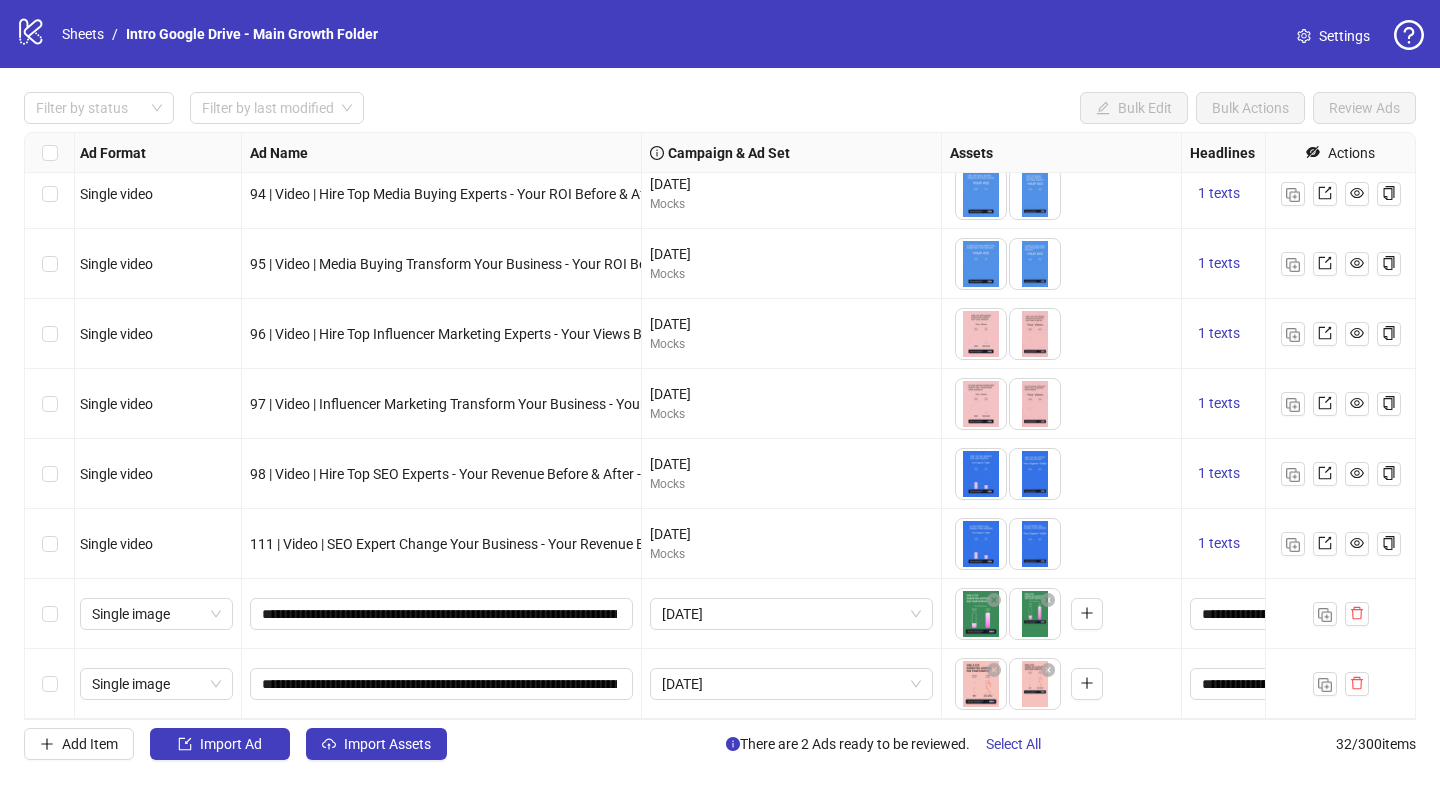 type 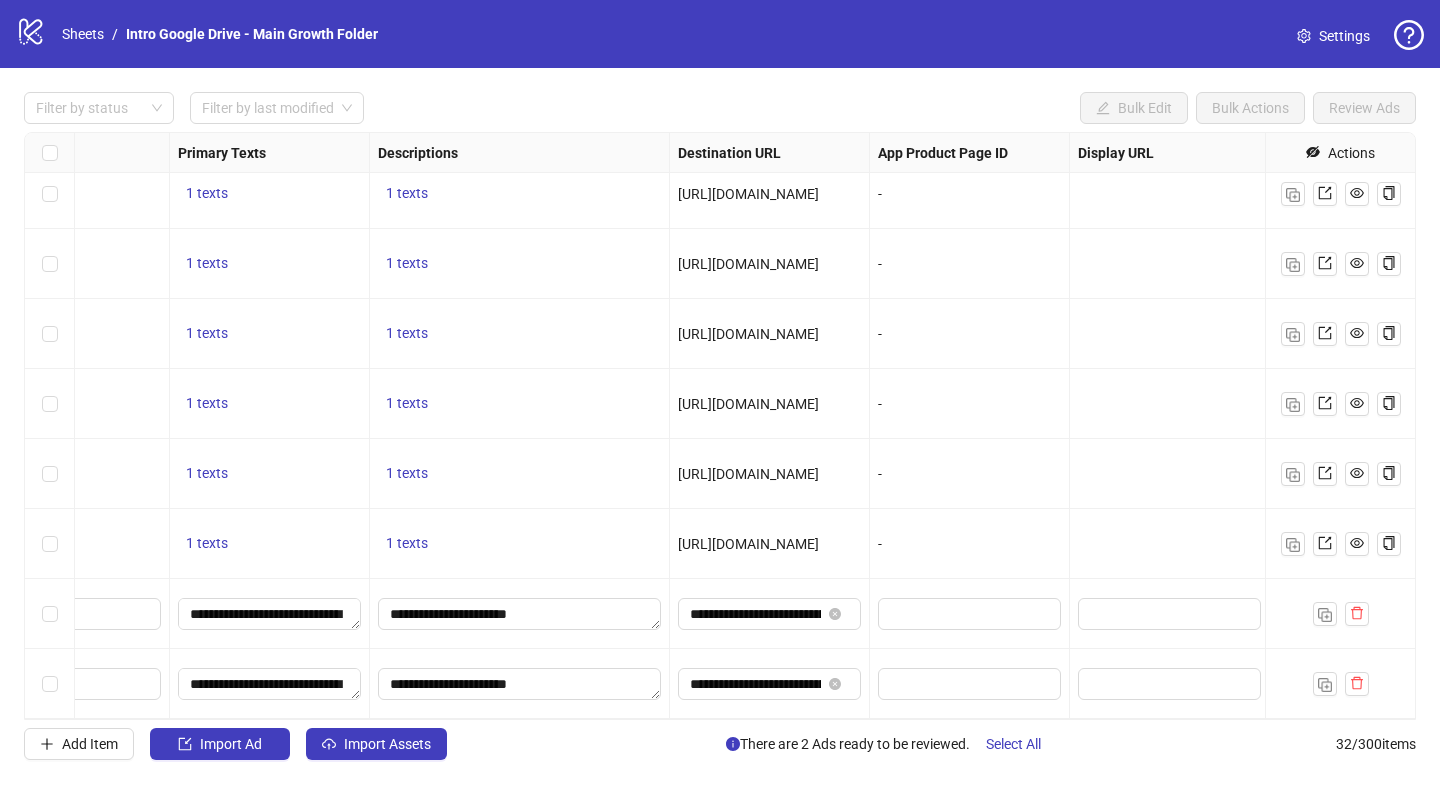 scroll, scrollTop: 1694, scrollLeft: 1439, axis: both 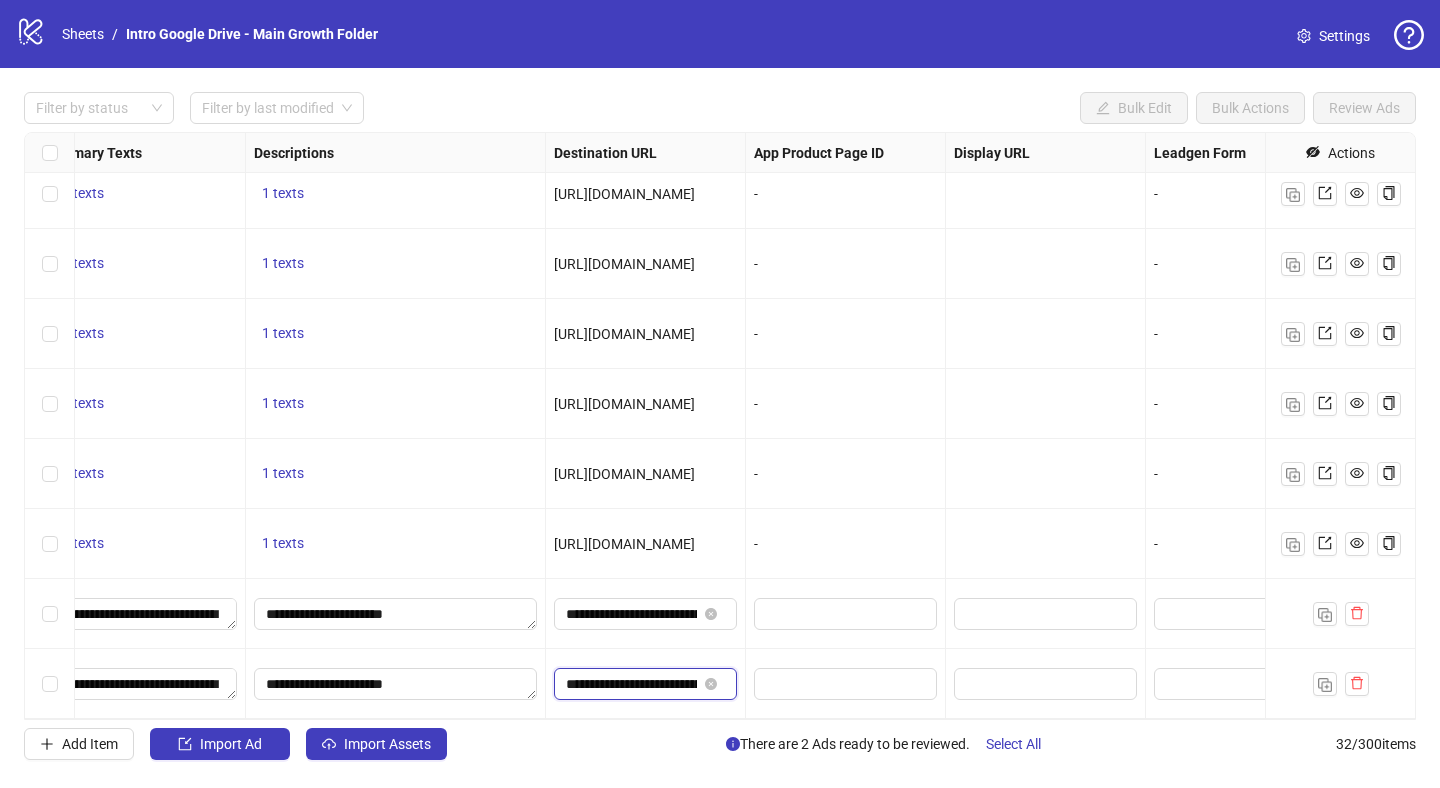 click on "**********" at bounding box center [631, 684] 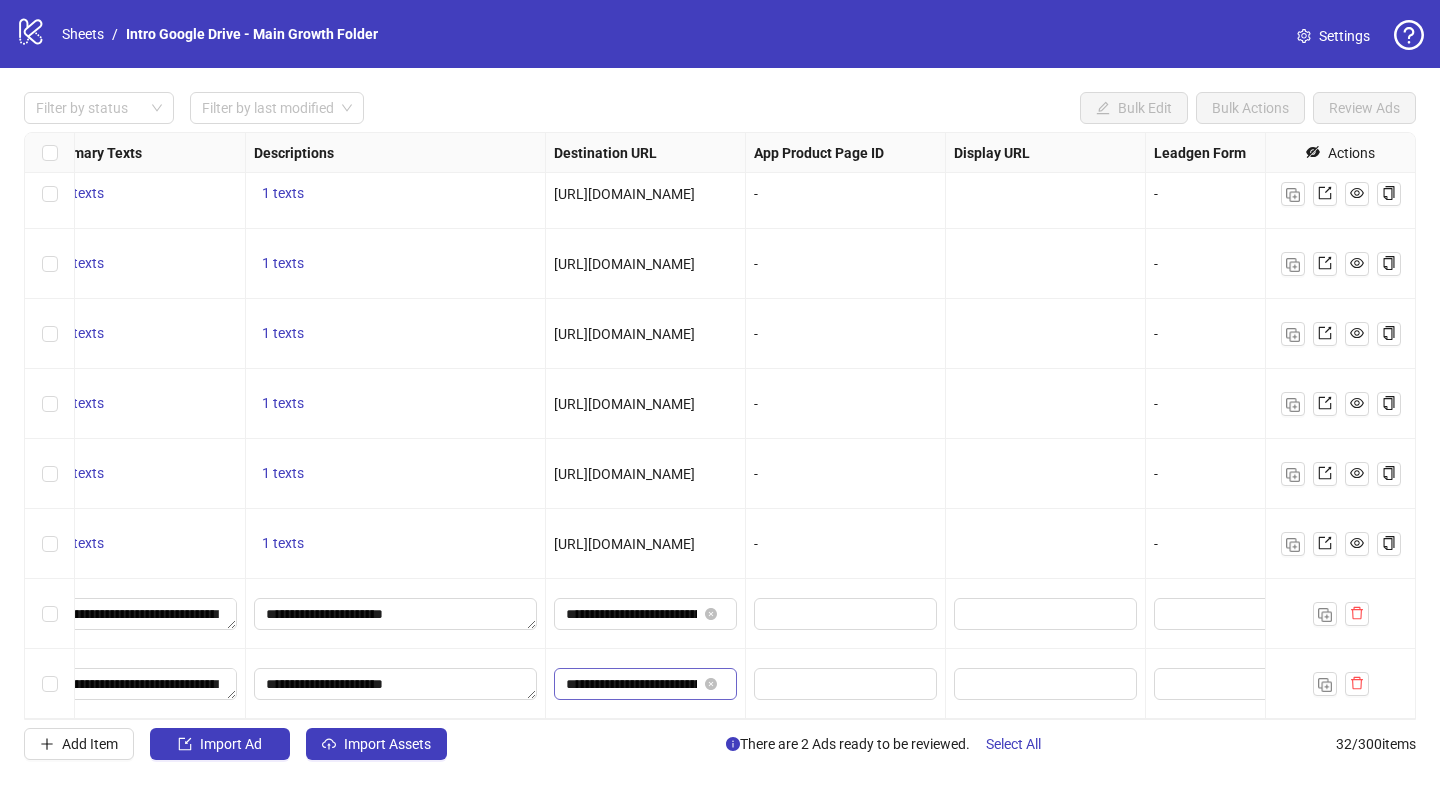 click on "**********" at bounding box center (645, 684) 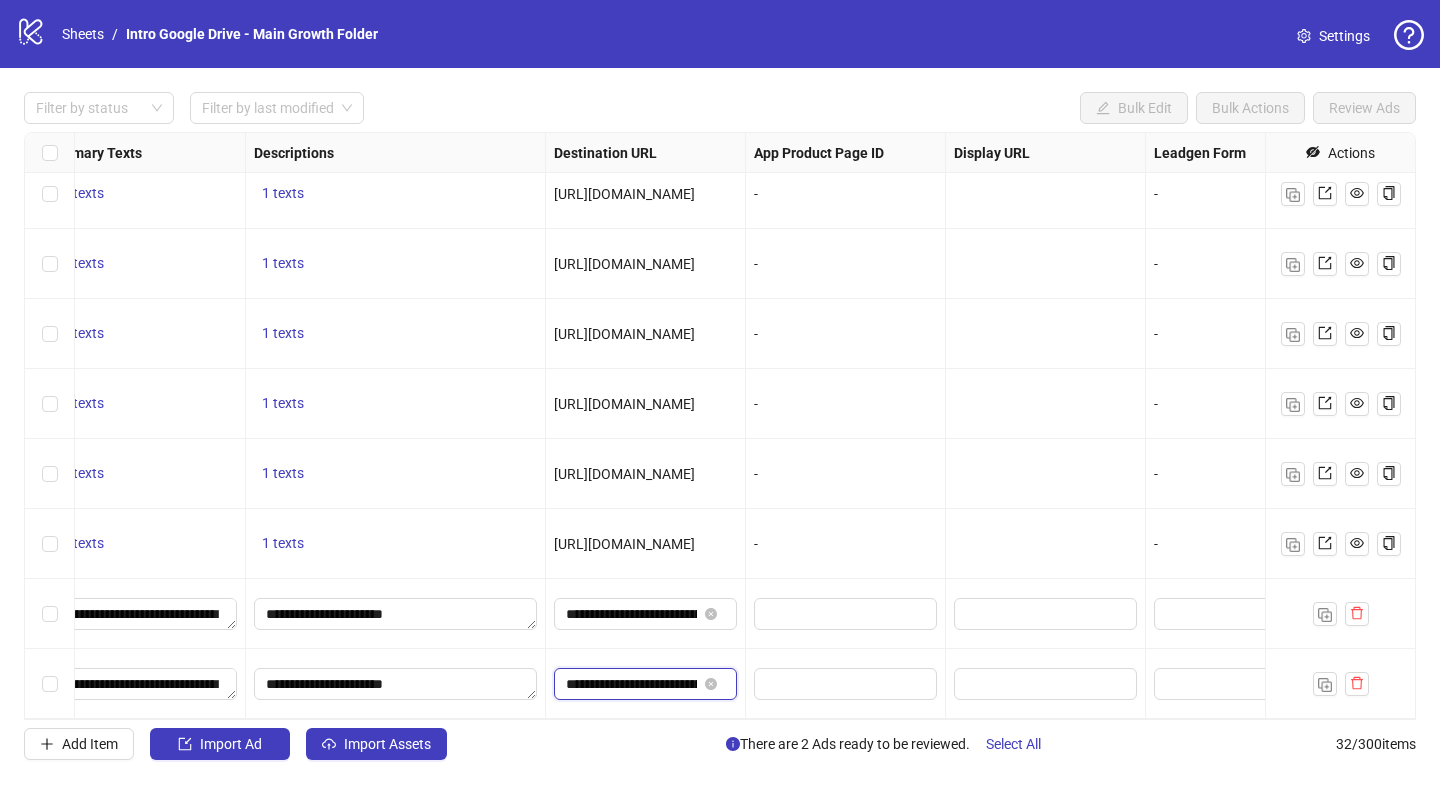 click on "**********" at bounding box center [631, 684] 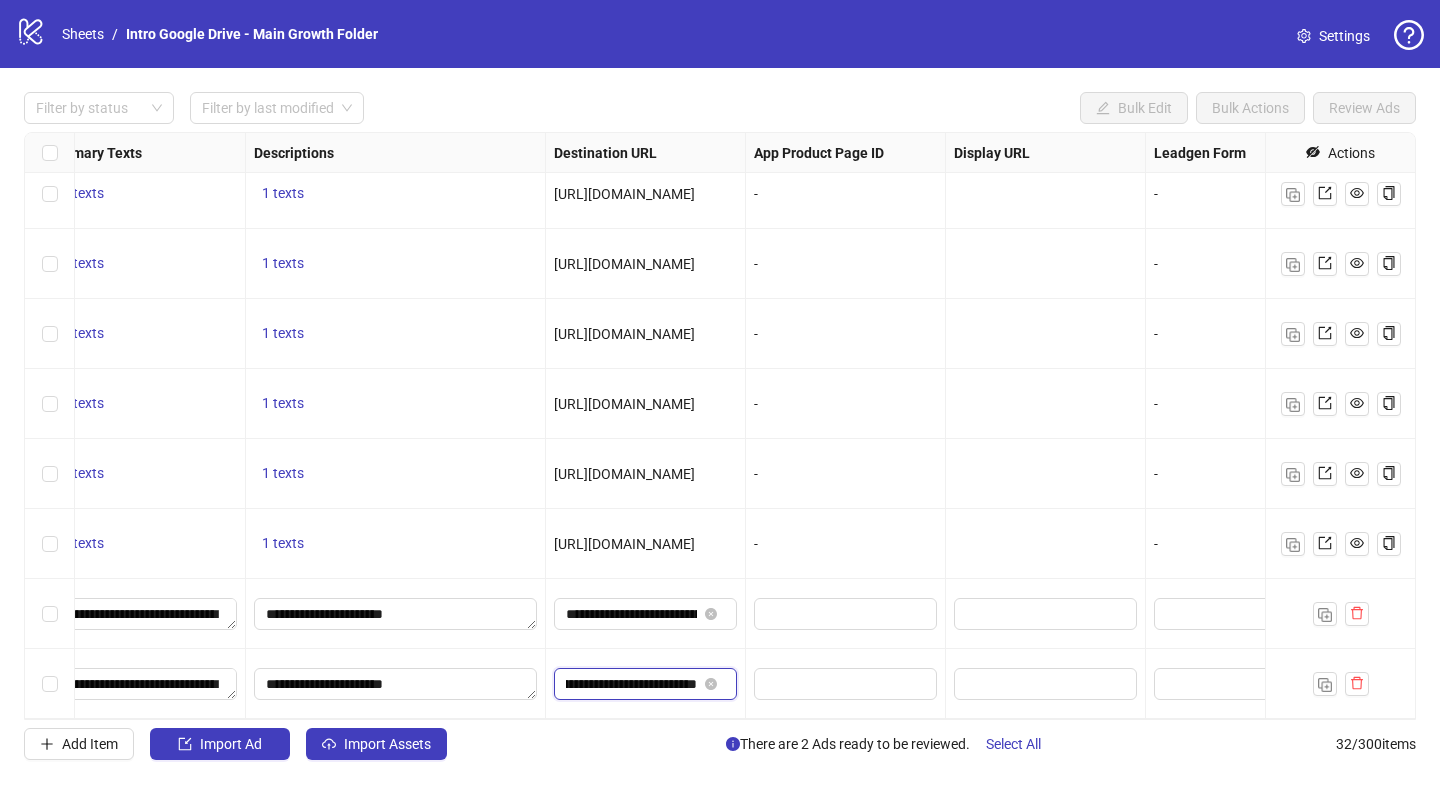 drag, startPoint x: 638, startPoint y: 689, endPoint x: 745, endPoint y: 689, distance: 107 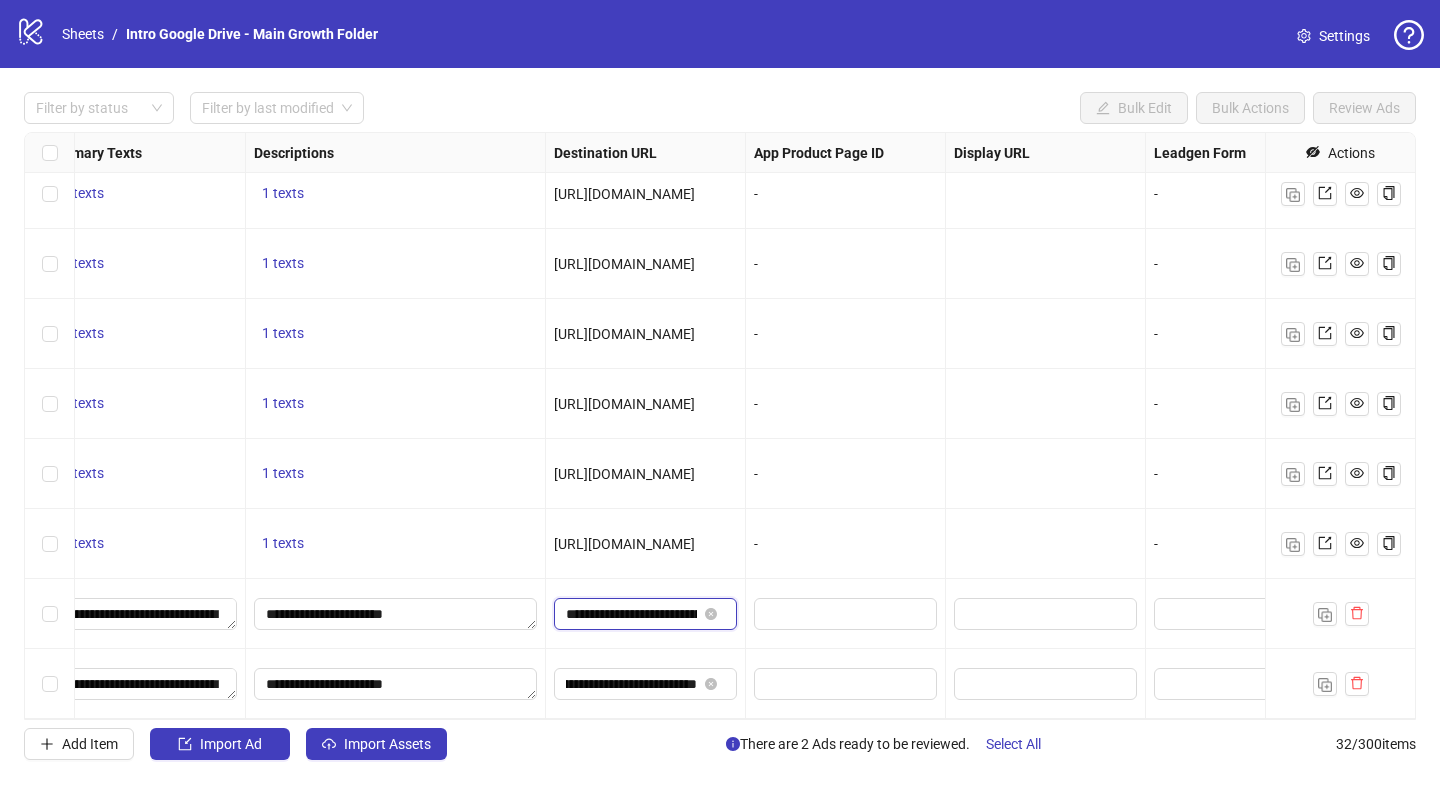 click on "**********" at bounding box center [631, 614] 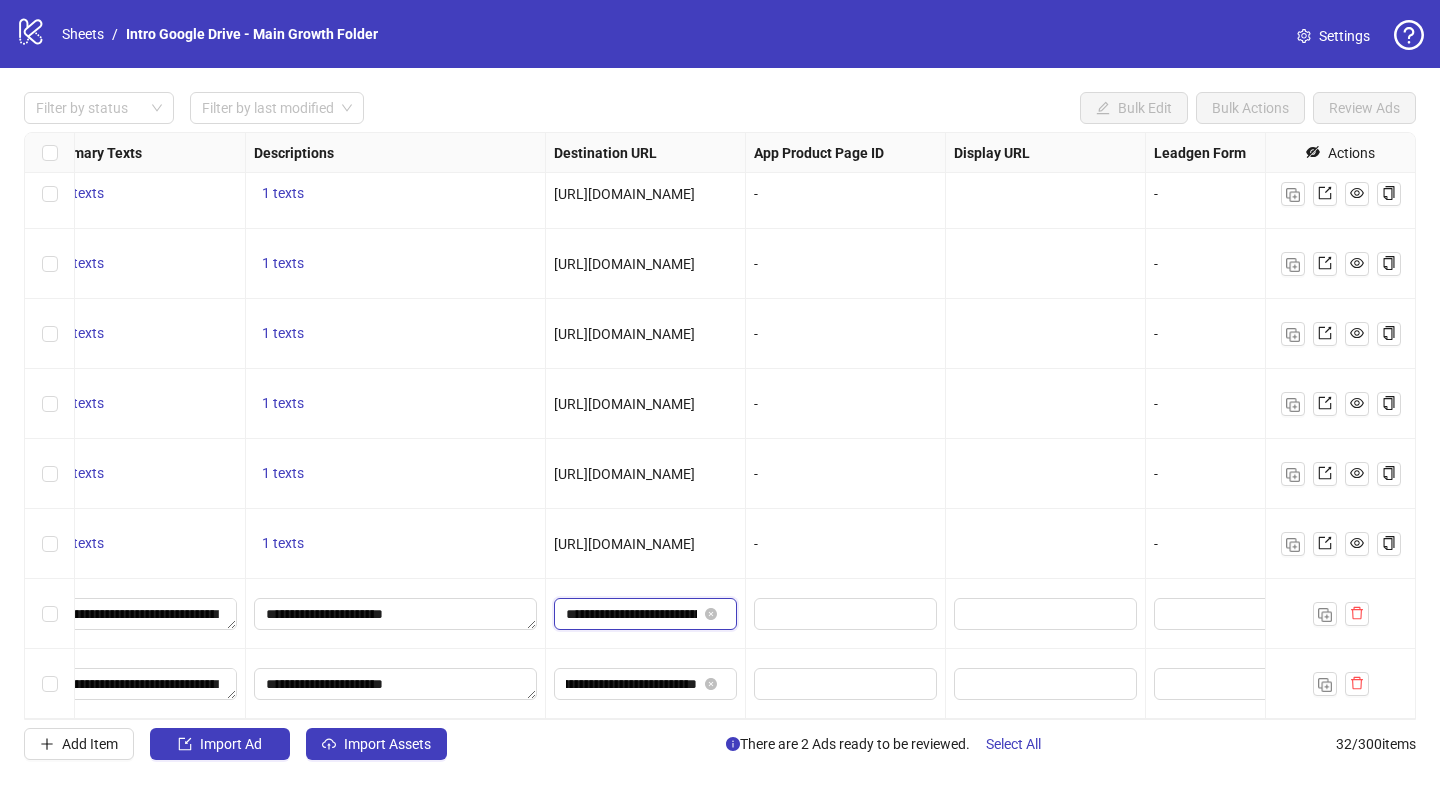 scroll, scrollTop: 0, scrollLeft: 0, axis: both 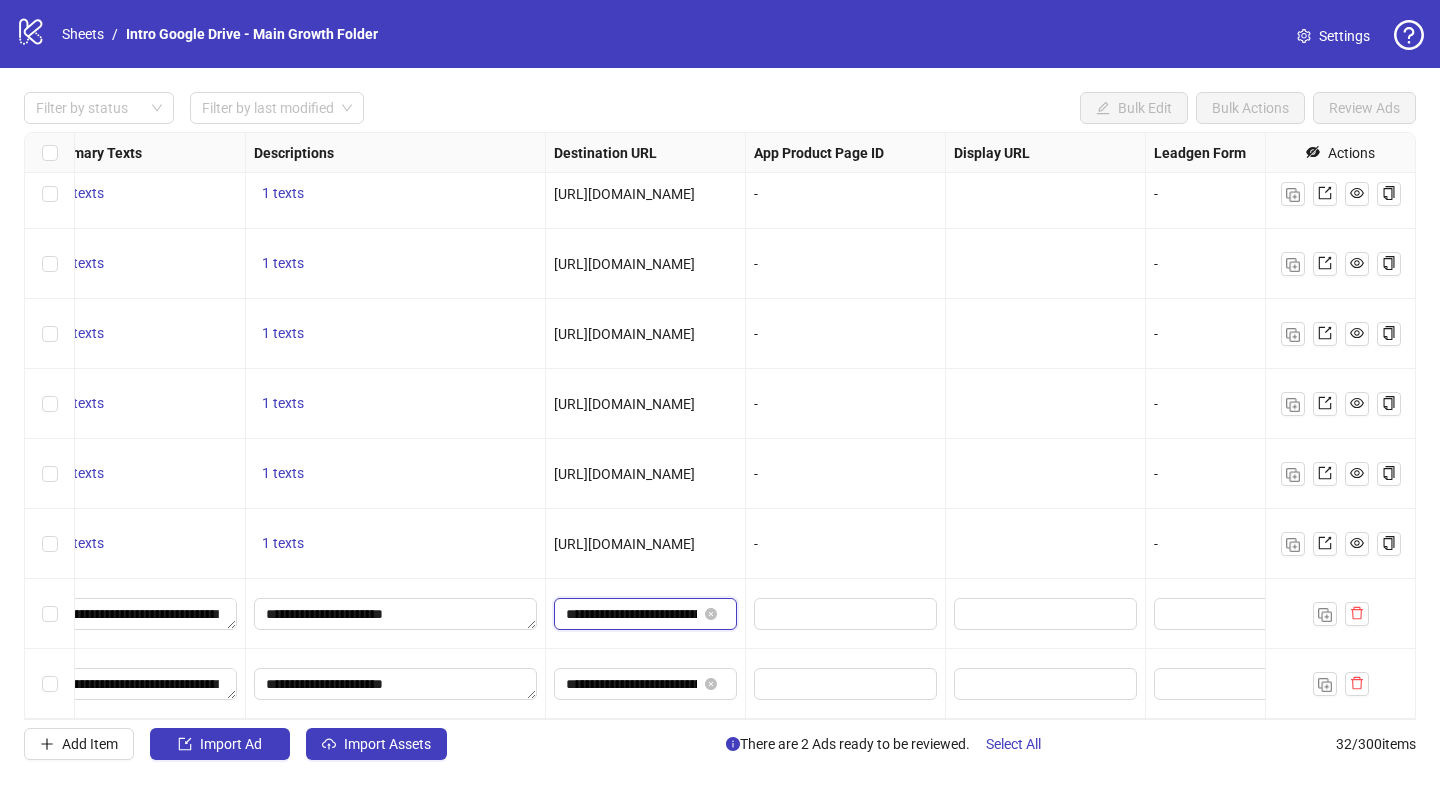click on "**********" at bounding box center [631, 614] 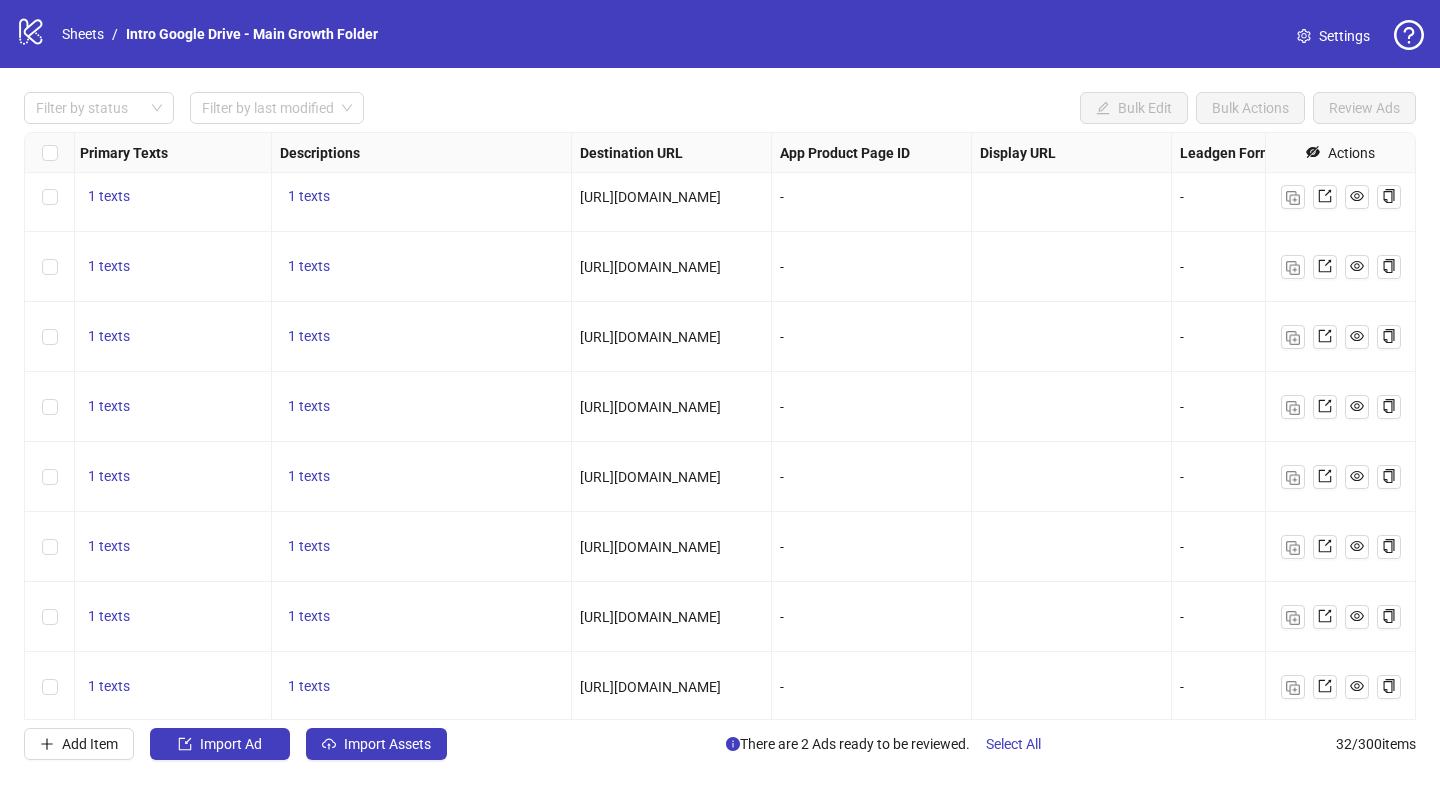 scroll, scrollTop: 1339, scrollLeft: 1413, axis: both 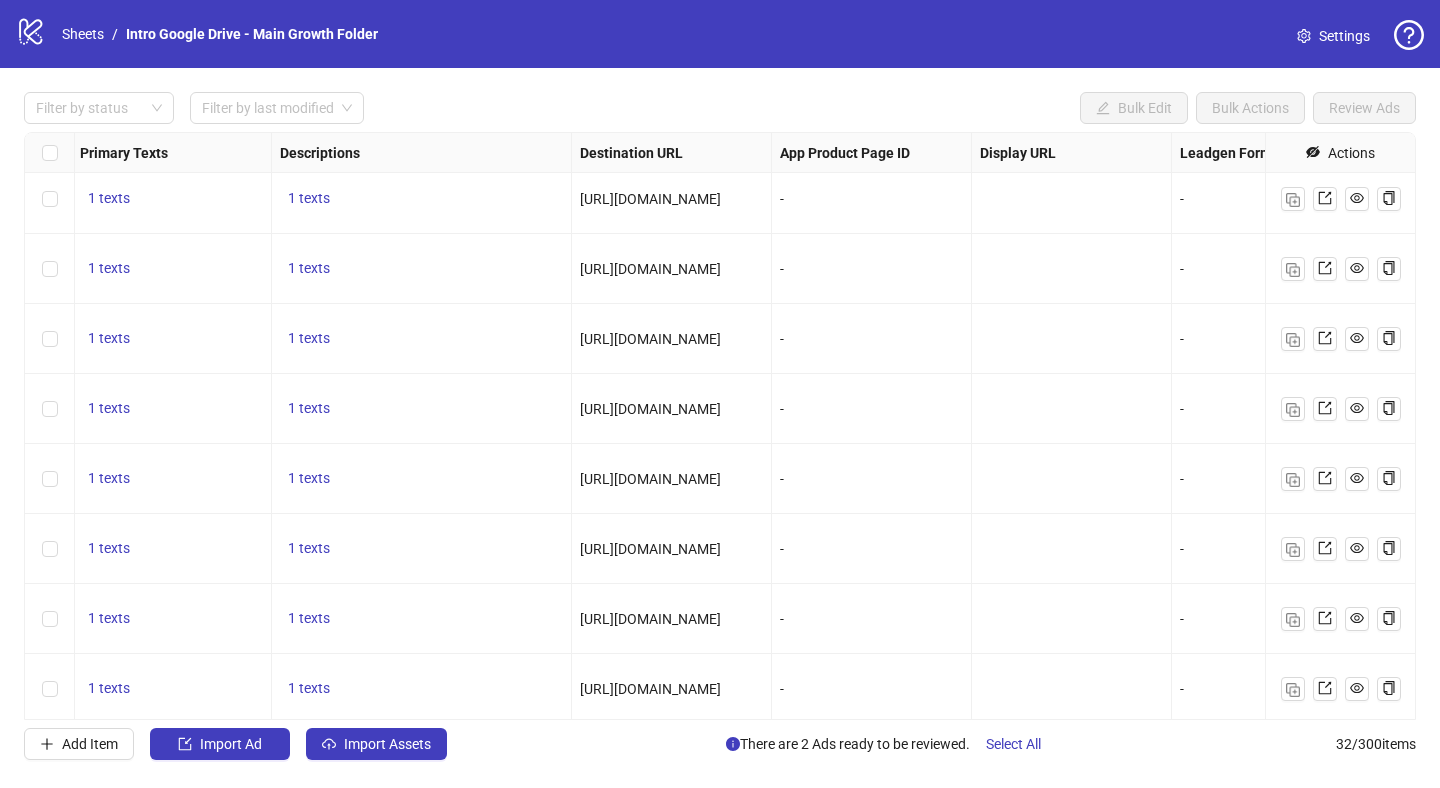 click on "[URL][DOMAIN_NAME]" at bounding box center (650, 339) 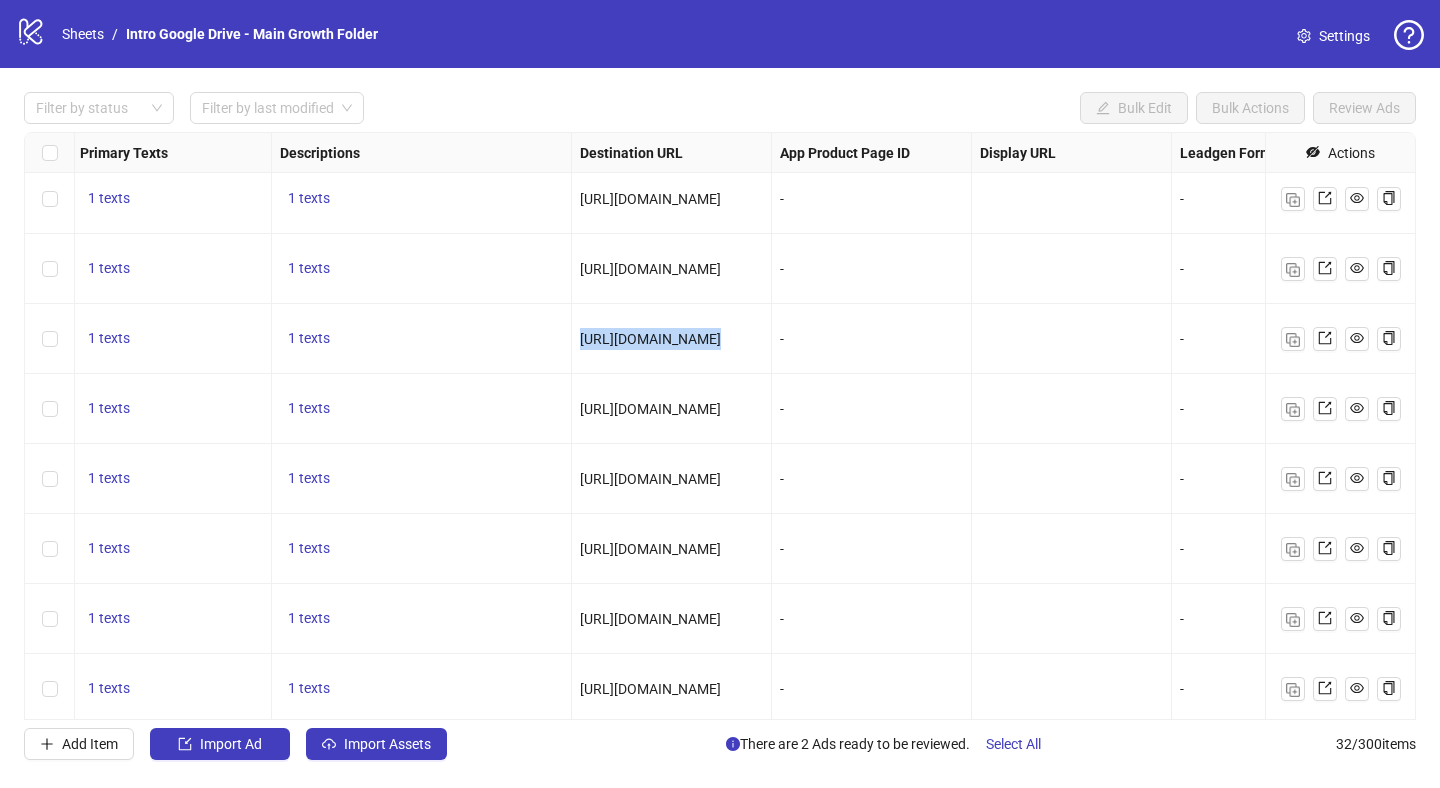 copy on "[URL][DOMAIN_NAME]" 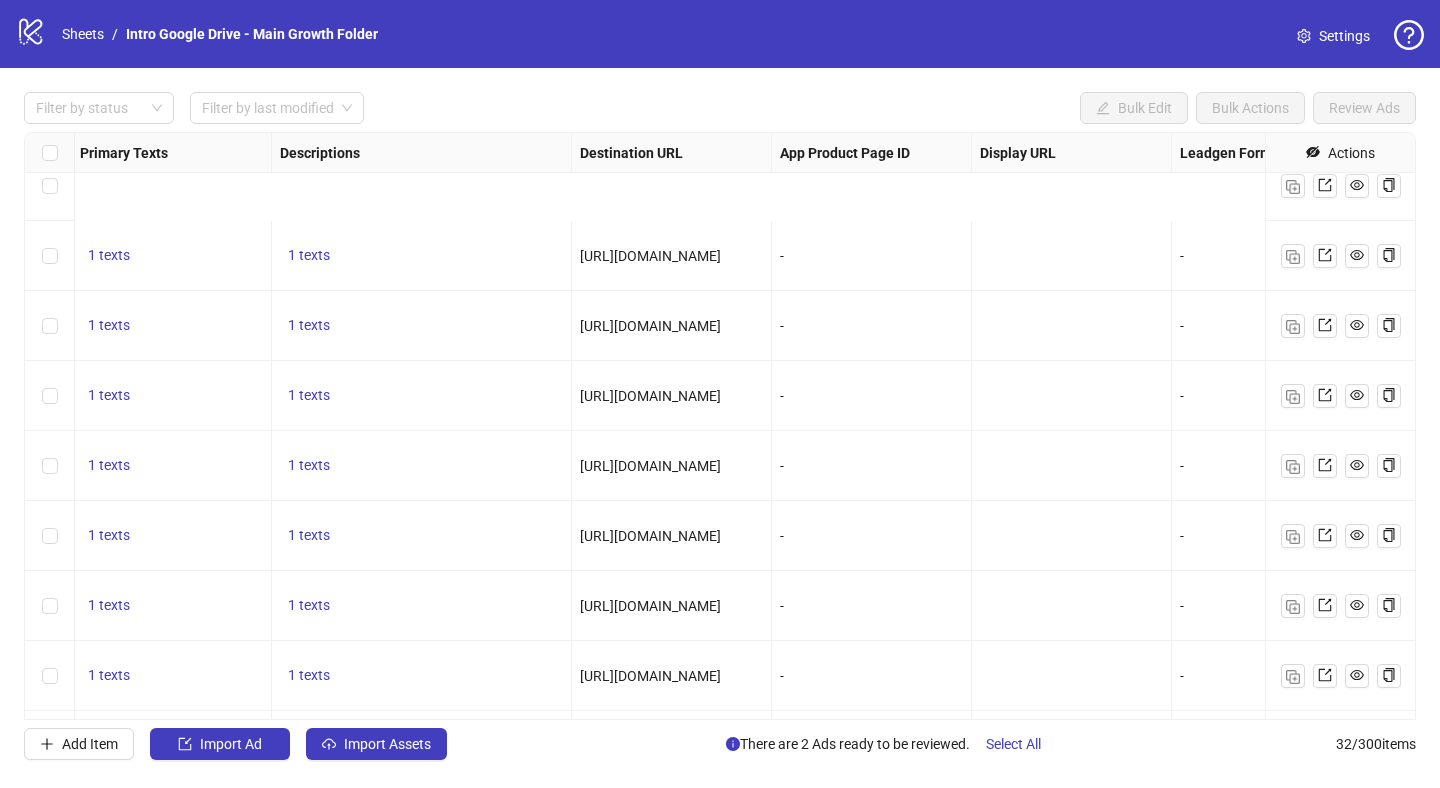 scroll, scrollTop: 1694, scrollLeft: 1413, axis: both 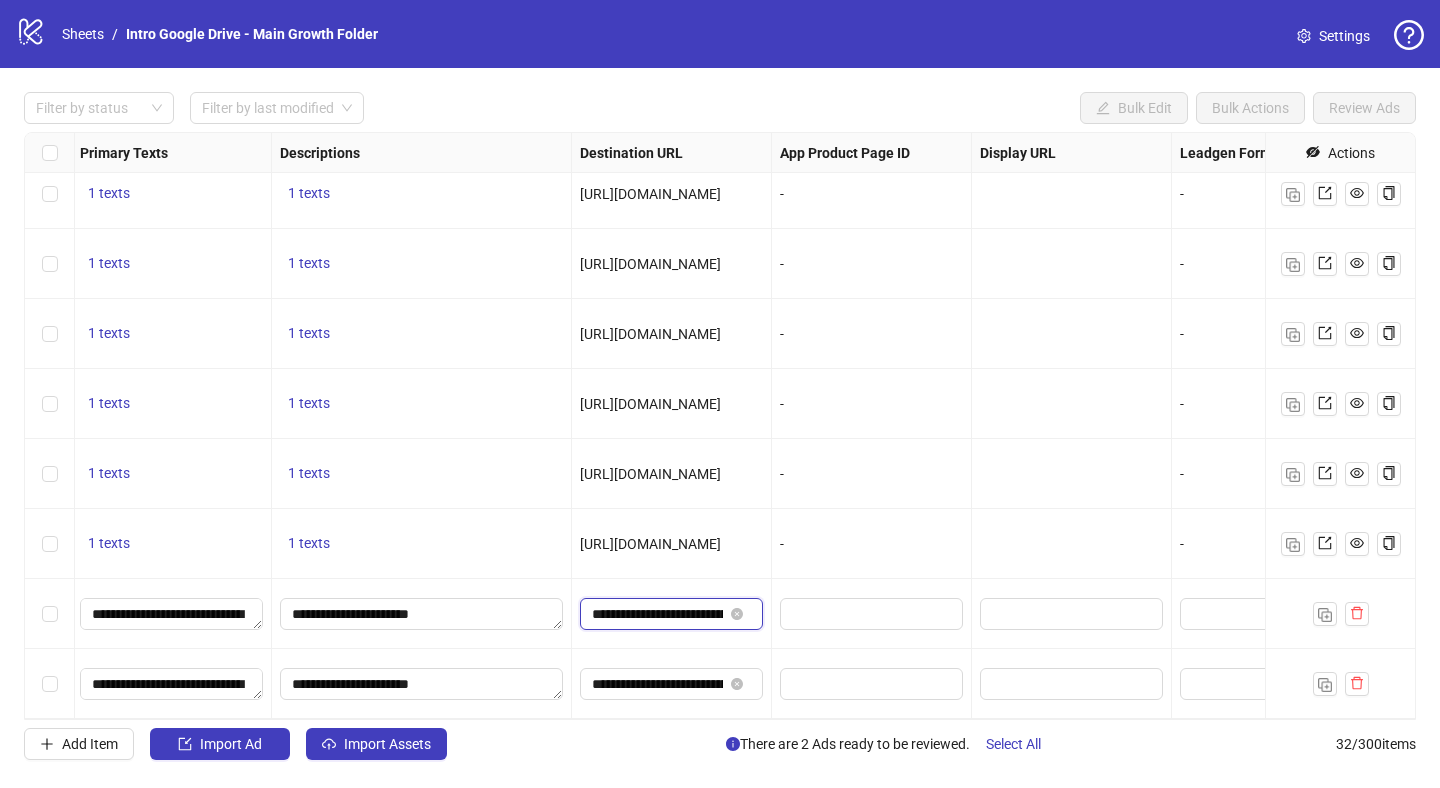 click on "**********" at bounding box center [657, 614] 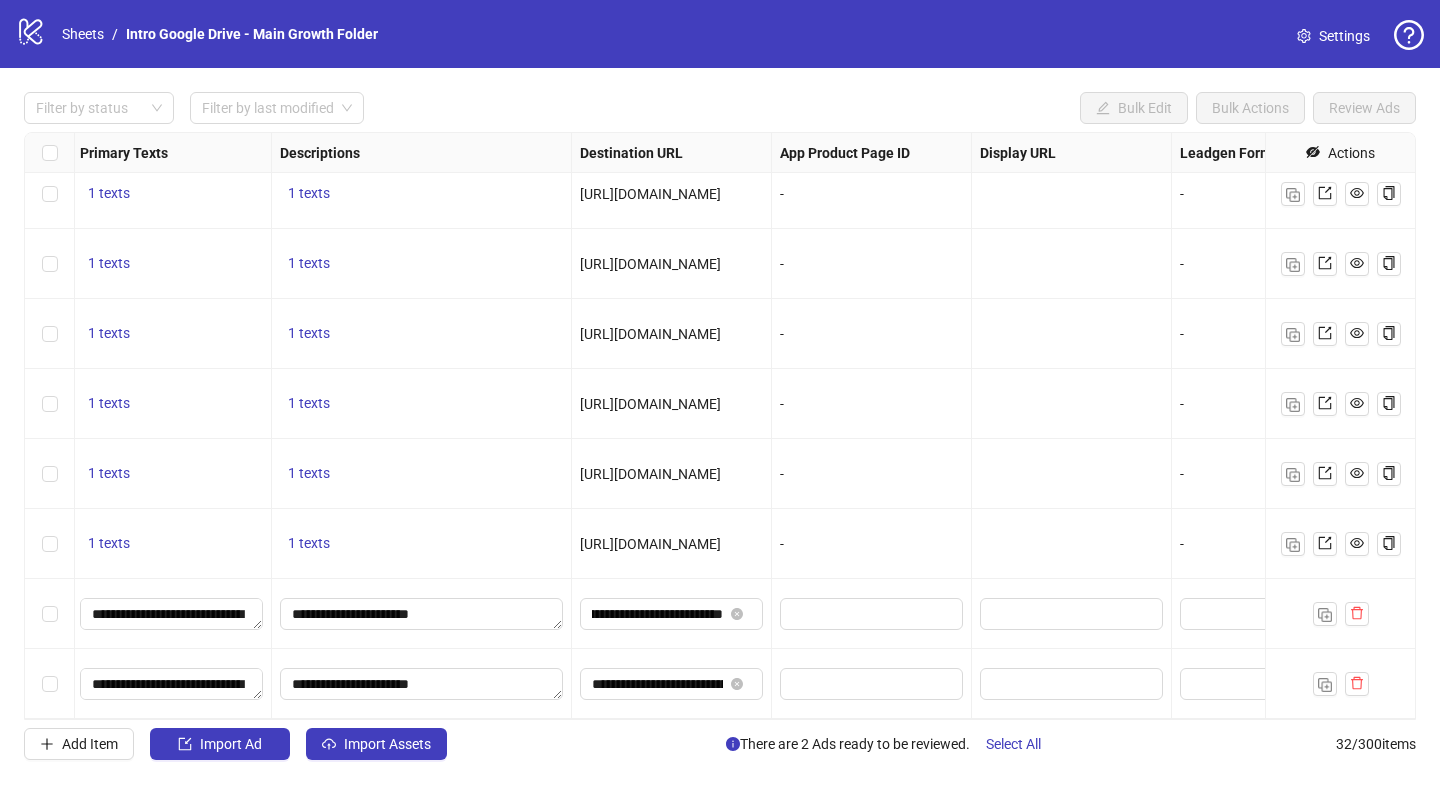 click on "**********" at bounding box center [672, 614] 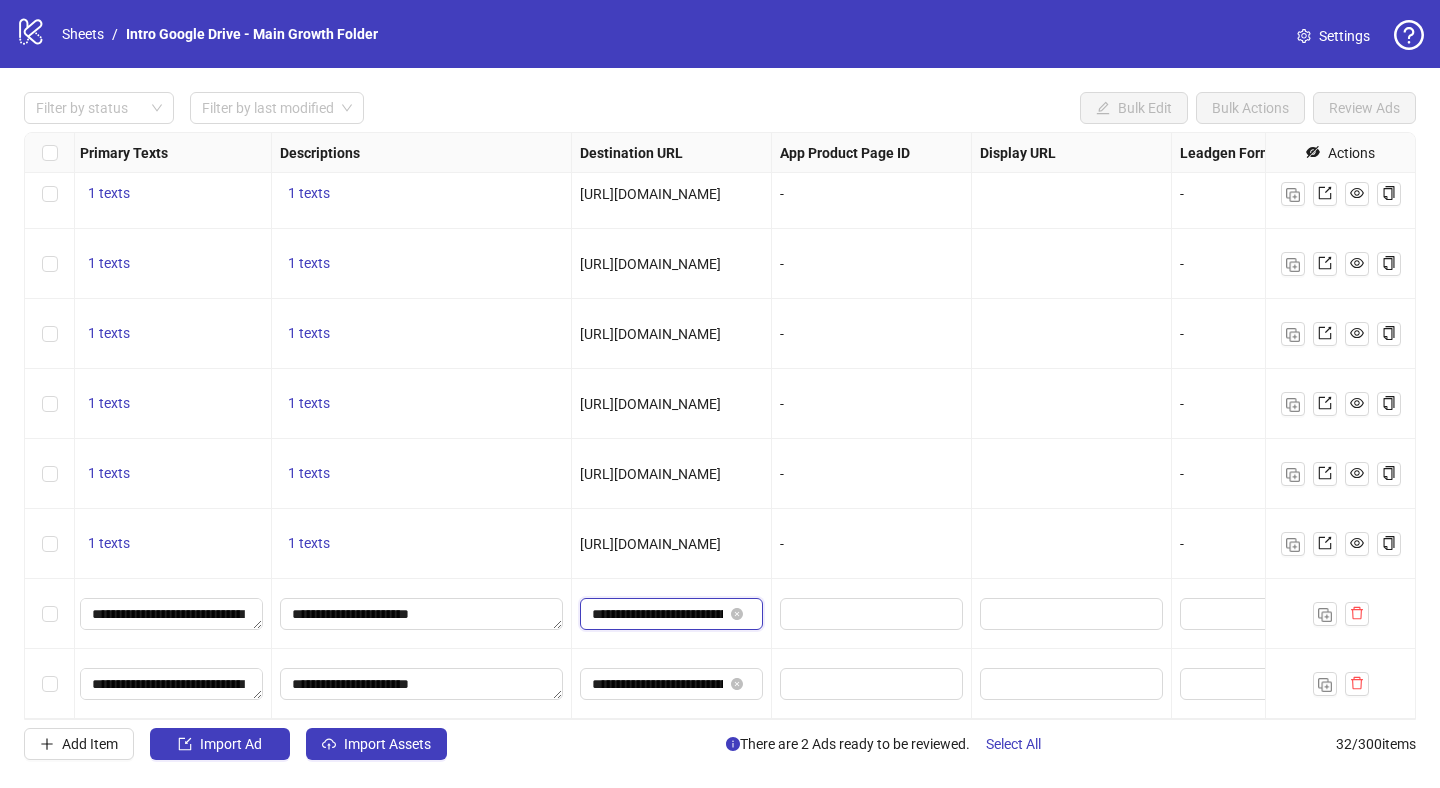 click on "**********" at bounding box center (657, 614) 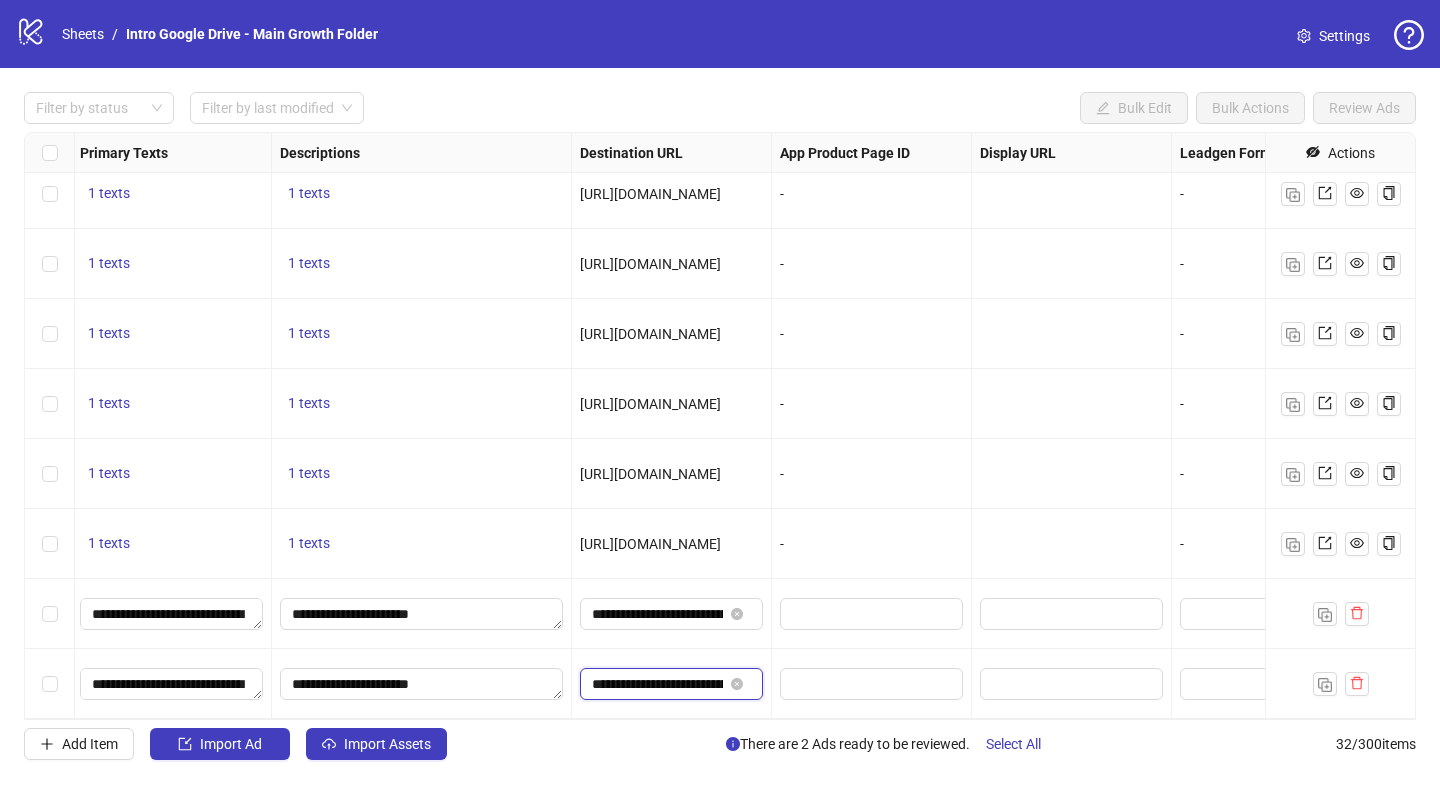click on "**********" at bounding box center [657, 684] 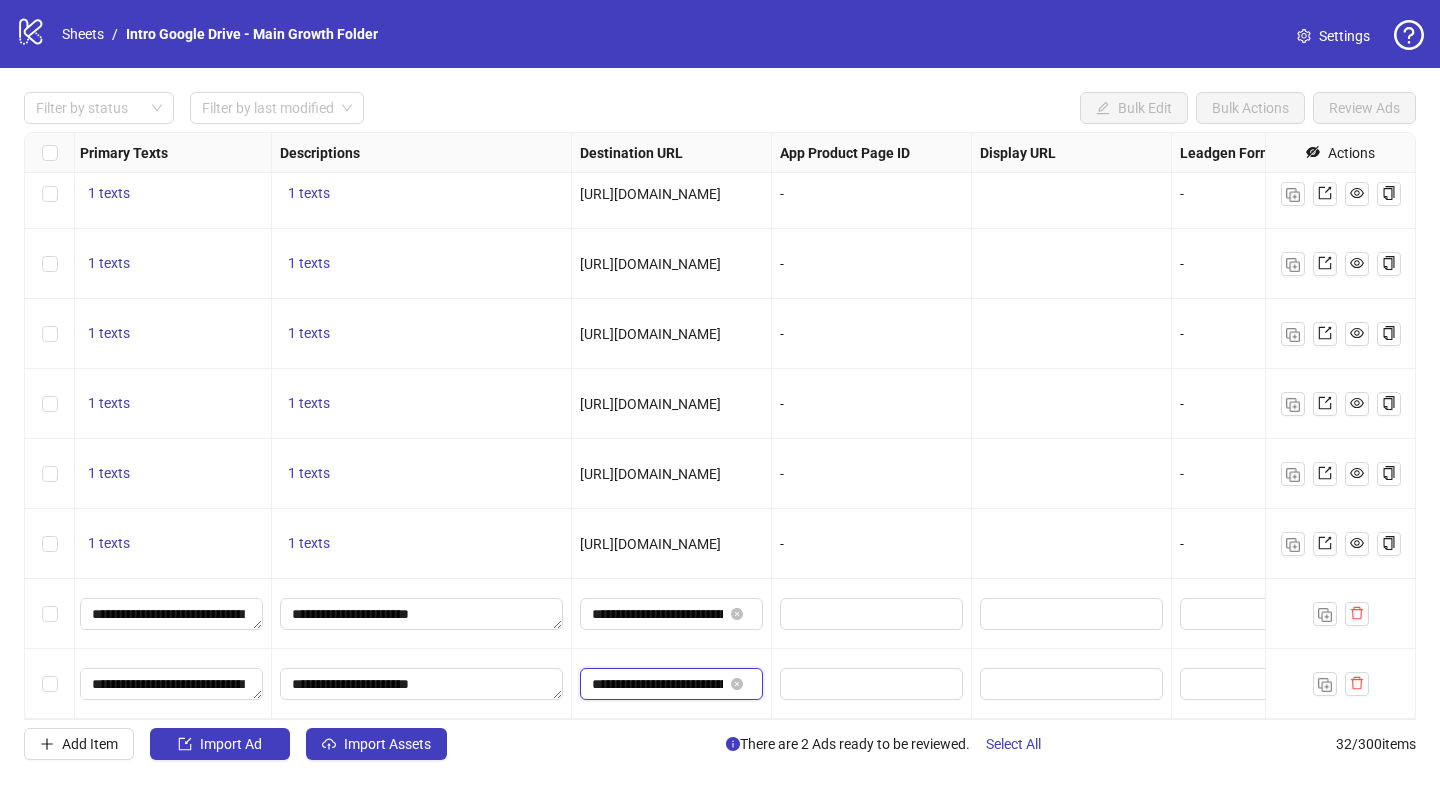 paste on "******" 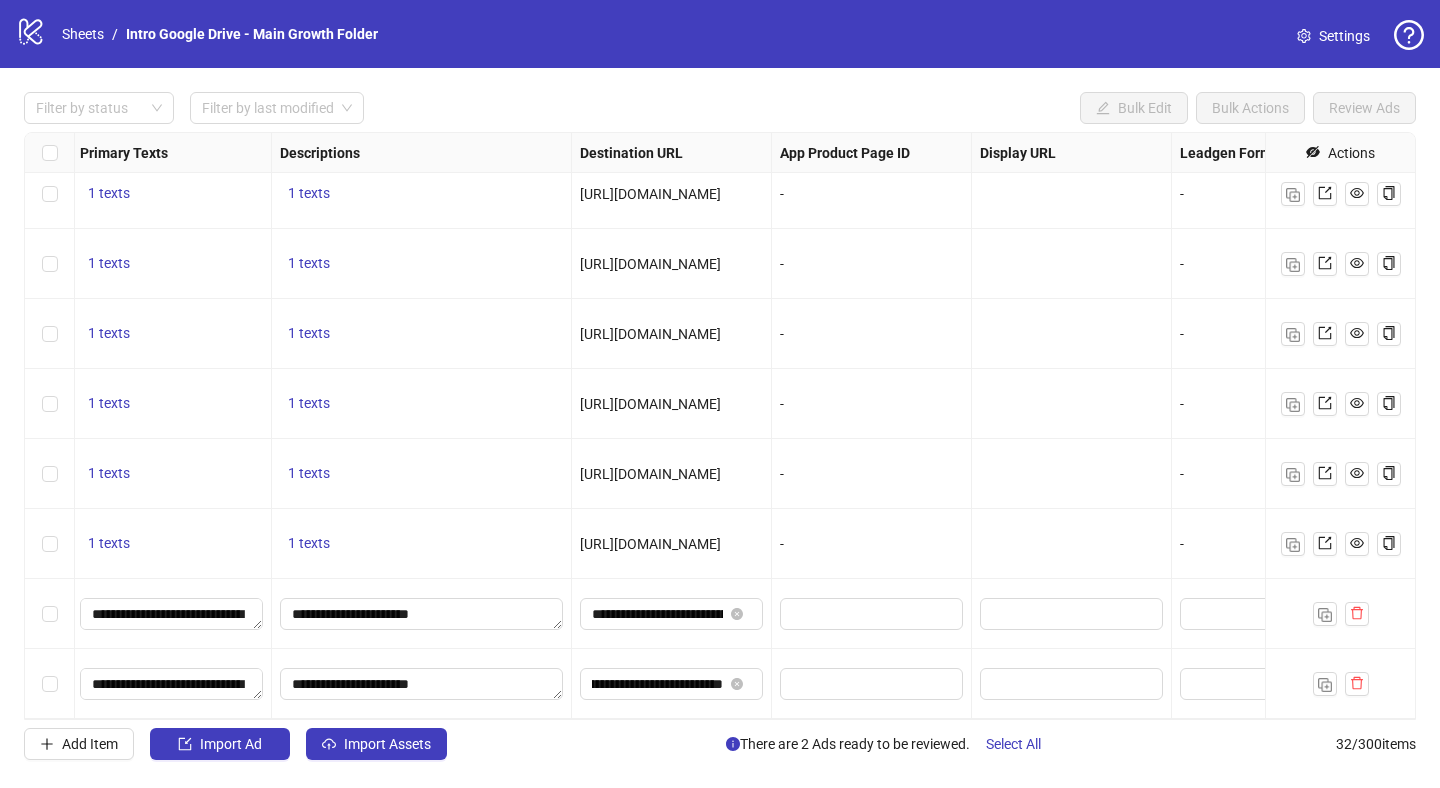 click on "**********" at bounding box center (672, 684) 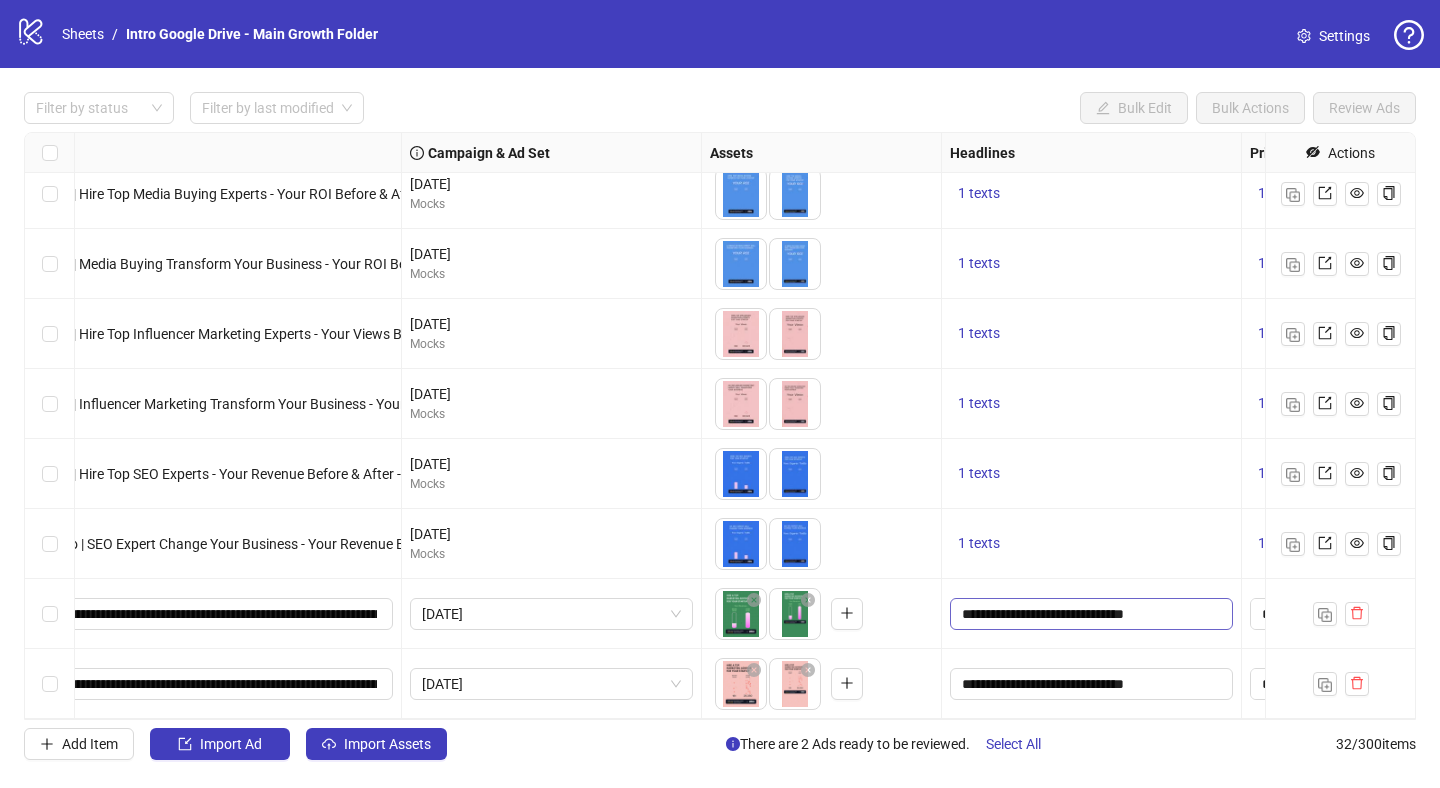 scroll, scrollTop: 1694, scrollLeft: 0, axis: vertical 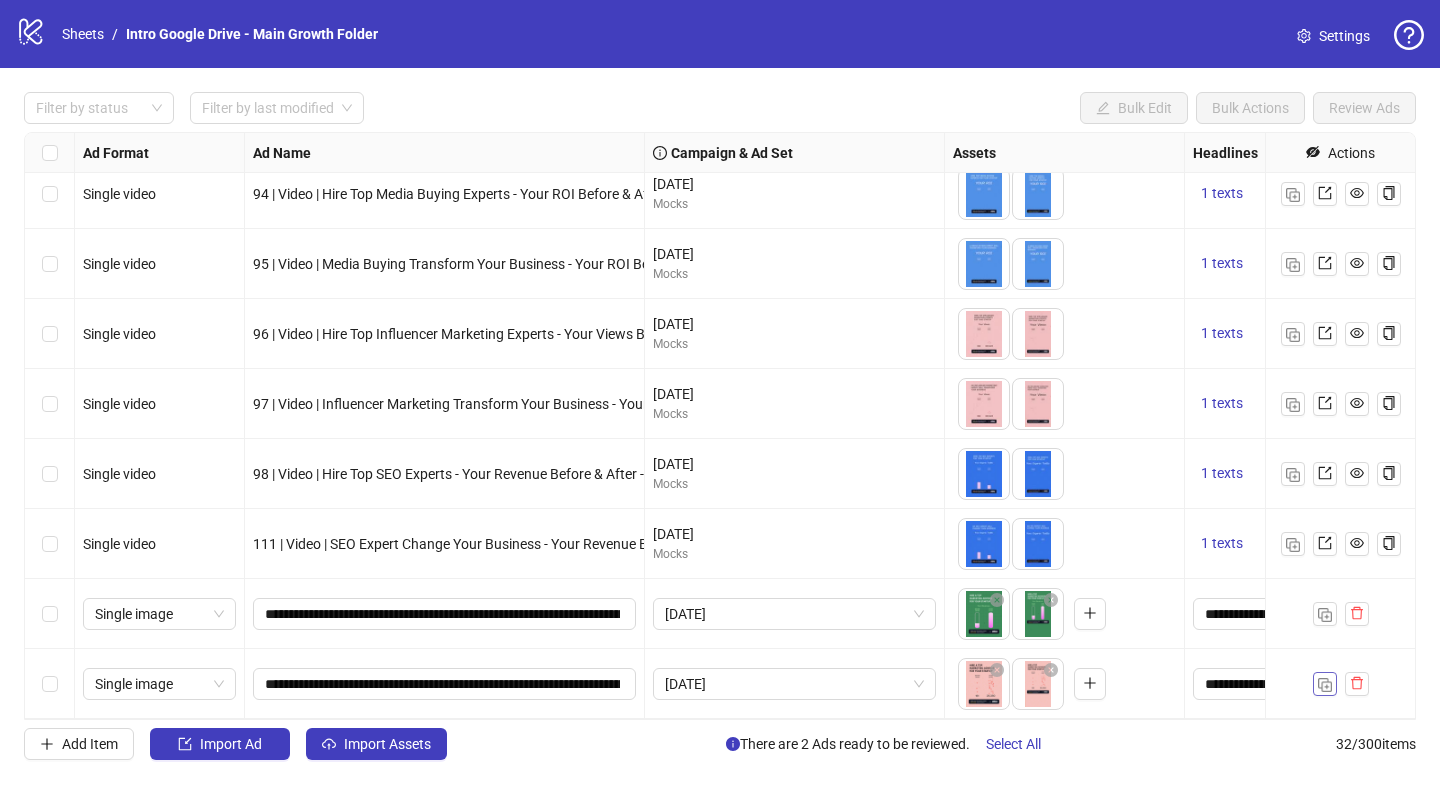 click at bounding box center [1325, 684] 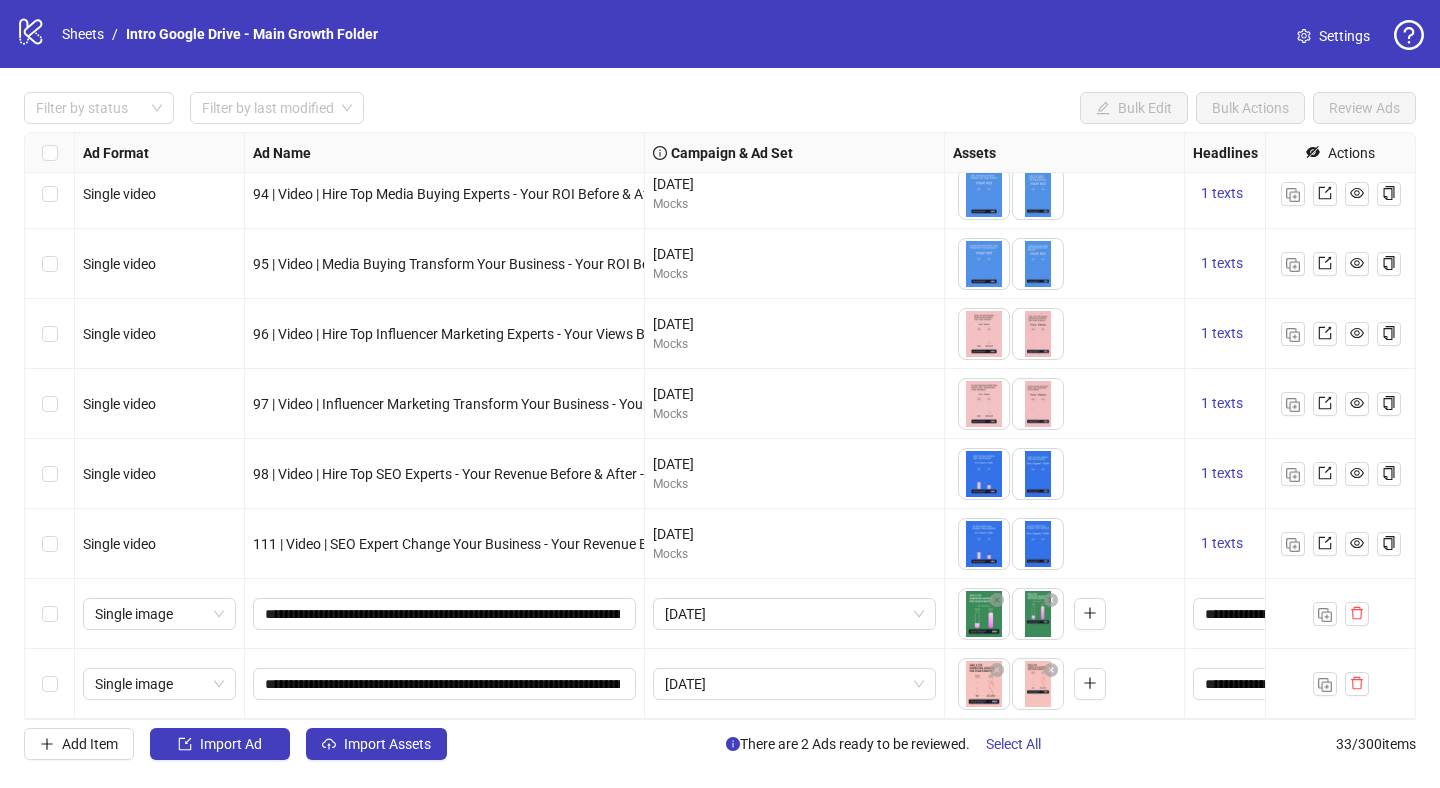 scroll, scrollTop: 1764, scrollLeft: 0, axis: vertical 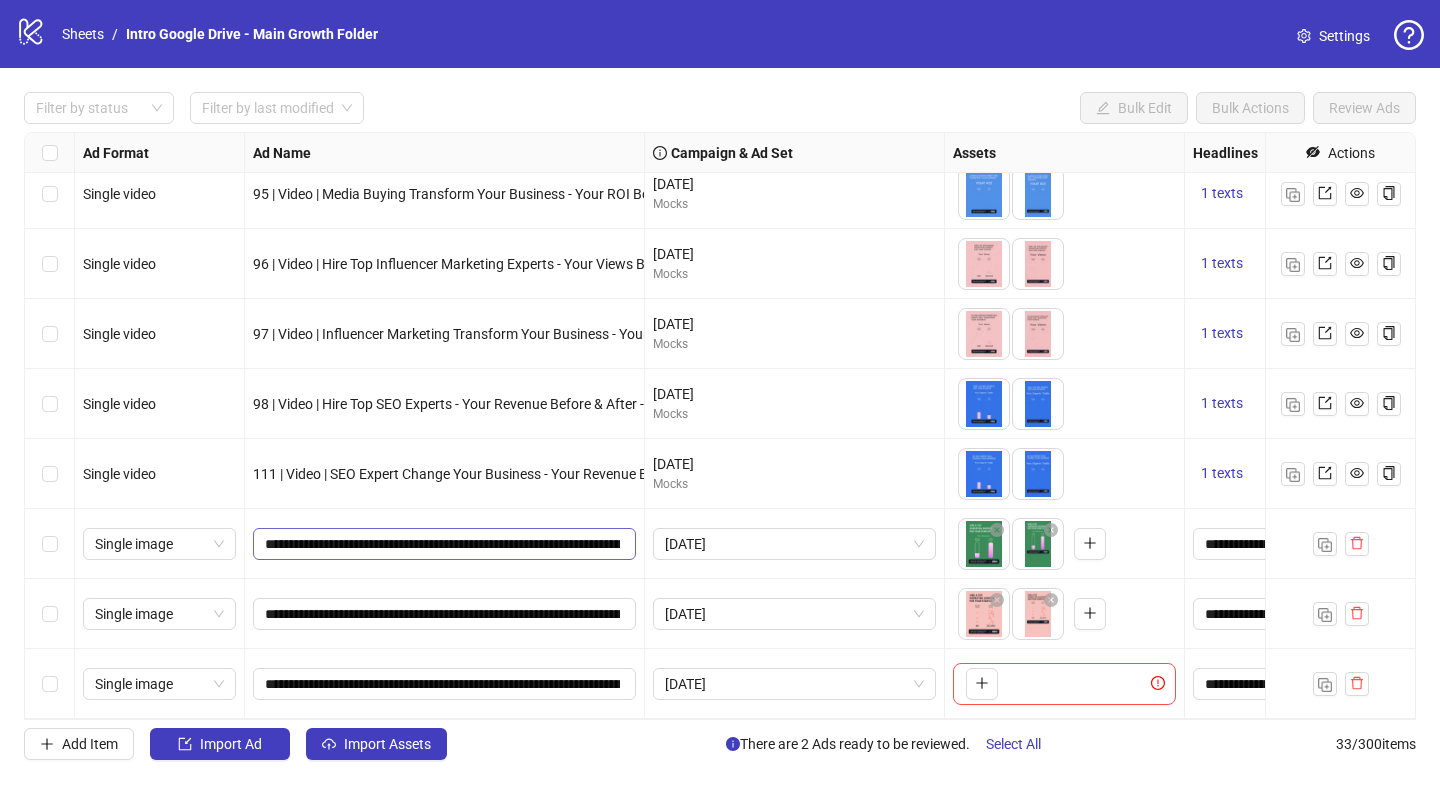 type 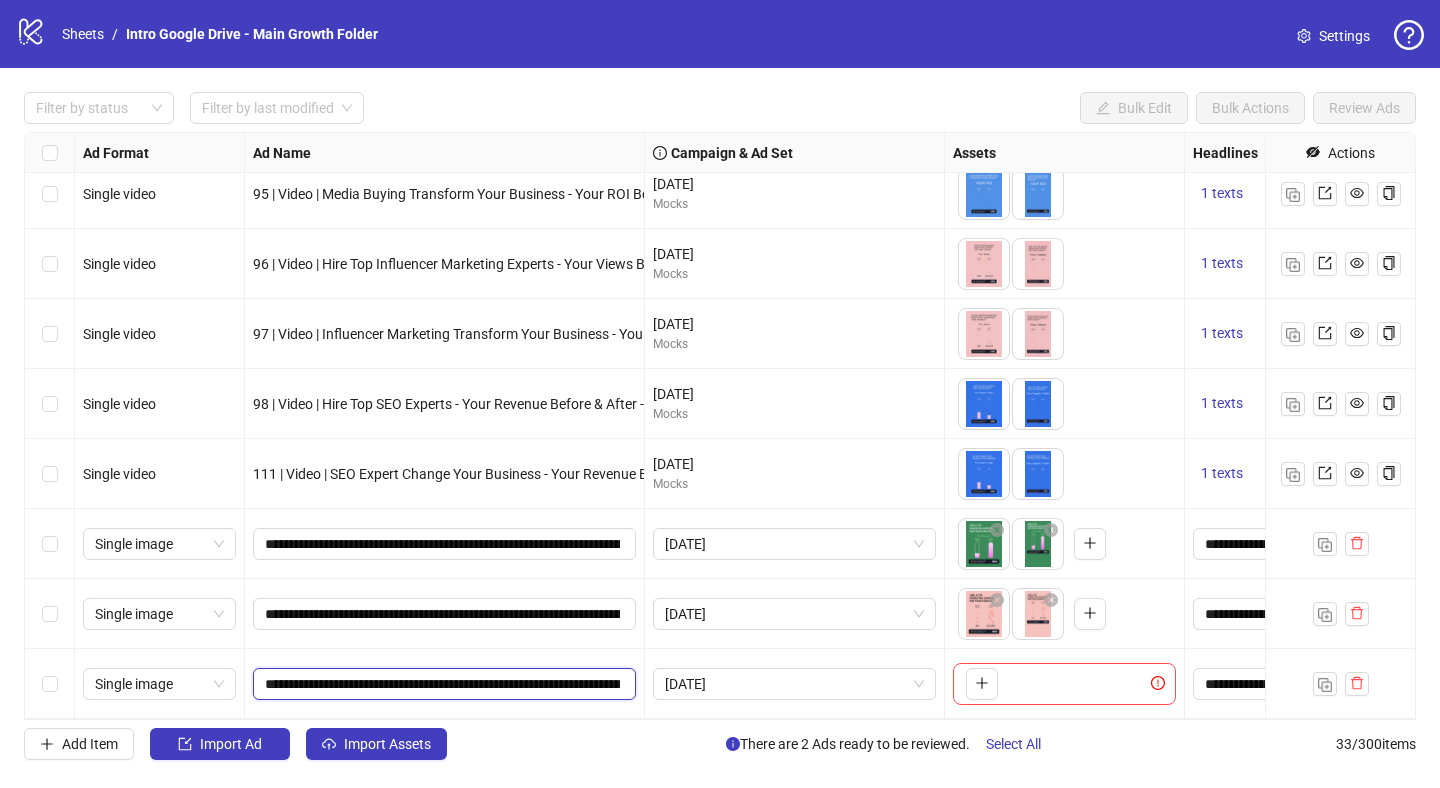 click on "**********" at bounding box center (442, 684) 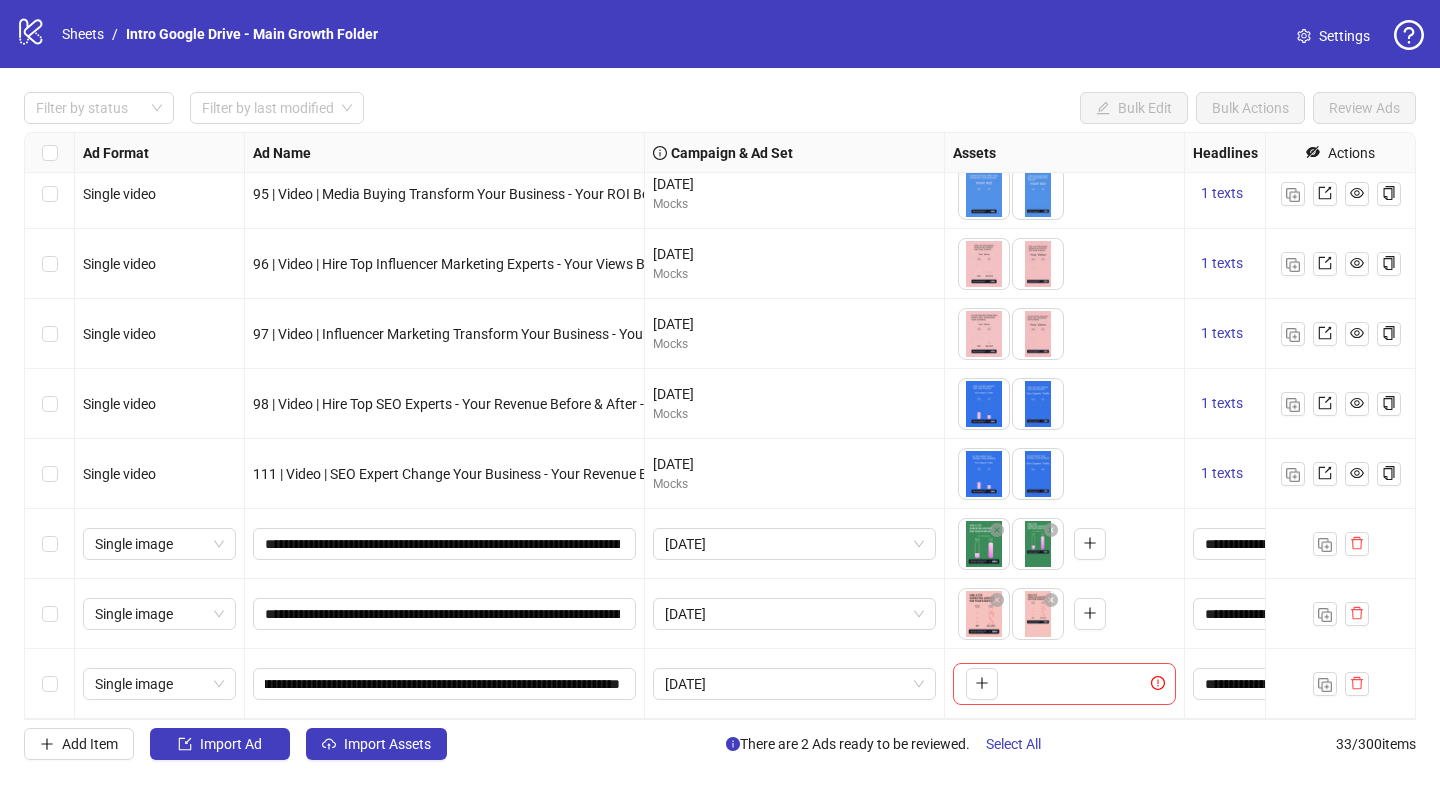 click on "[DATE]" at bounding box center (795, 684) 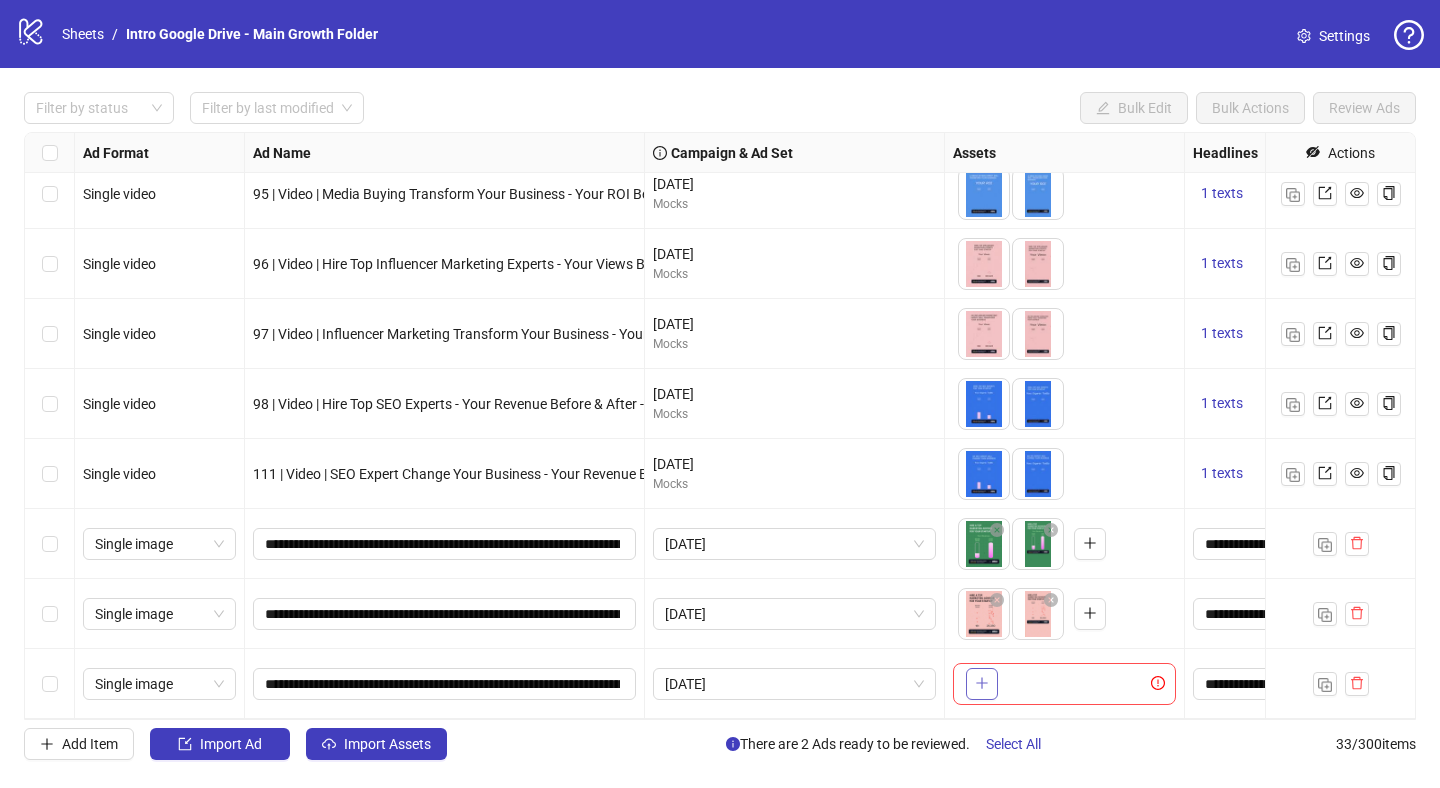 click at bounding box center (982, 684) 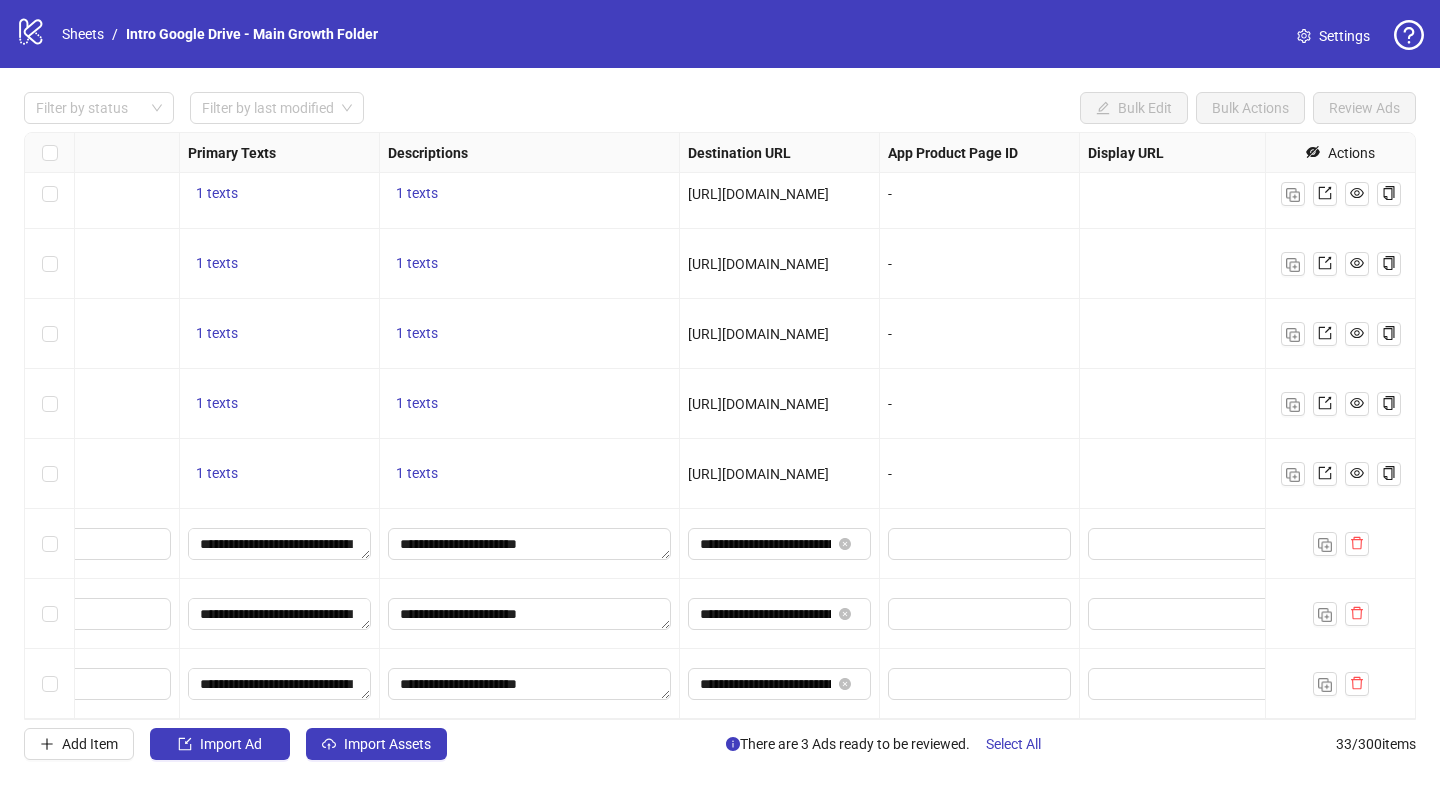 scroll, scrollTop: 1764, scrollLeft: 1306, axis: both 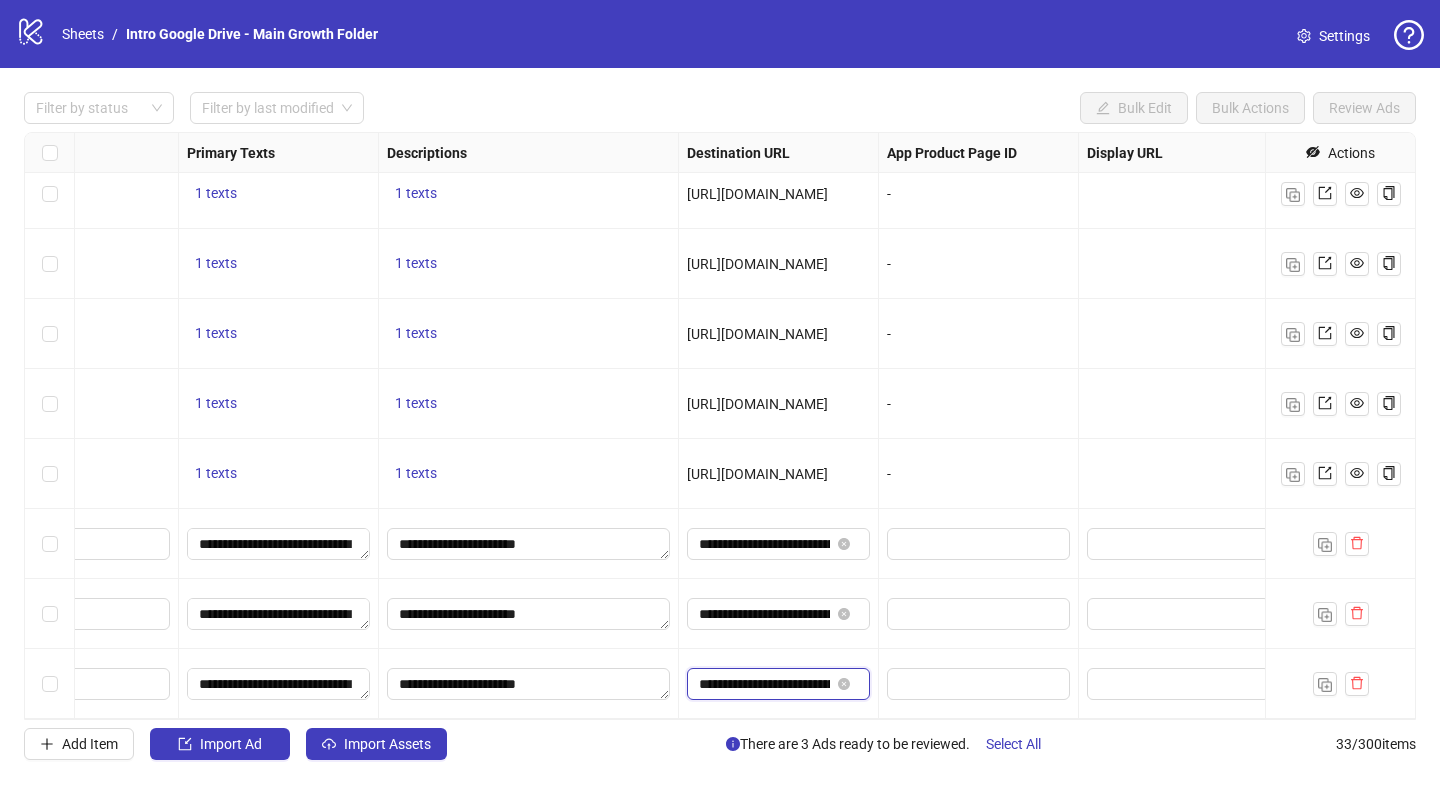 click on "**********" at bounding box center [764, 684] 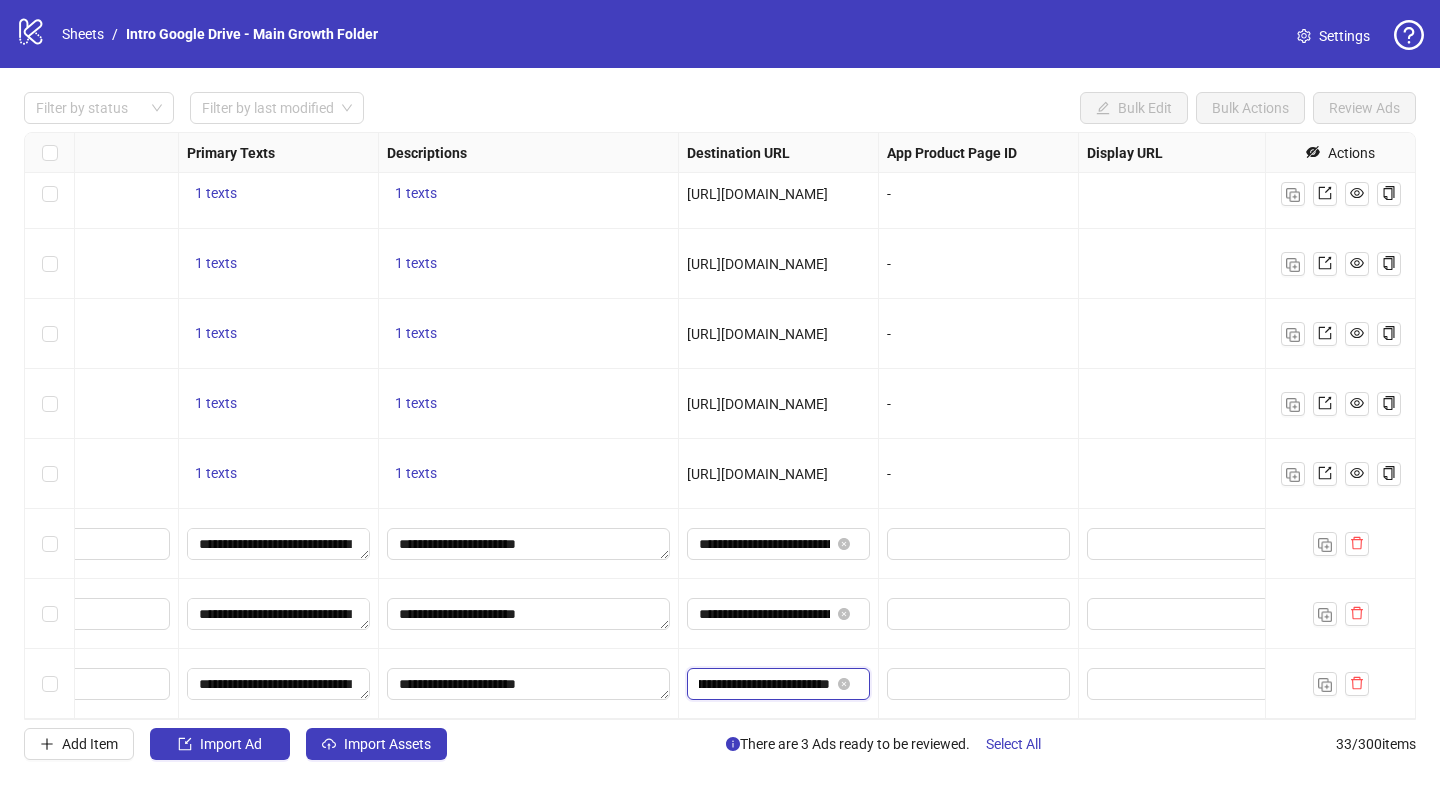 drag, startPoint x: 761, startPoint y: 680, endPoint x: 859, endPoint y: 688, distance: 98.32599 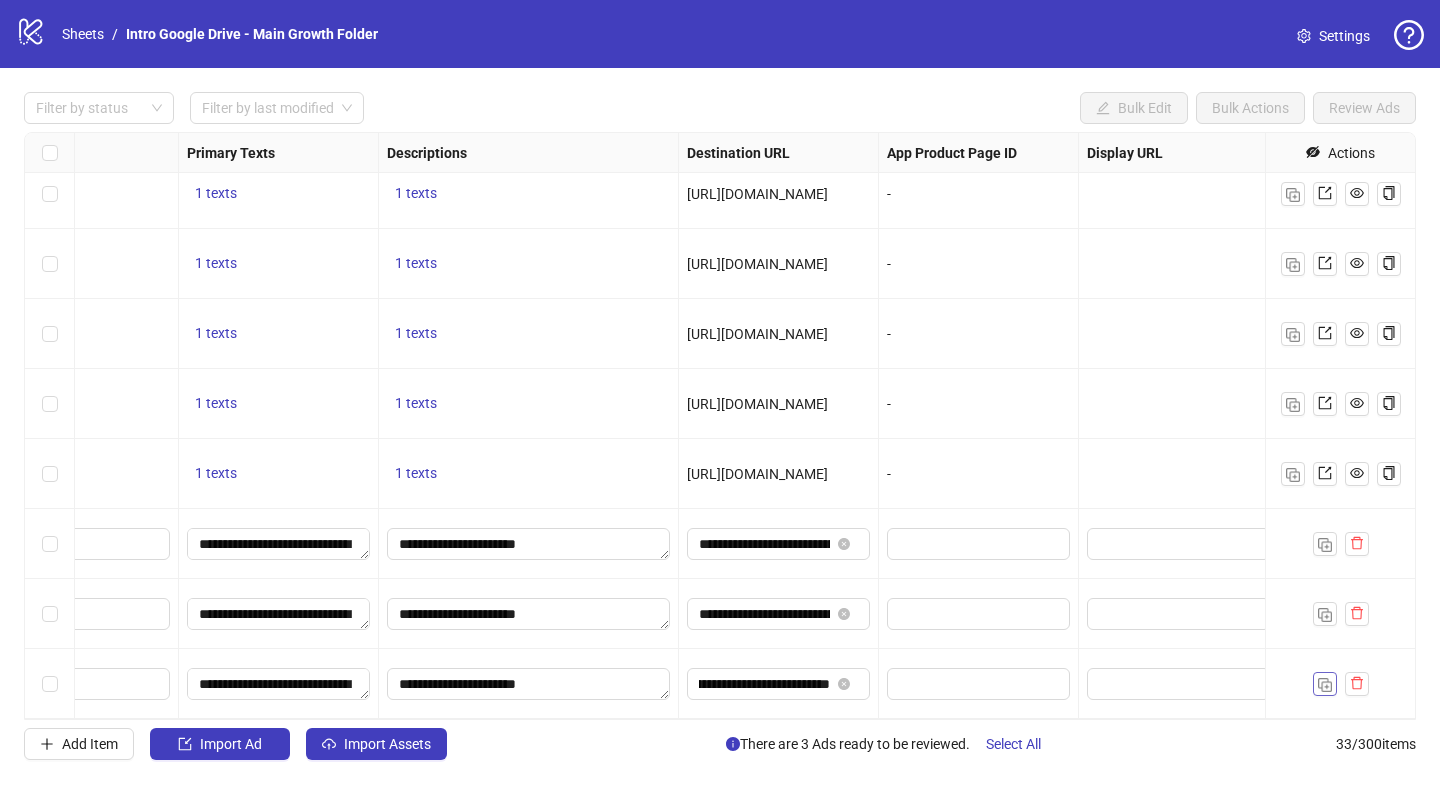 click at bounding box center (1325, 685) 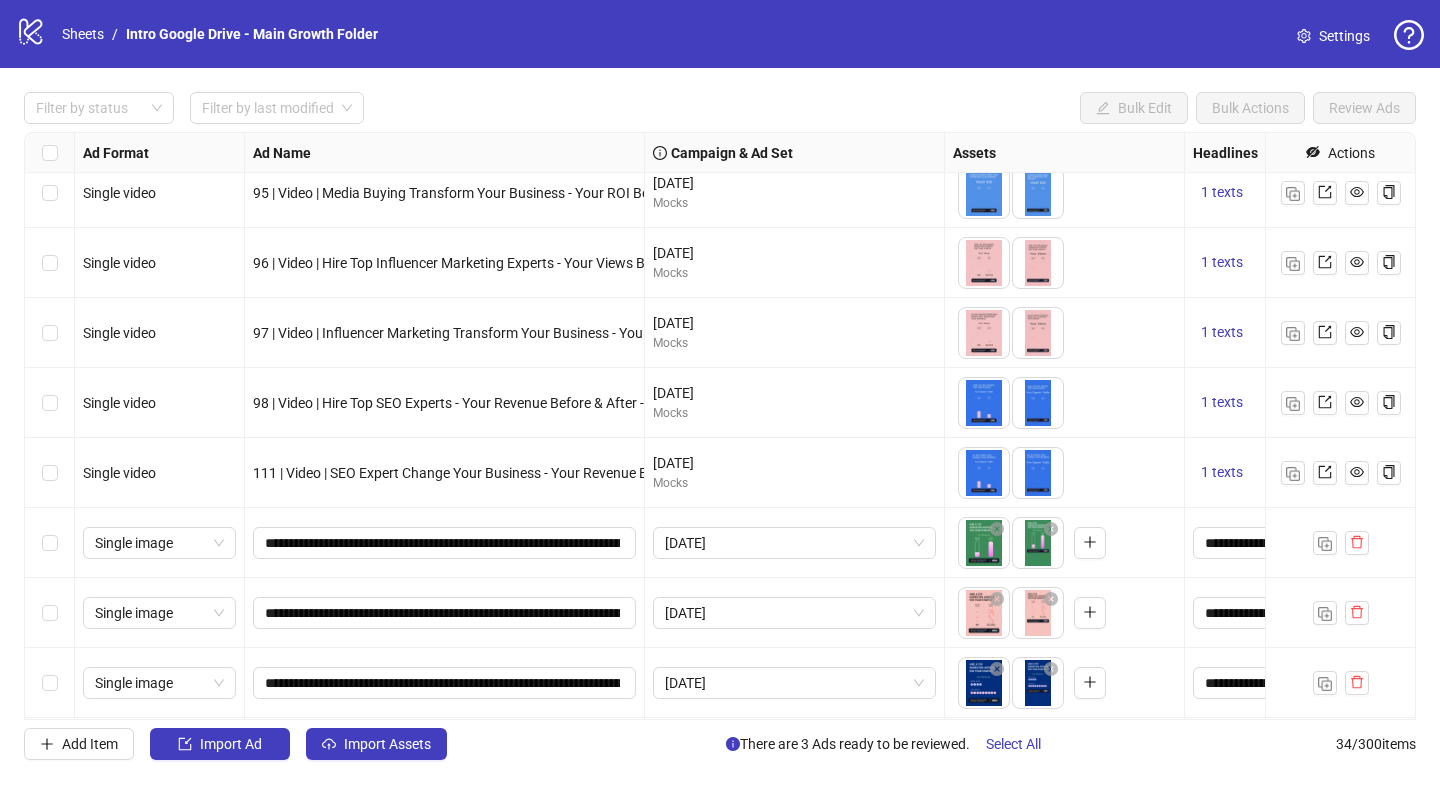 scroll, scrollTop: 1834, scrollLeft: 0, axis: vertical 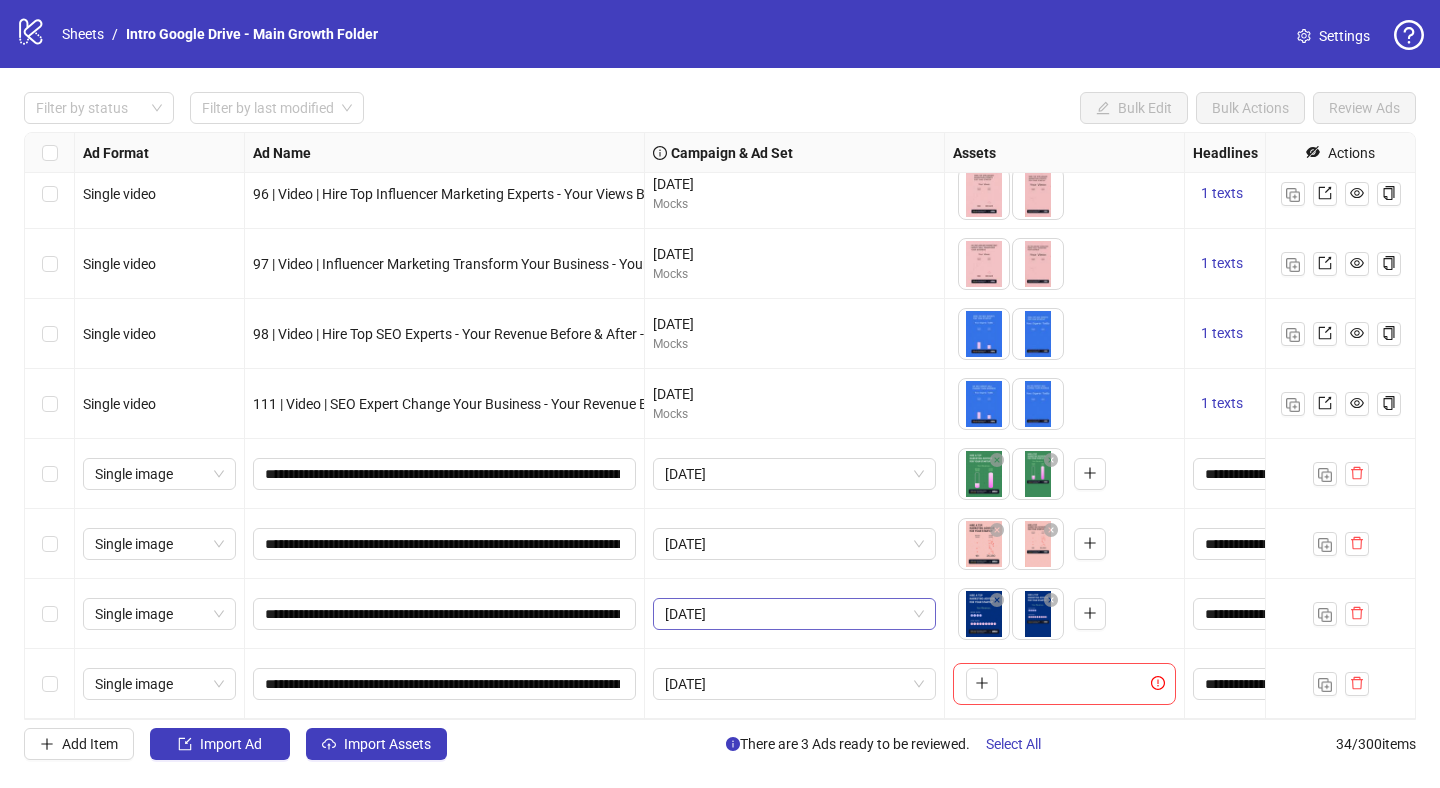 type 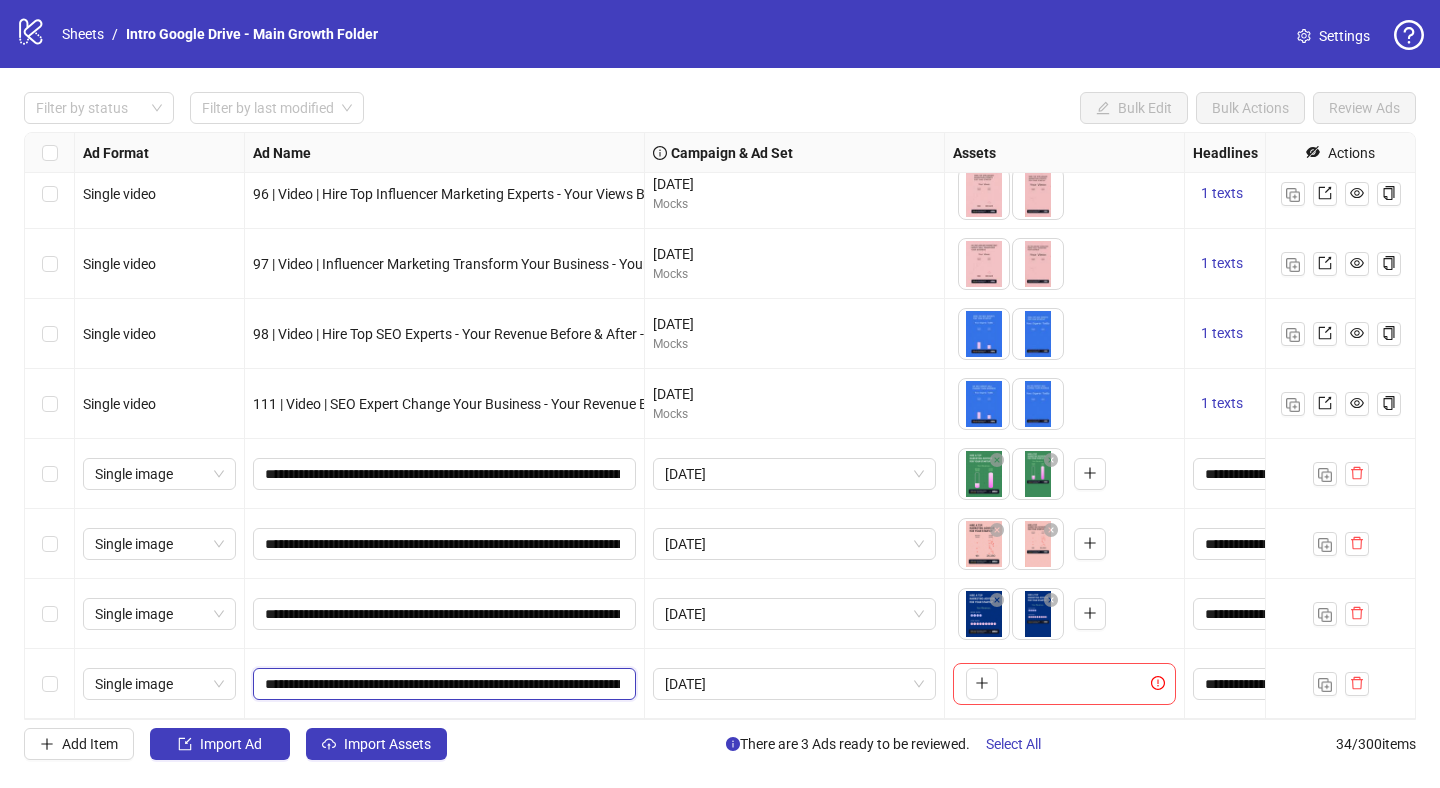 click on "**********" at bounding box center (442, 684) 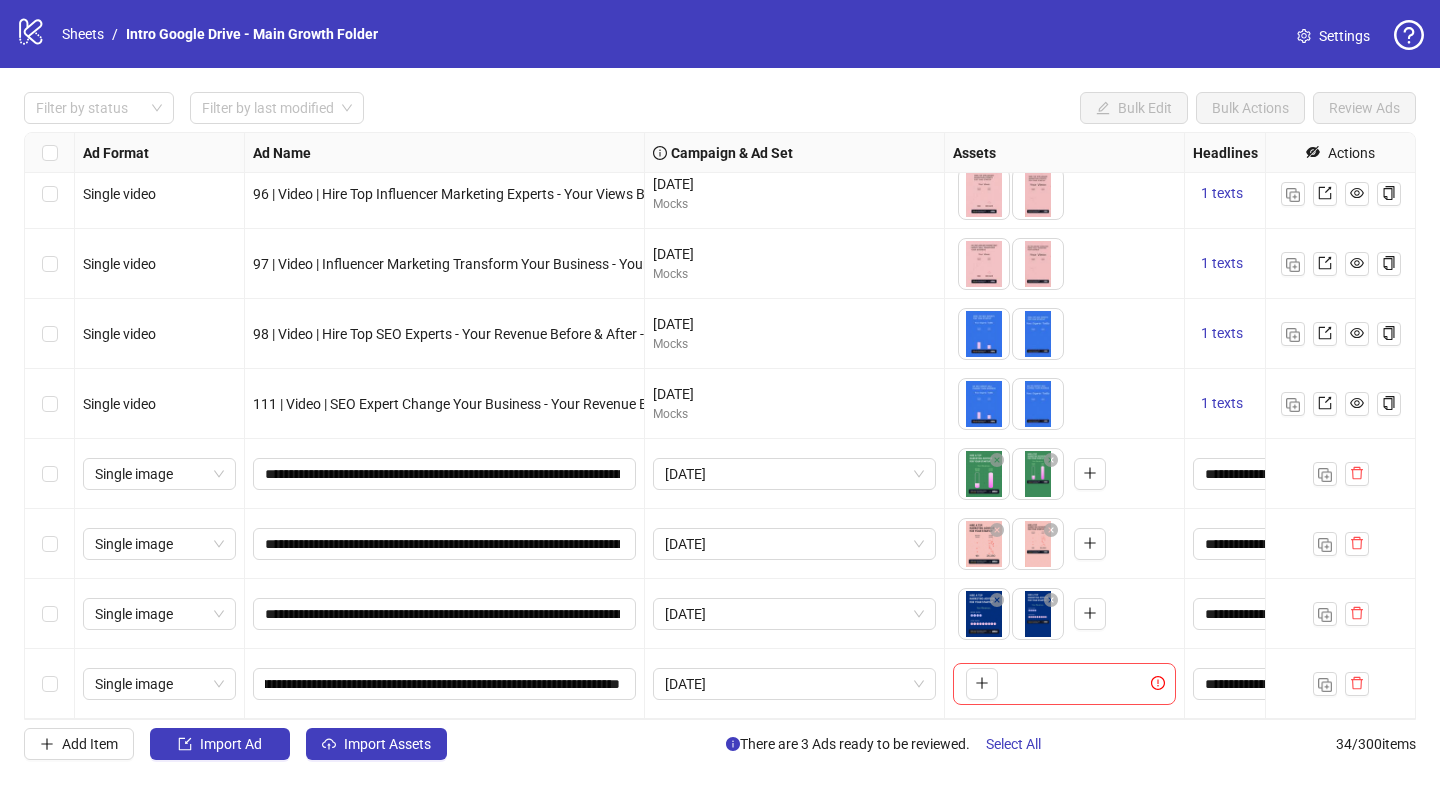 click on "[DATE]" at bounding box center (795, 684) 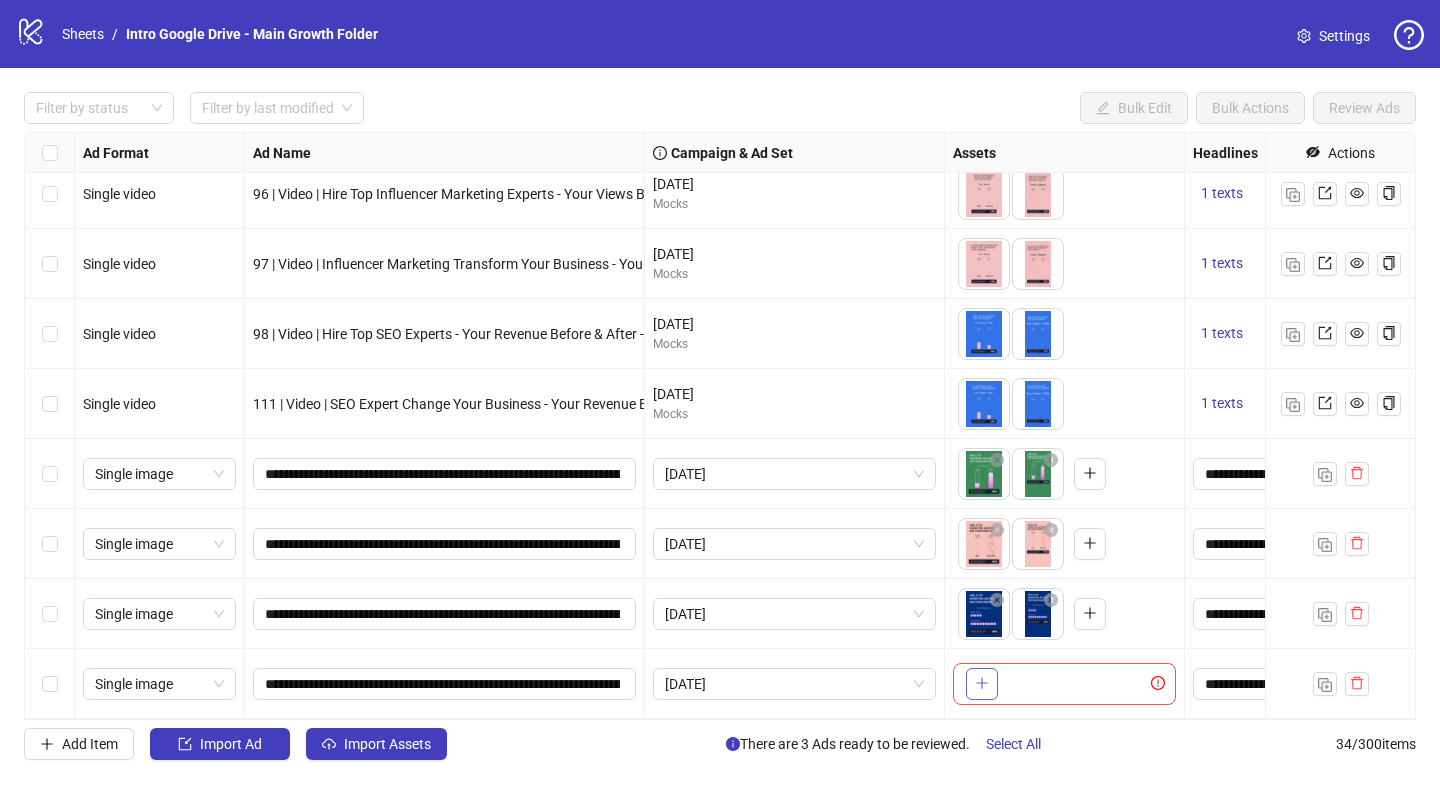 click 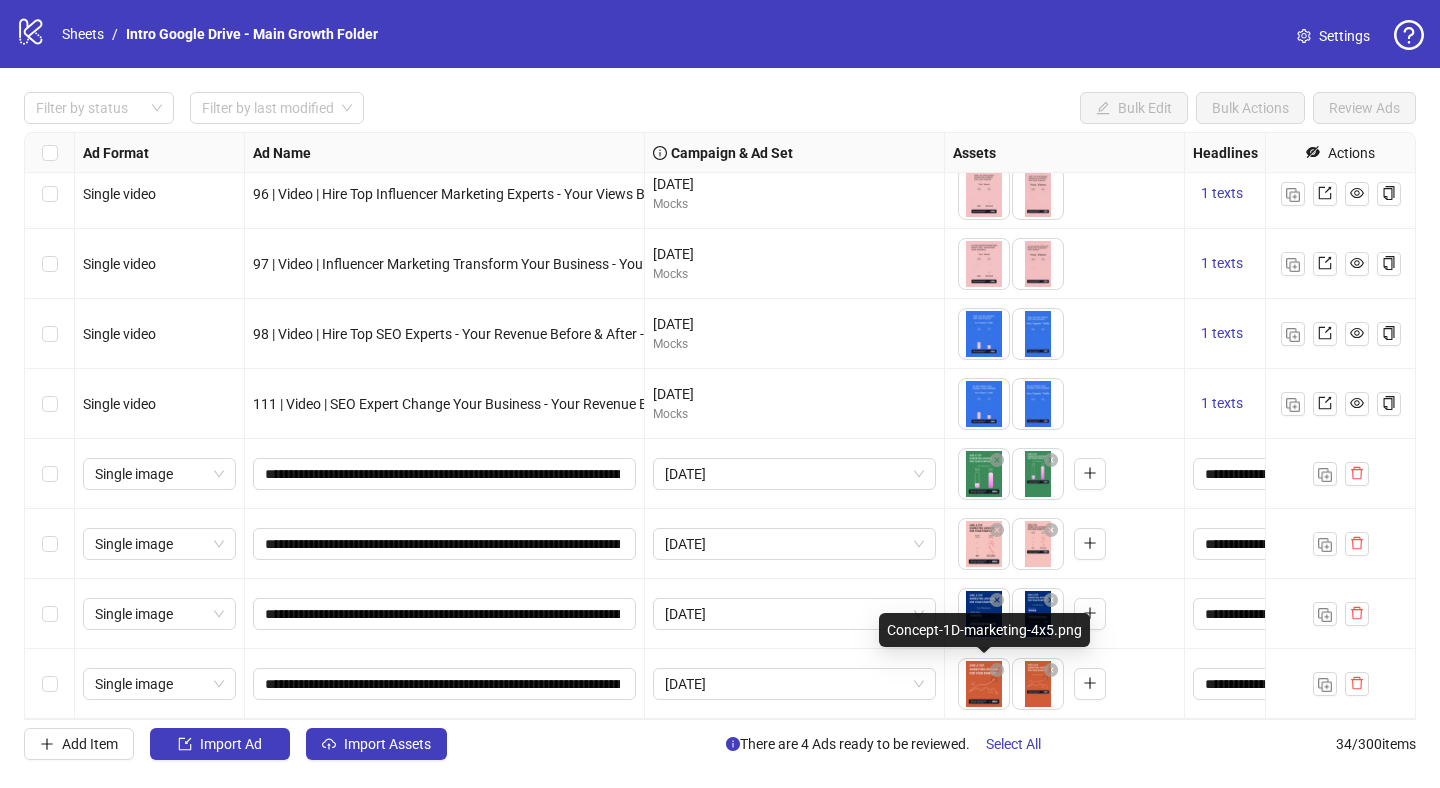 click on "logo/logo-mobile Sheets / Intro Google Drive - Main Growth Folder Settings   Filter by status Filter by last modified Bulk Edit Bulk Actions Review Ads Ad Format Ad Name Campaign & Ad Set Assets Headlines Primary Texts Descriptions Destination URL App Product Page ID Display URL Leadgen Form Product Set ID Call to Action Actions Single video 94 | Video | Hire Top Media Buying Experts - Your ROI Before & After - 07_04_2025 Concept 6 A | 15 - 30 Sec | Text Overlay | PLP - Media Buyers | [DATE] [DATE] Mocks
To pick up a draggable item, press the space bar.
While dragging, use the arrow keys to move the item.
Press space again to drop the item in its new position, or press escape to cancel.
1 texts 1 texts Single video 95 | Video | Media Buying Transform Your Business - Your ROI Before & After - 07_04_2025 Concept 6 B | 15 - 30 Sec | Text Overlay | PLP - Media Buyers | [DATE] [DATE] Mocks 1 texts 1 texts Single video [DATE] Mocks 1 texts 1 texts Single video [DATE] Mocks 1 texts" at bounding box center (720, 394) 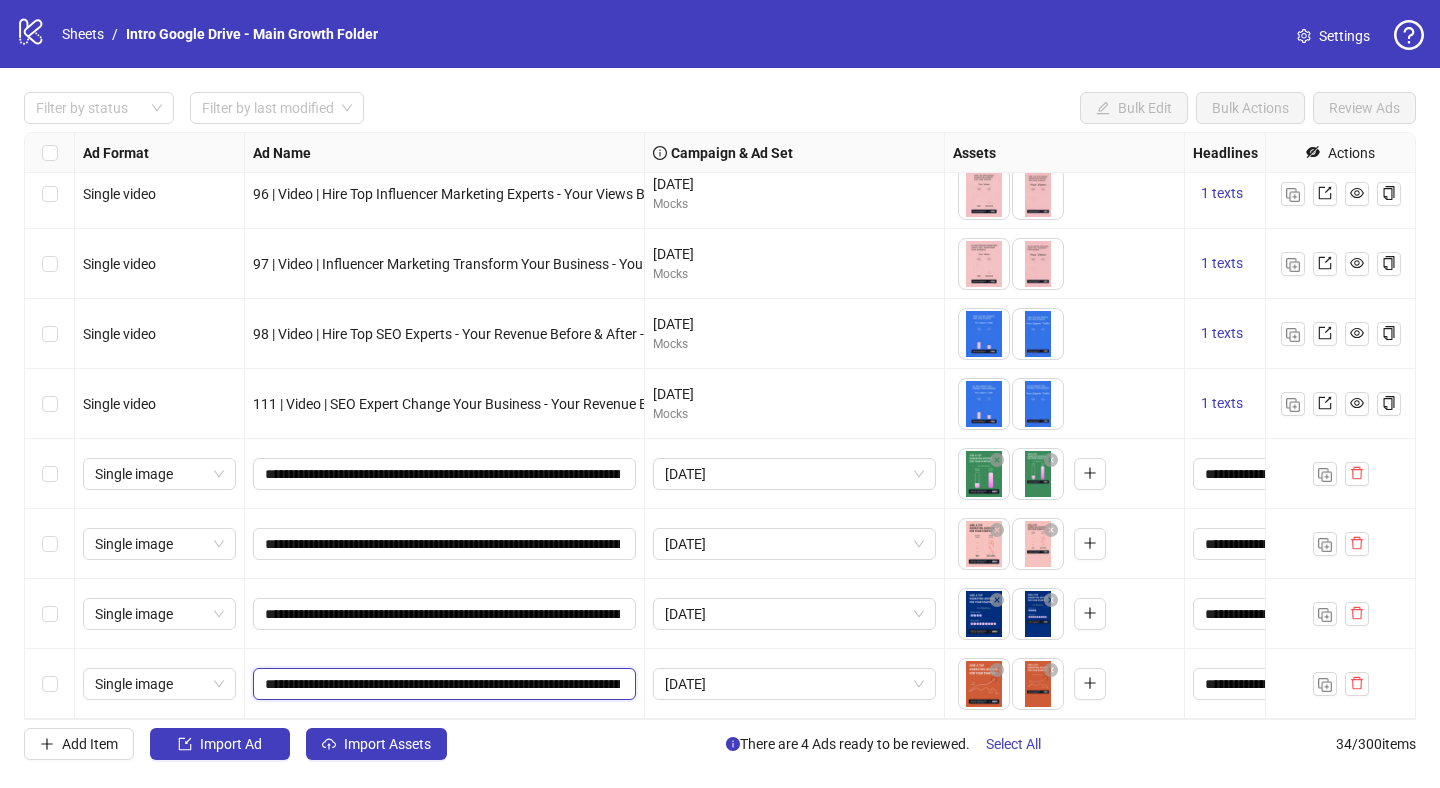 drag, startPoint x: 536, startPoint y: 691, endPoint x: 622, endPoint y: 691, distance: 86 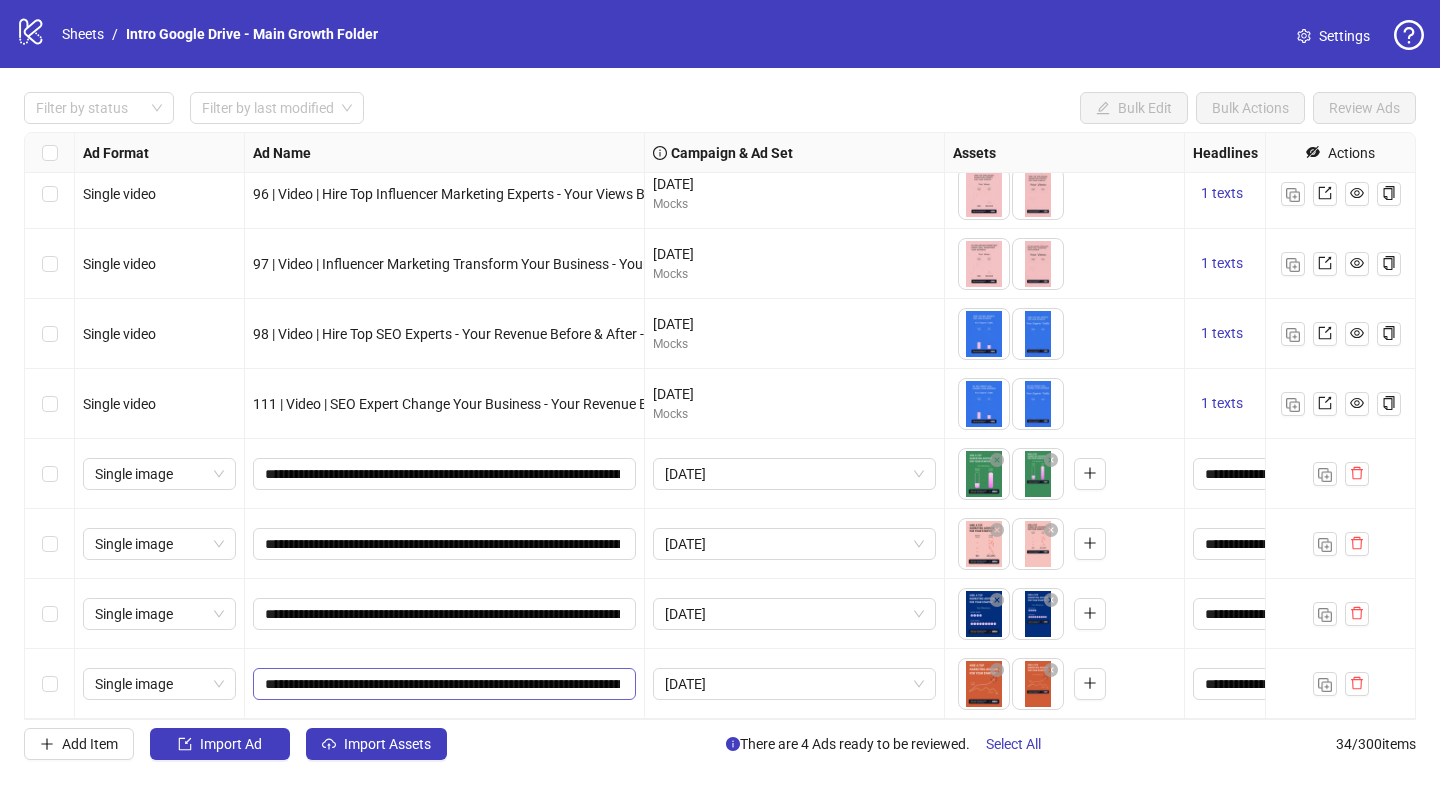 click on "**********" at bounding box center (444, 684) 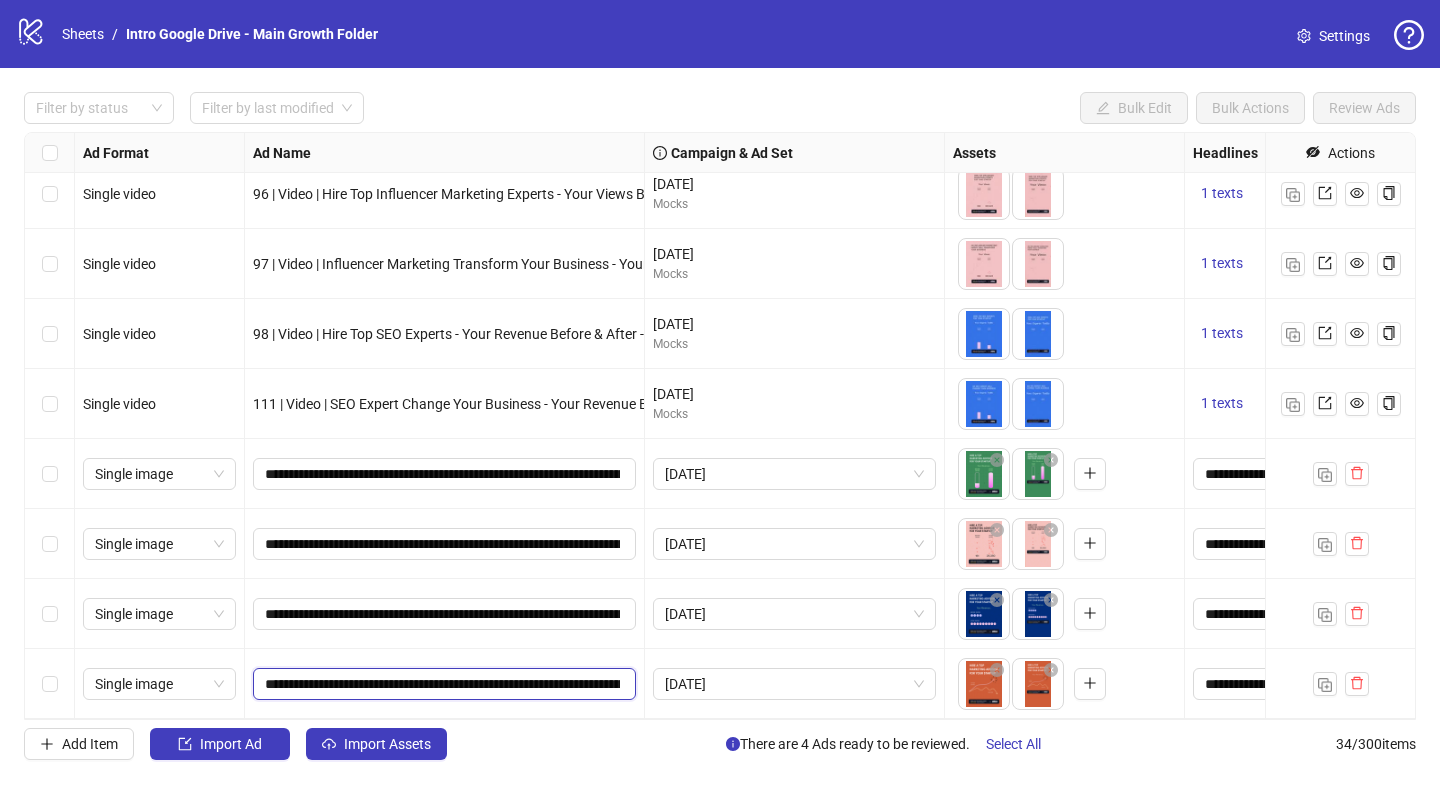 click on "**********" at bounding box center [442, 684] 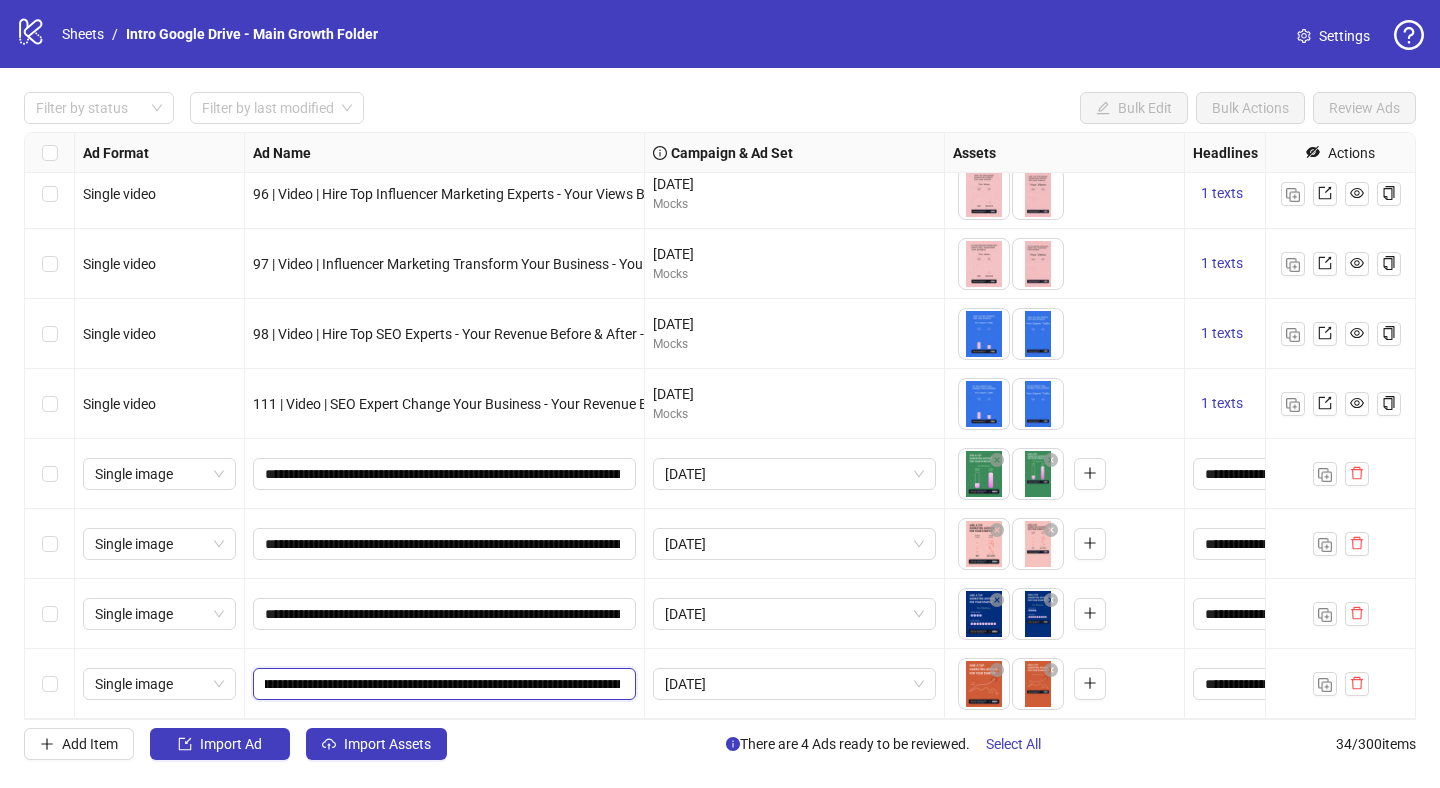 scroll, scrollTop: 0, scrollLeft: 365, axis: horizontal 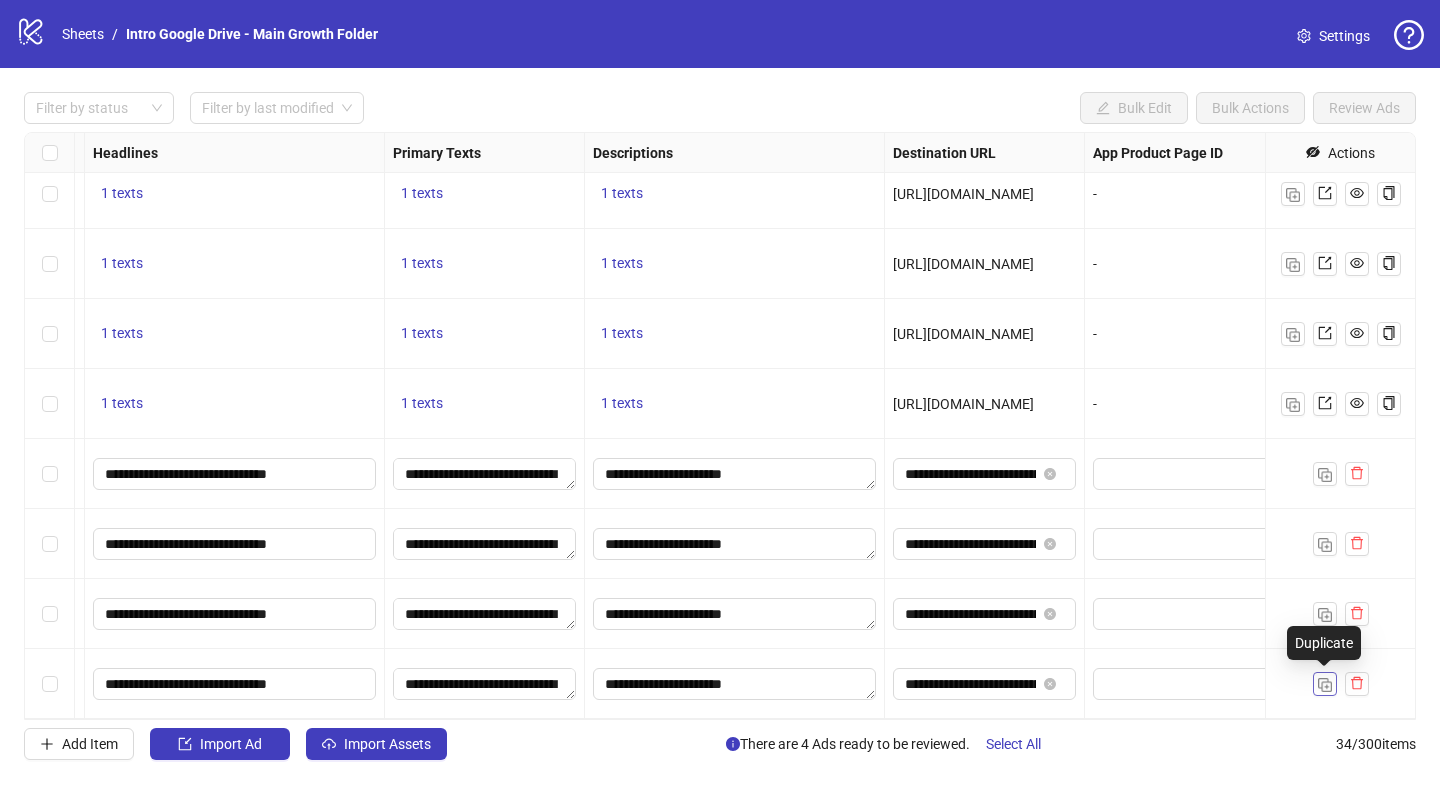 click at bounding box center [1325, 685] 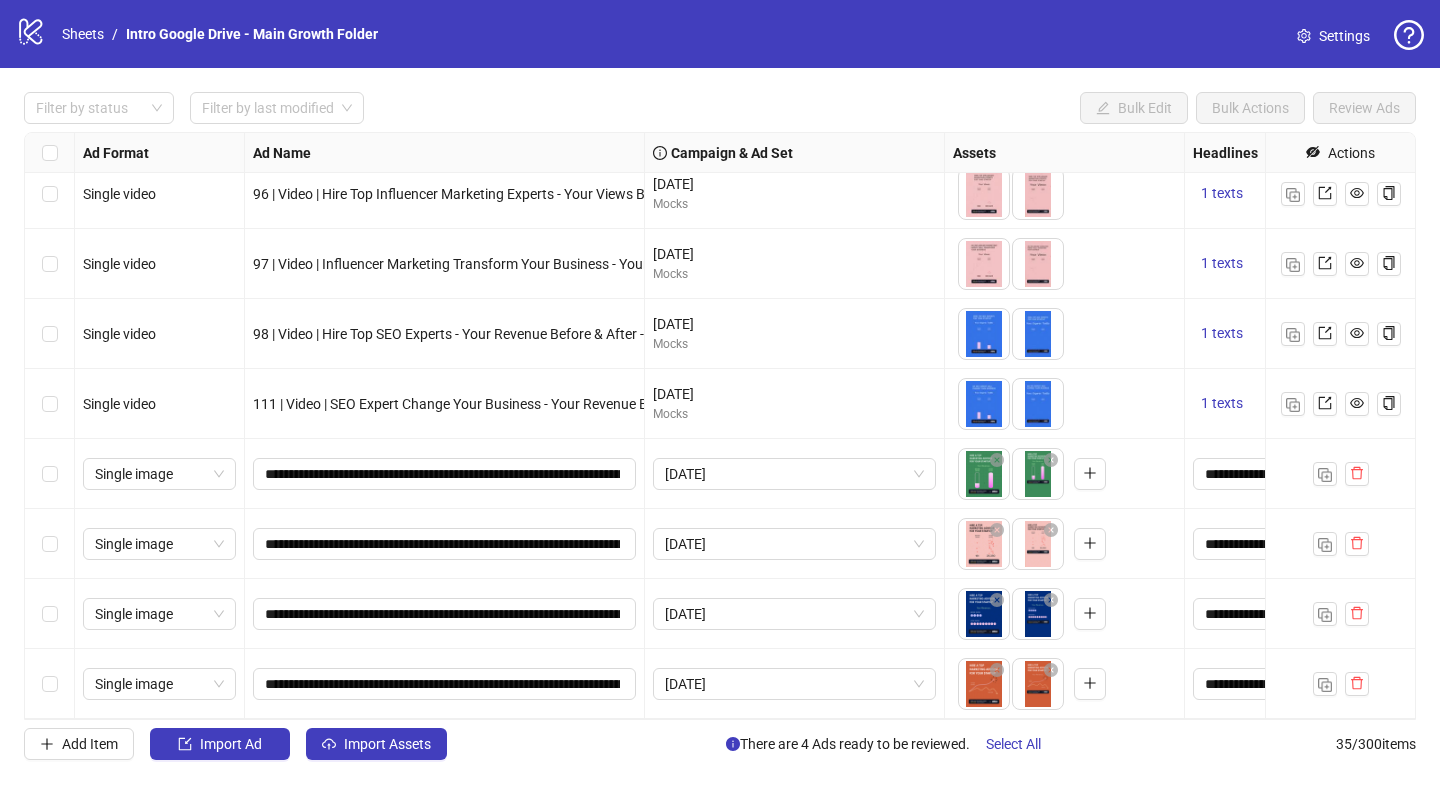 scroll, scrollTop: 1904, scrollLeft: 0, axis: vertical 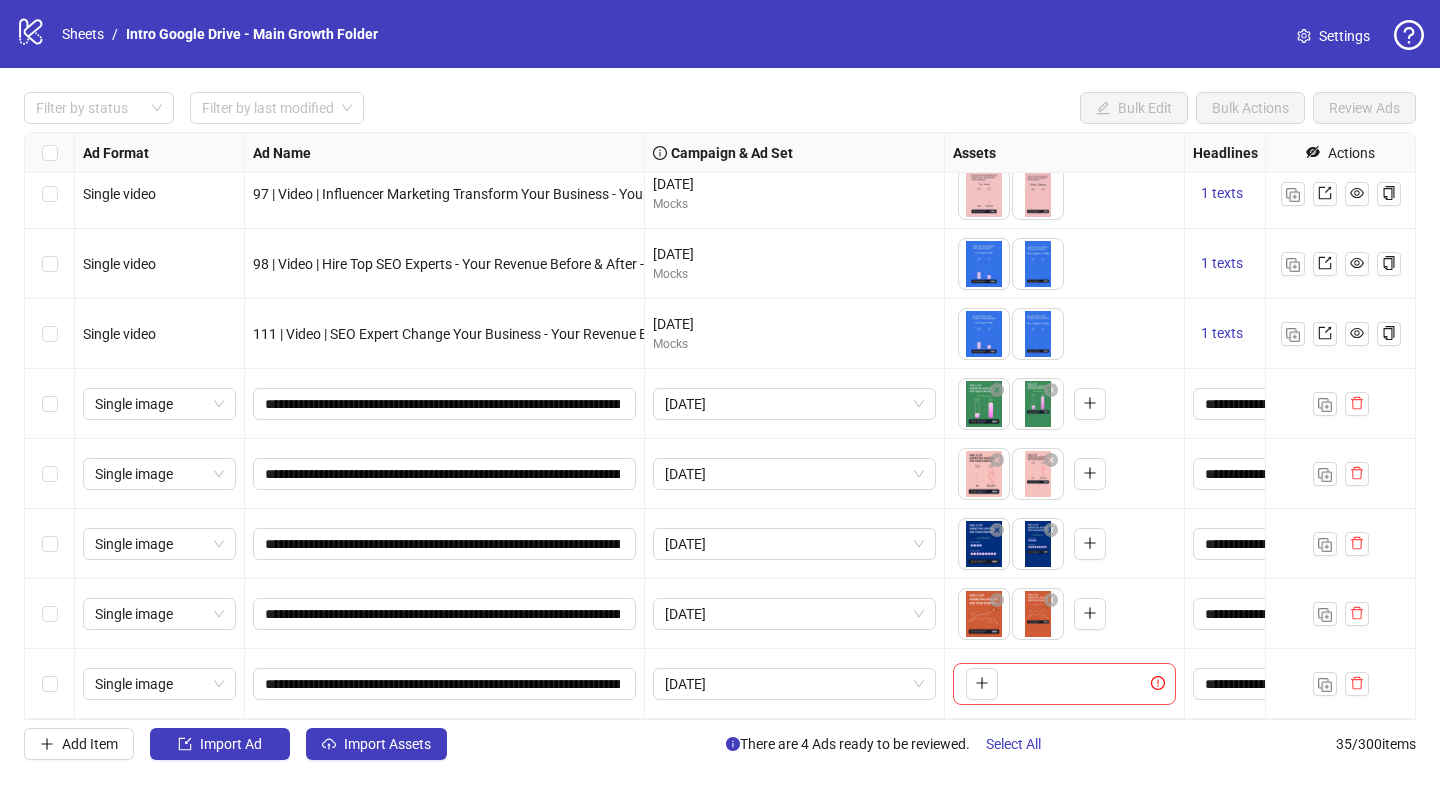 type 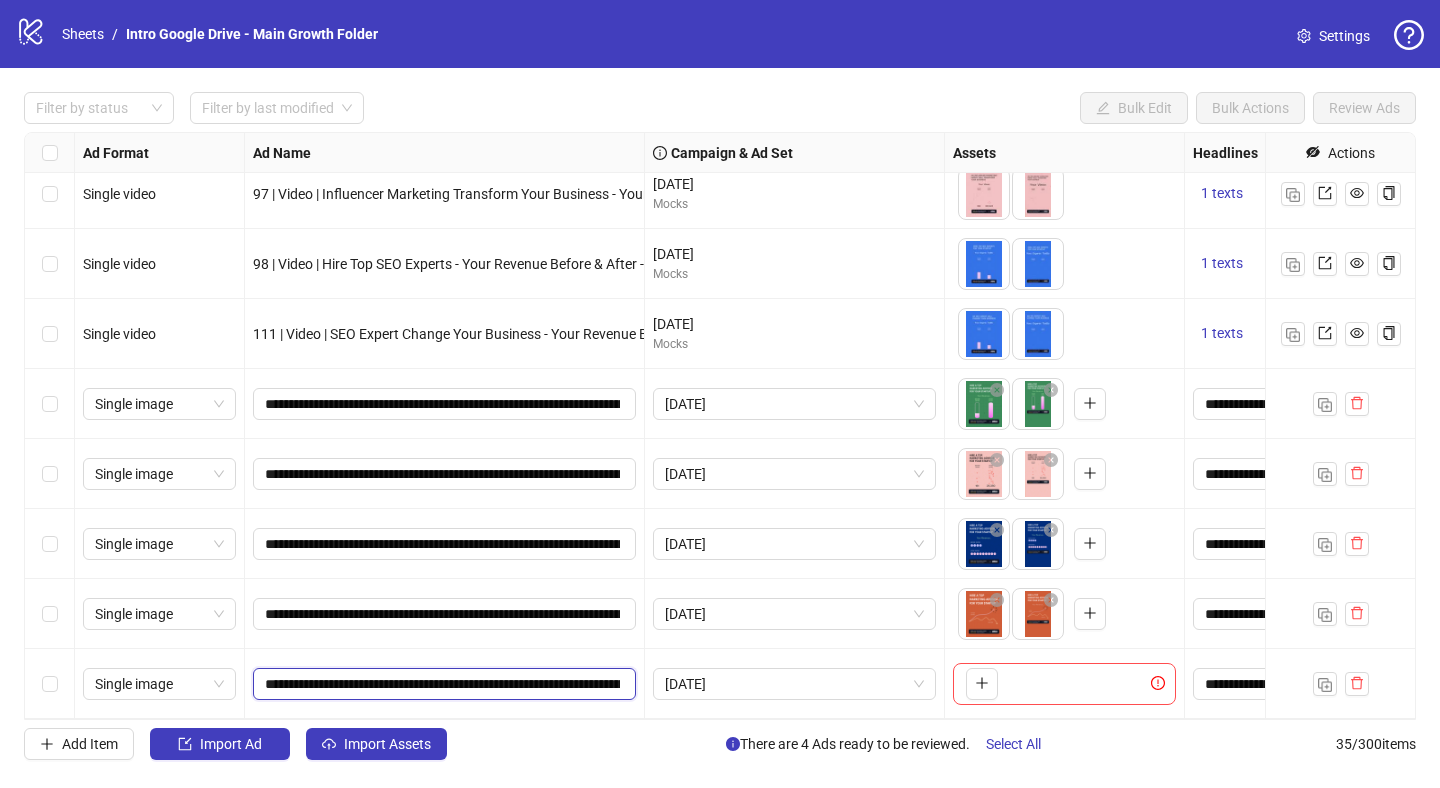 click on "**********" at bounding box center [442, 684] 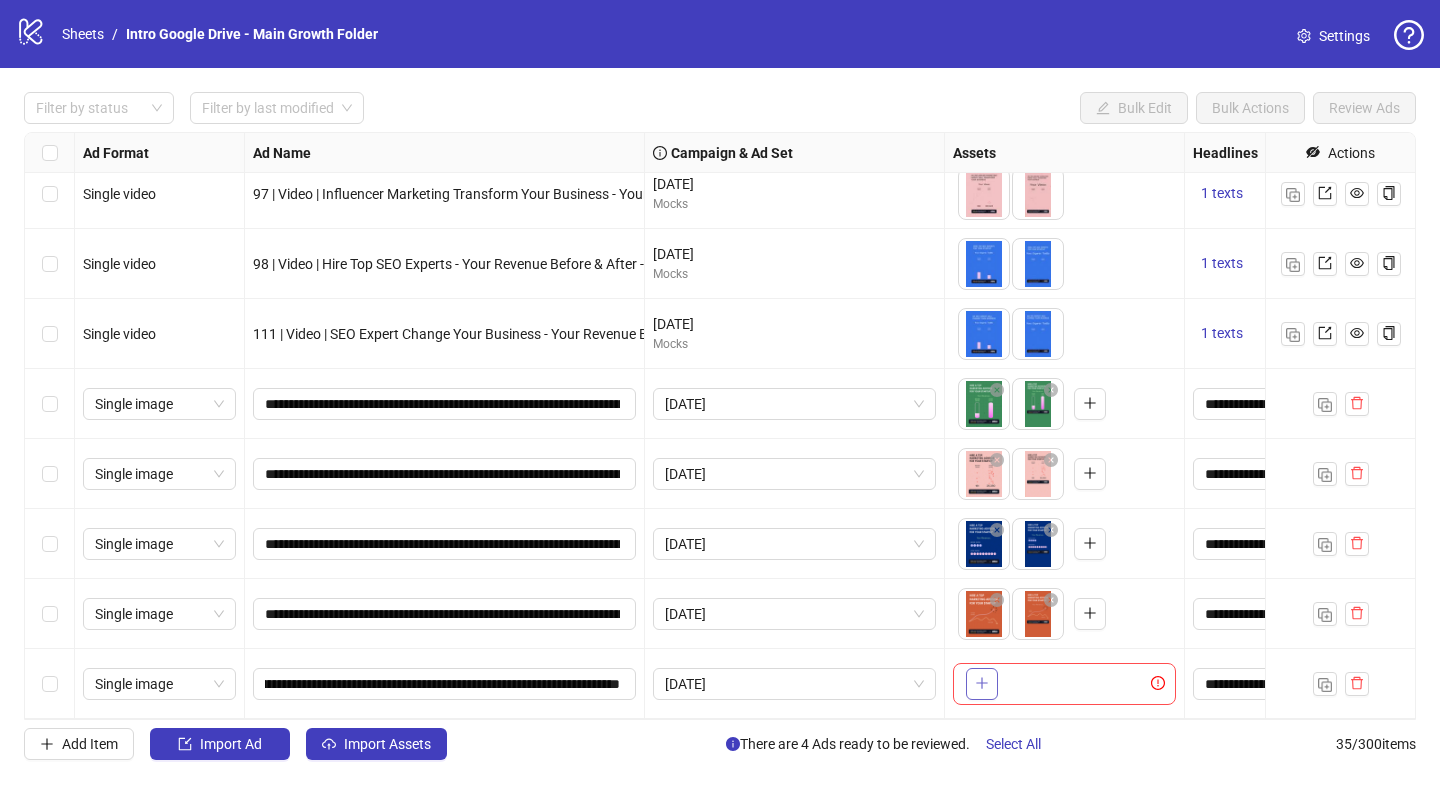 click at bounding box center [982, 684] 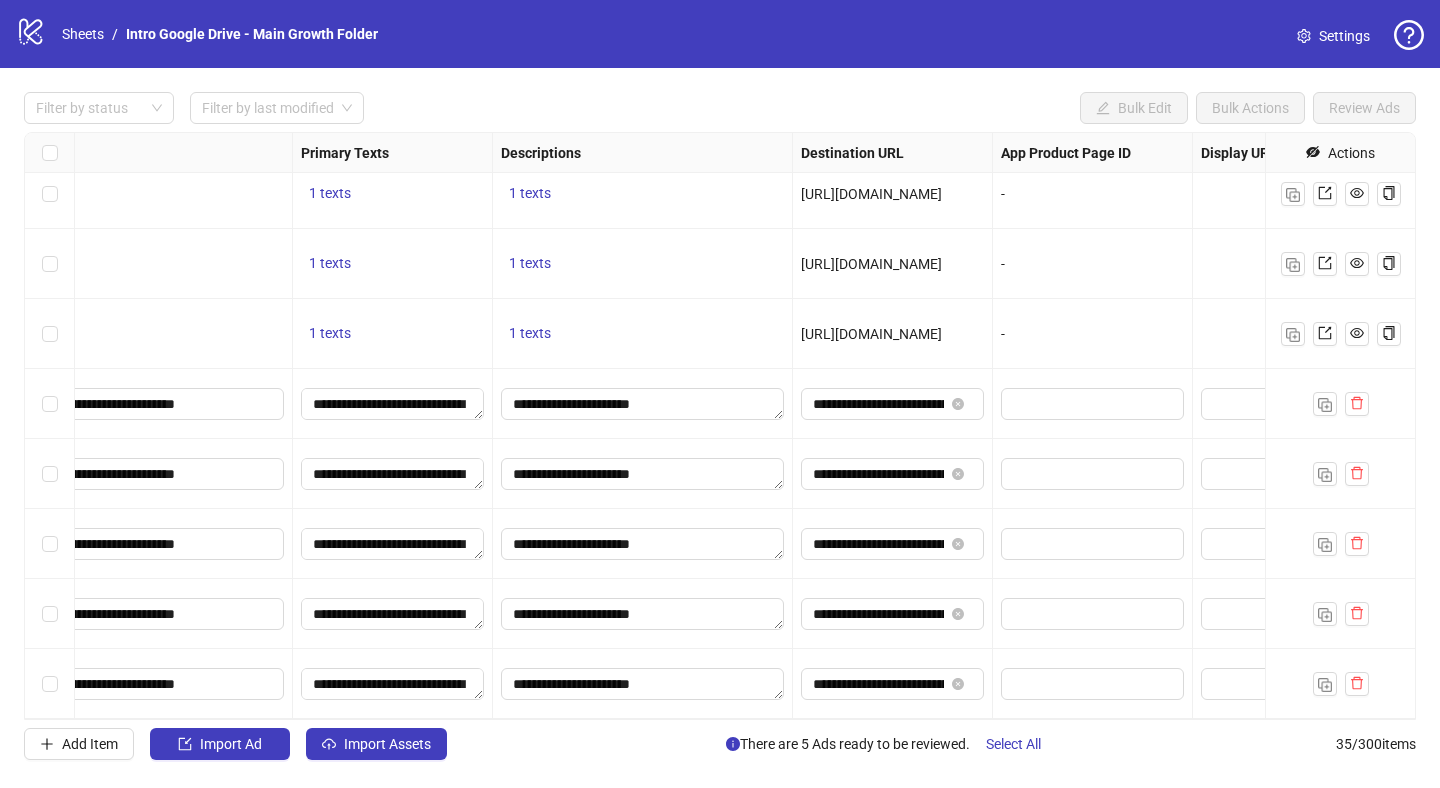 scroll, scrollTop: 1904, scrollLeft: 1373, axis: both 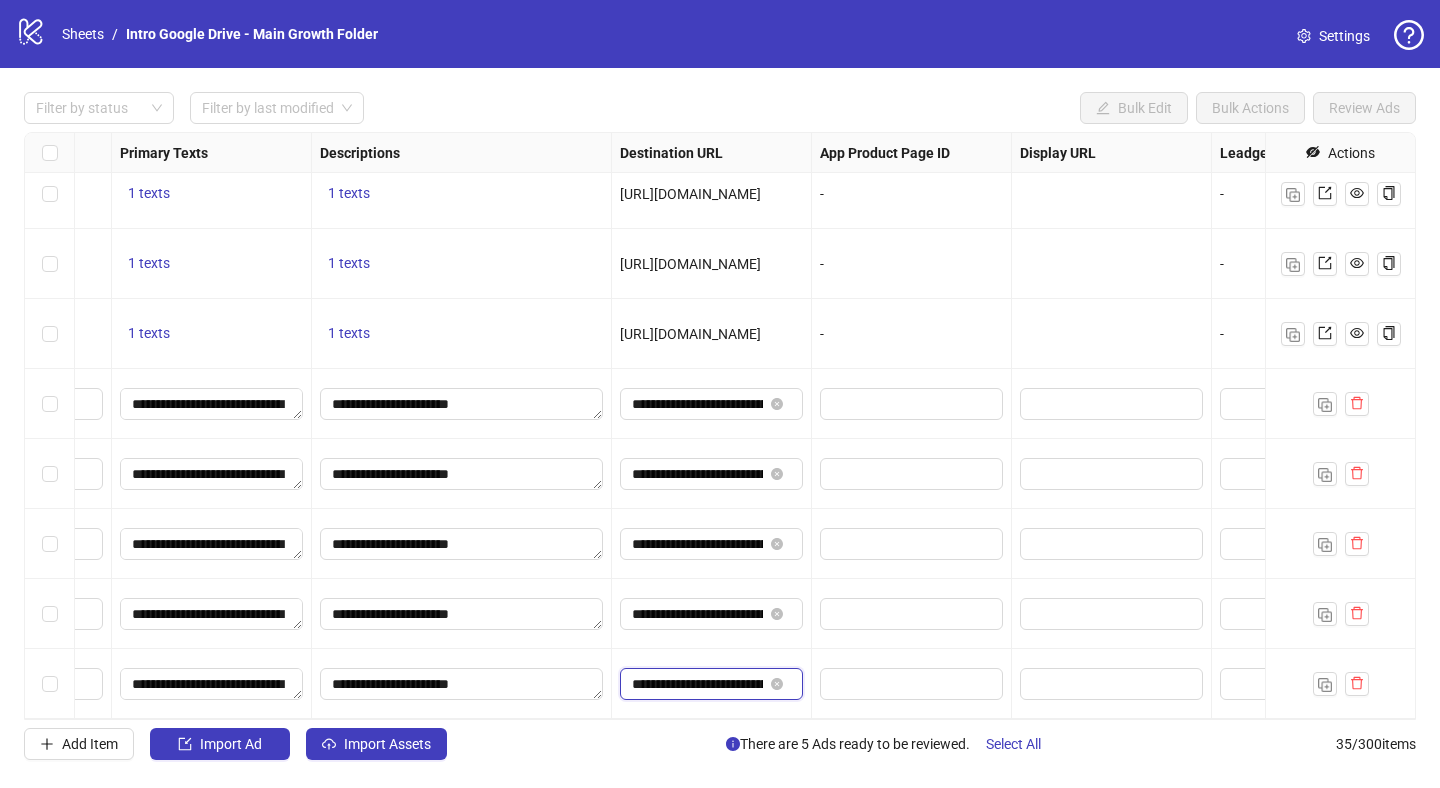 click on "**********" at bounding box center (697, 684) 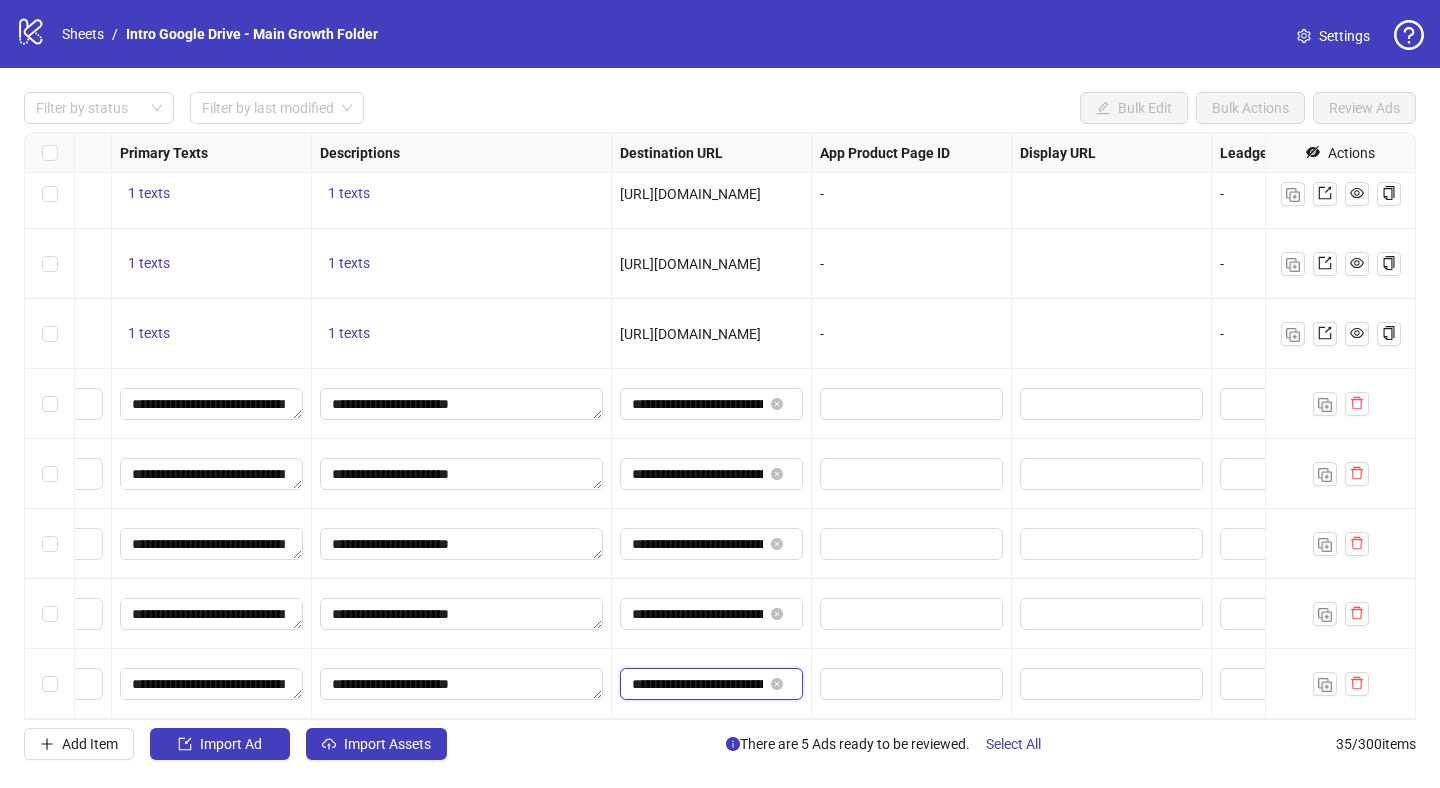 click on "**********" at bounding box center (697, 684) 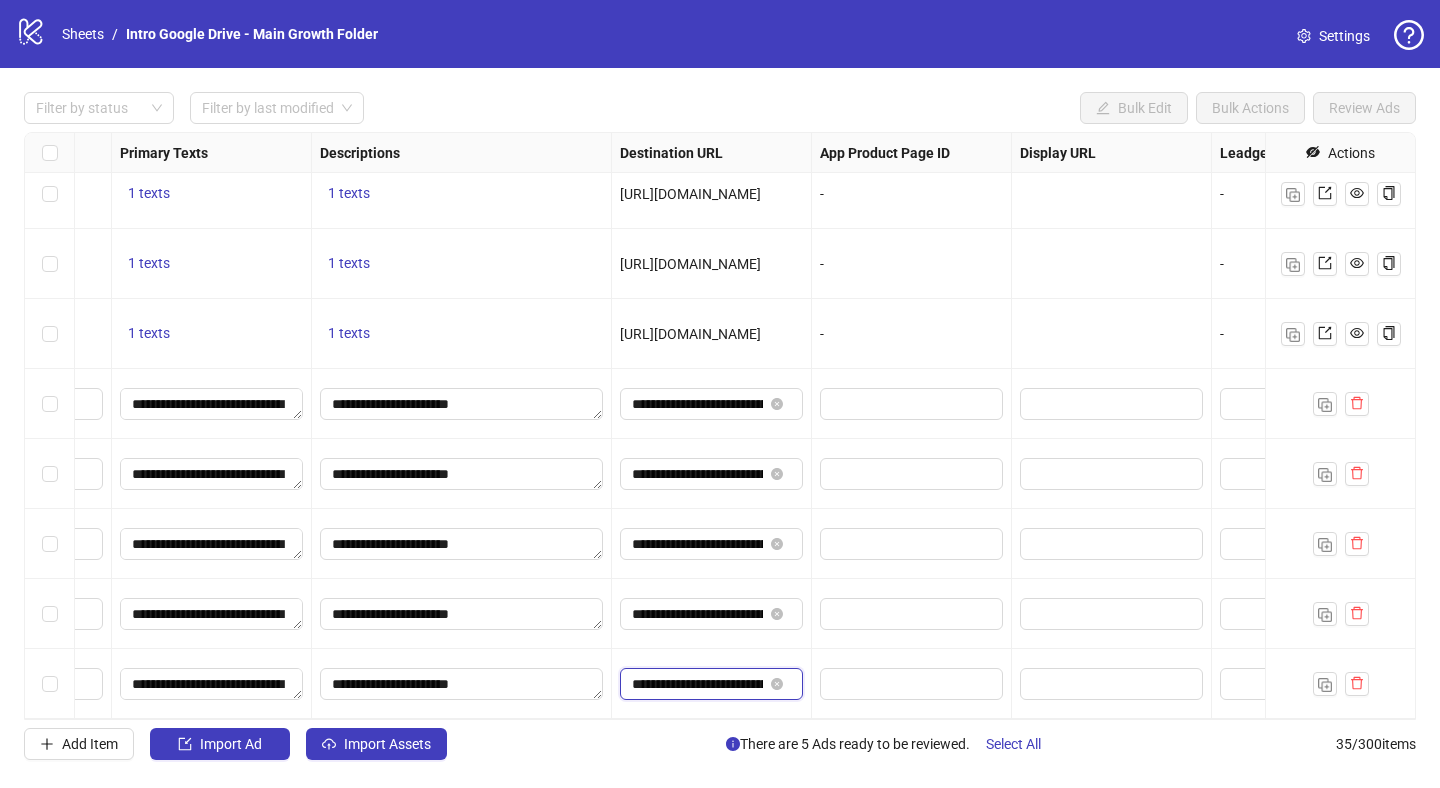 scroll, scrollTop: 0, scrollLeft: 44, axis: horizontal 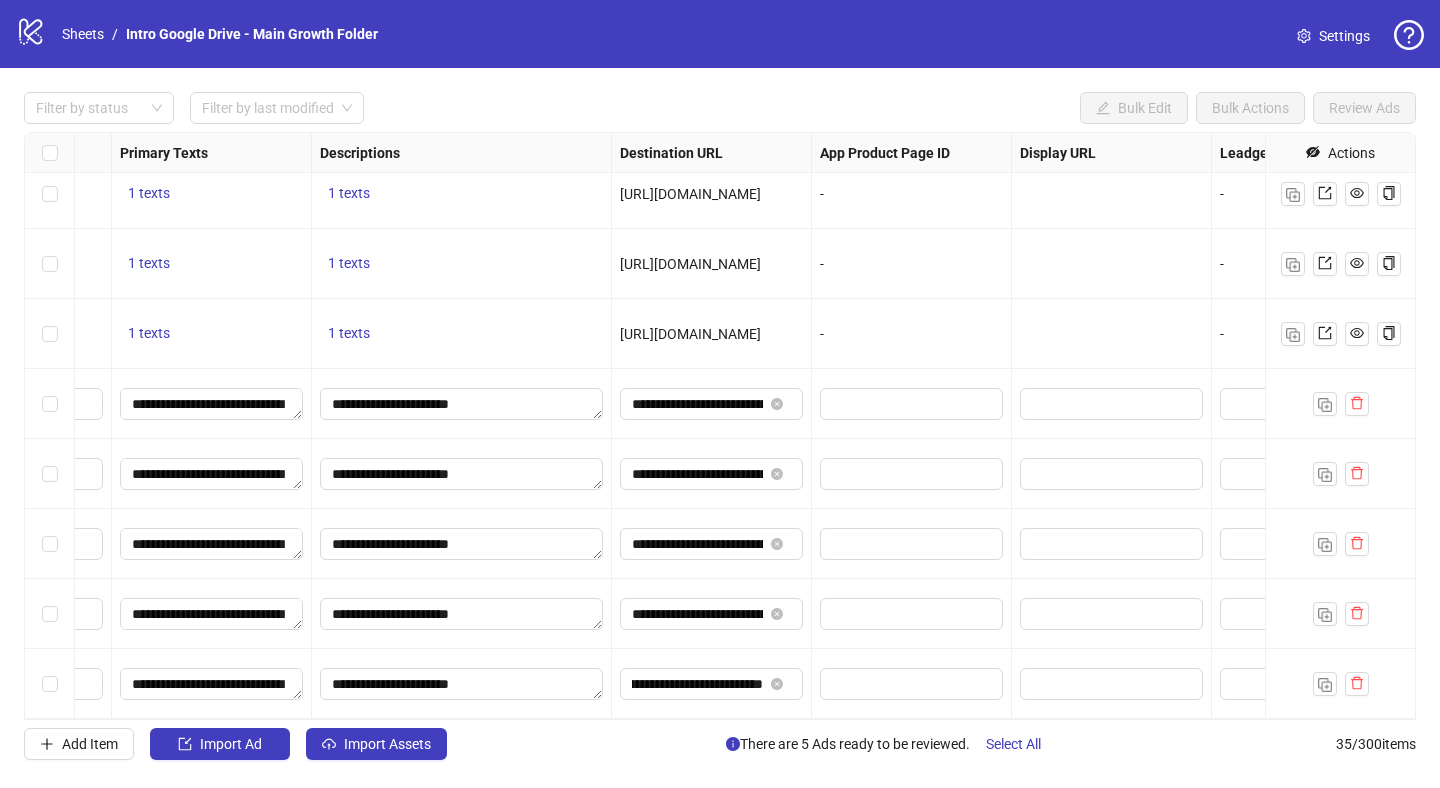 click on "**********" at bounding box center (712, 684) 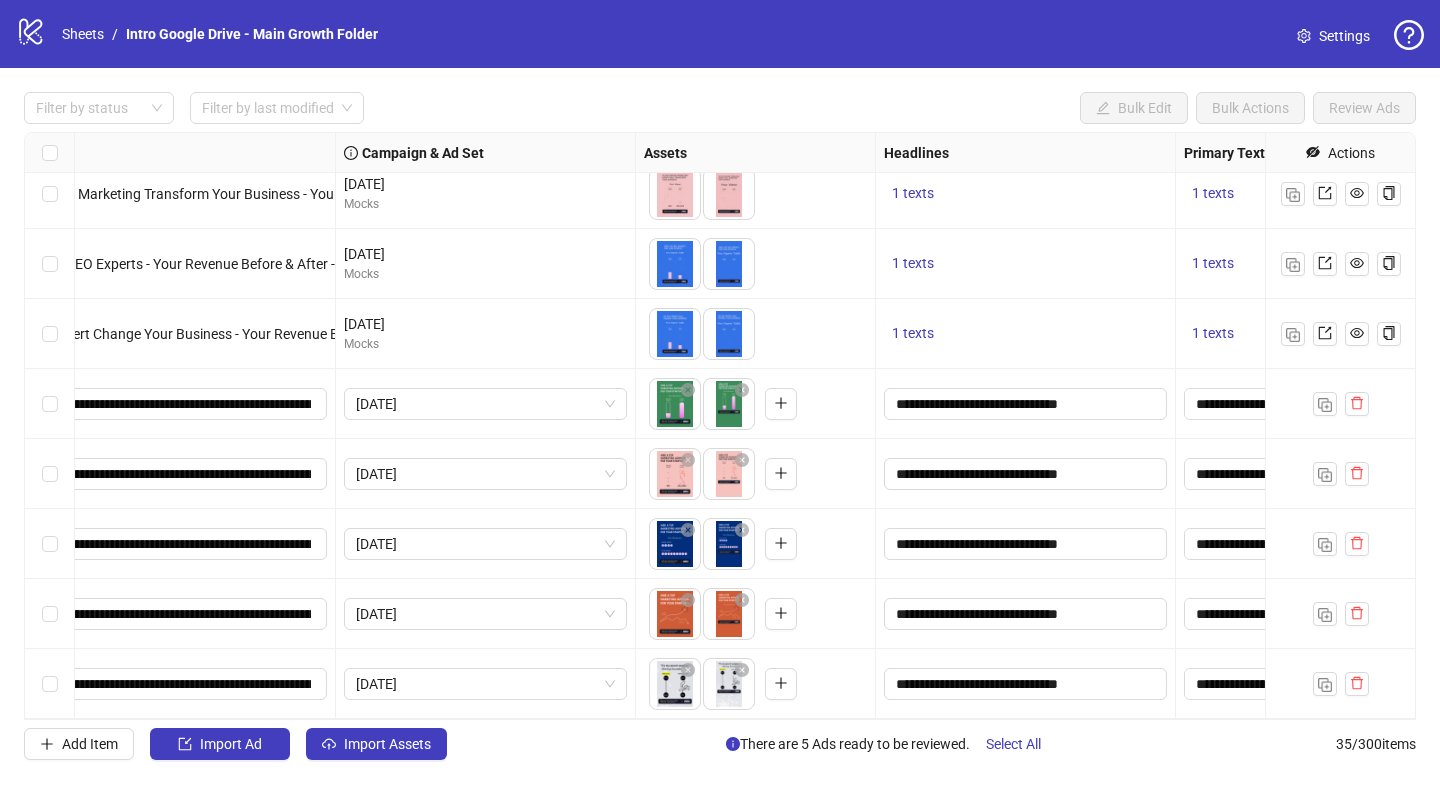 scroll, scrollTop: 1904, scrollLeft: 0, axis: vertical 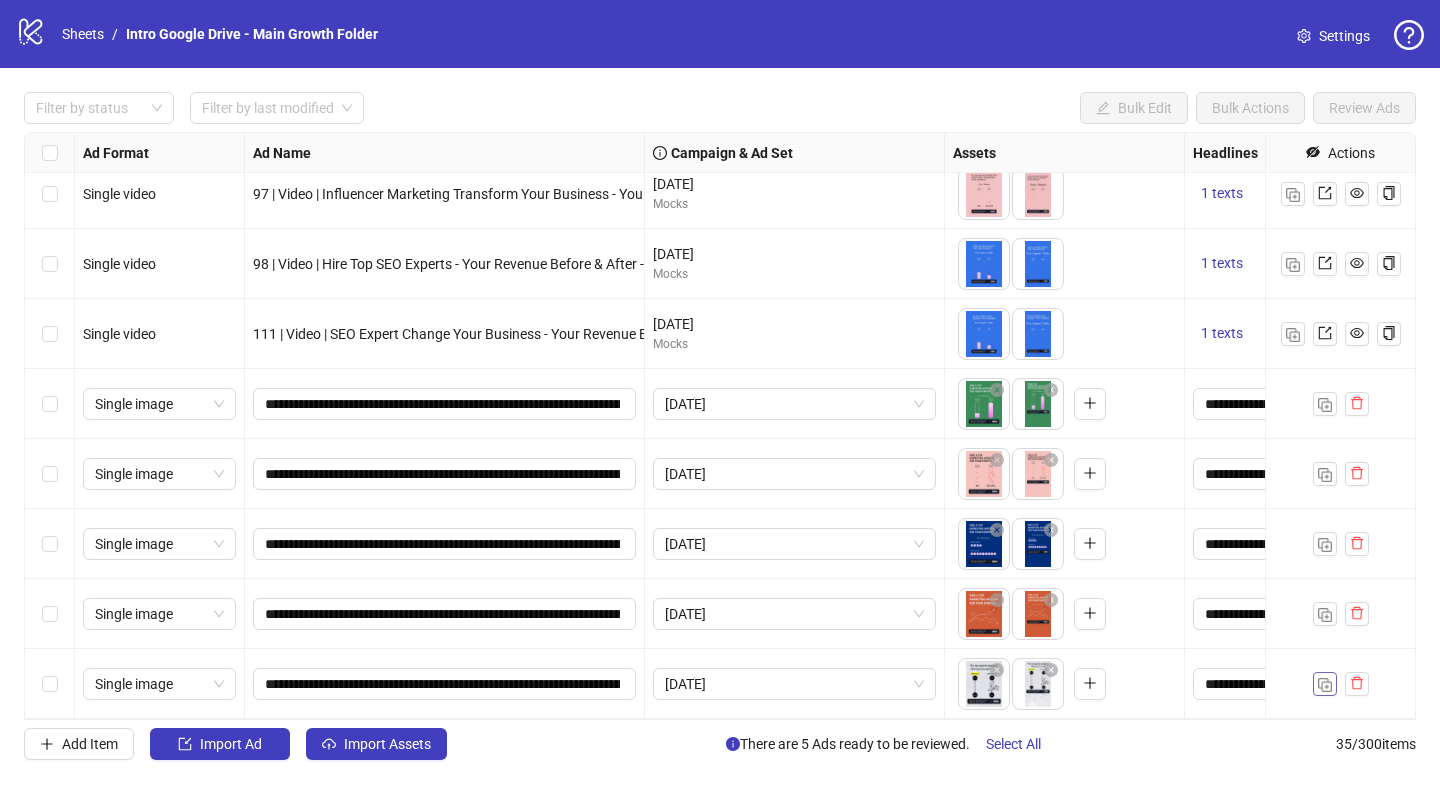 click at bounding box center (1325, 685) 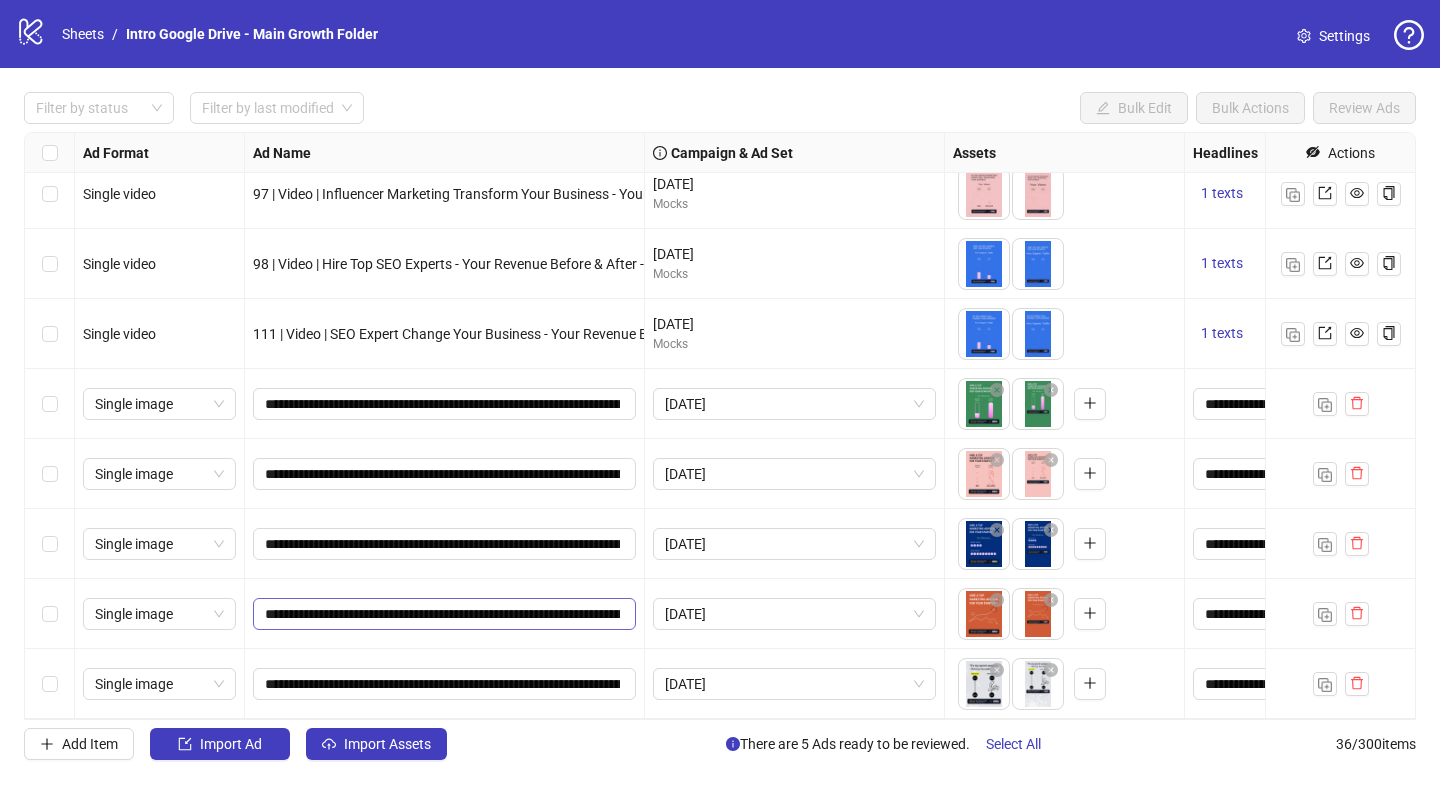 scroll, scrollTop: 1974, scrollLeft: 0, axis: vertical 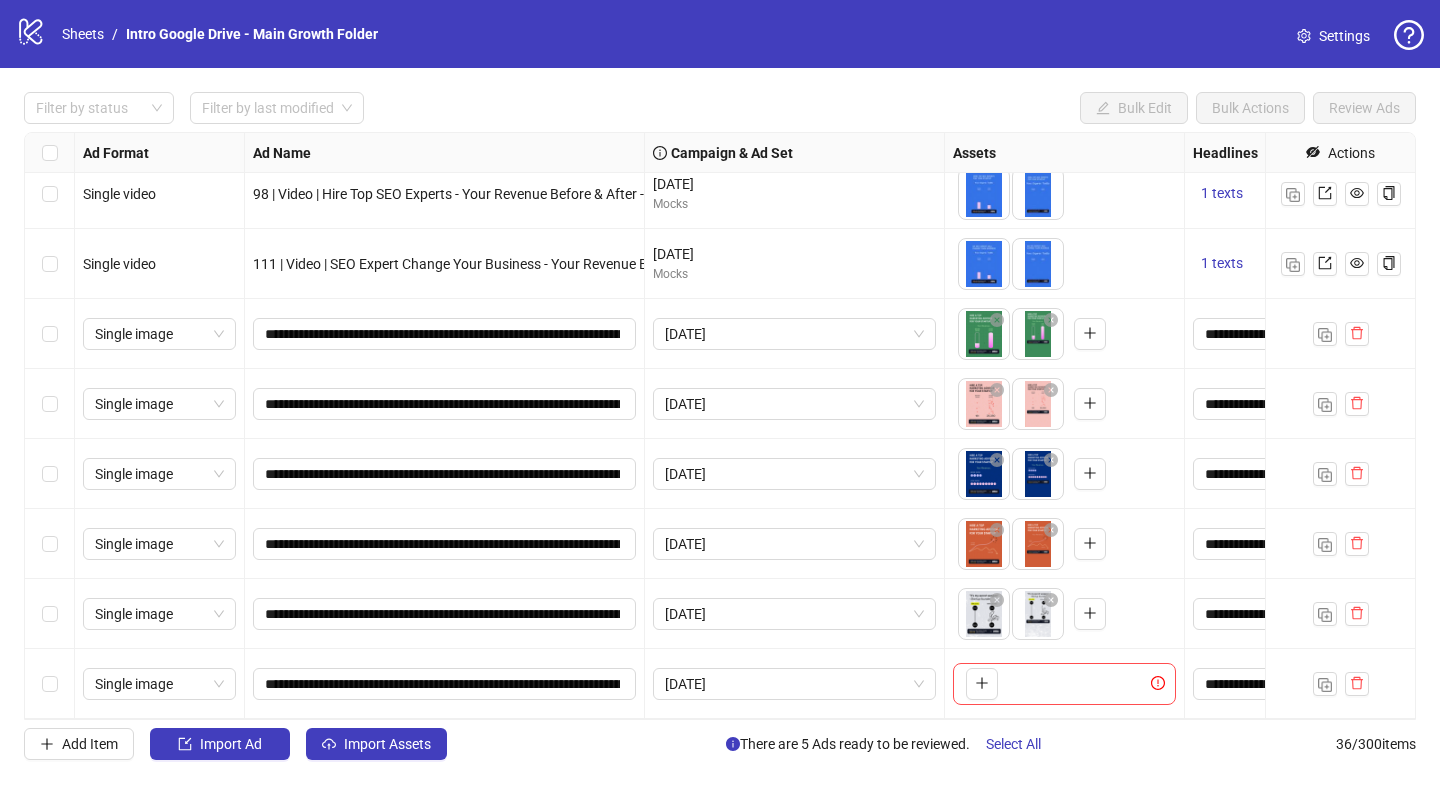 type 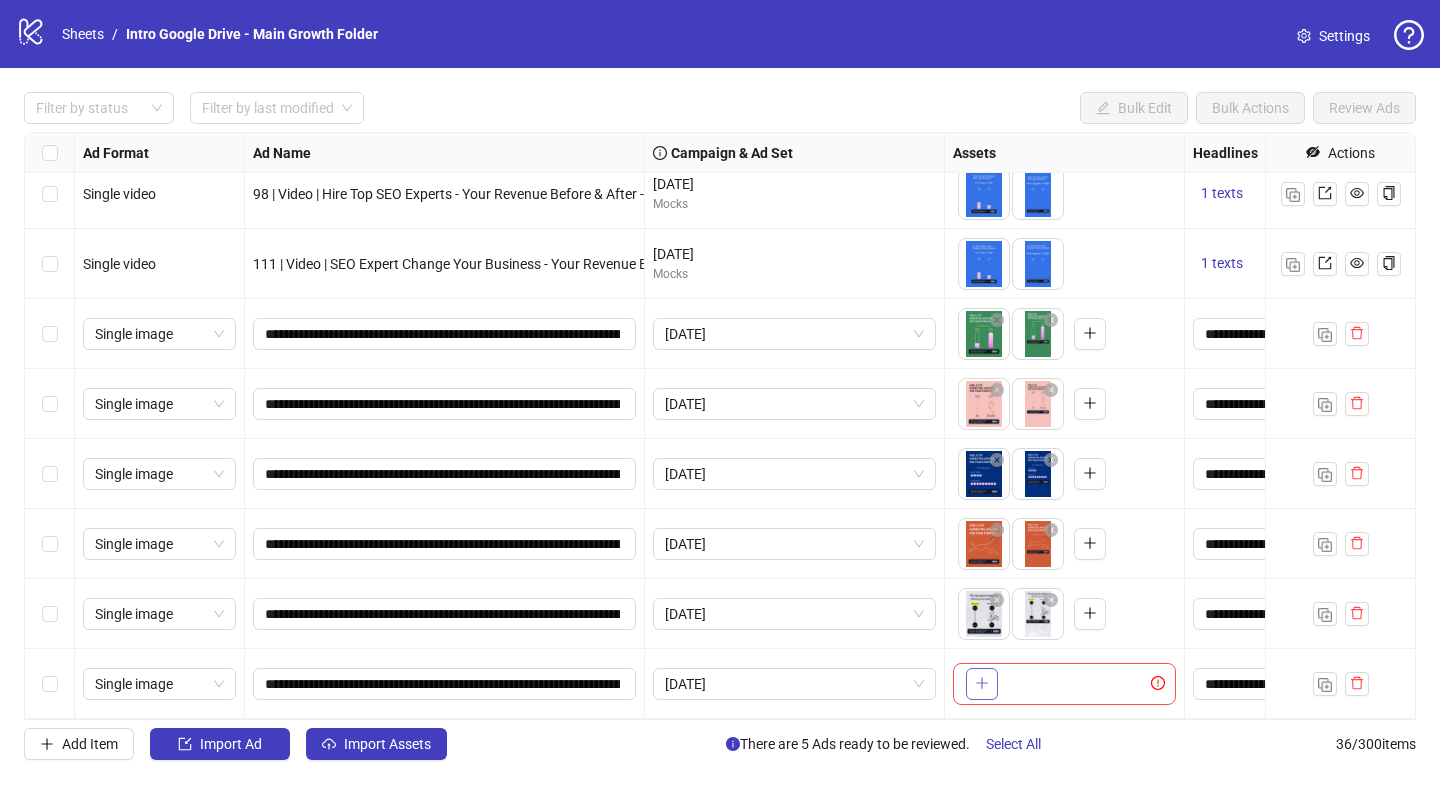click at bounding box center (982, 684) 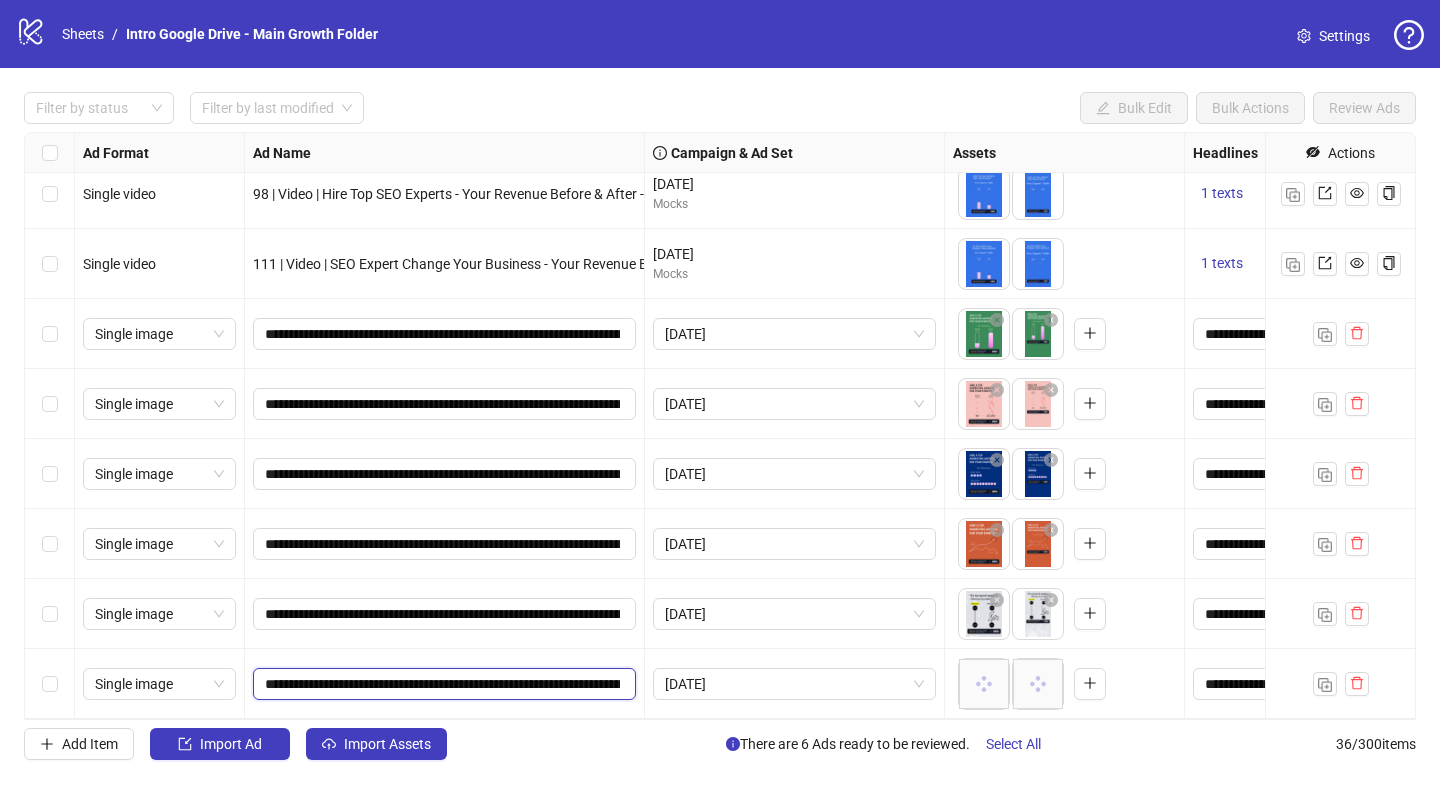 click on "**********" at bounding box center [442, 684] 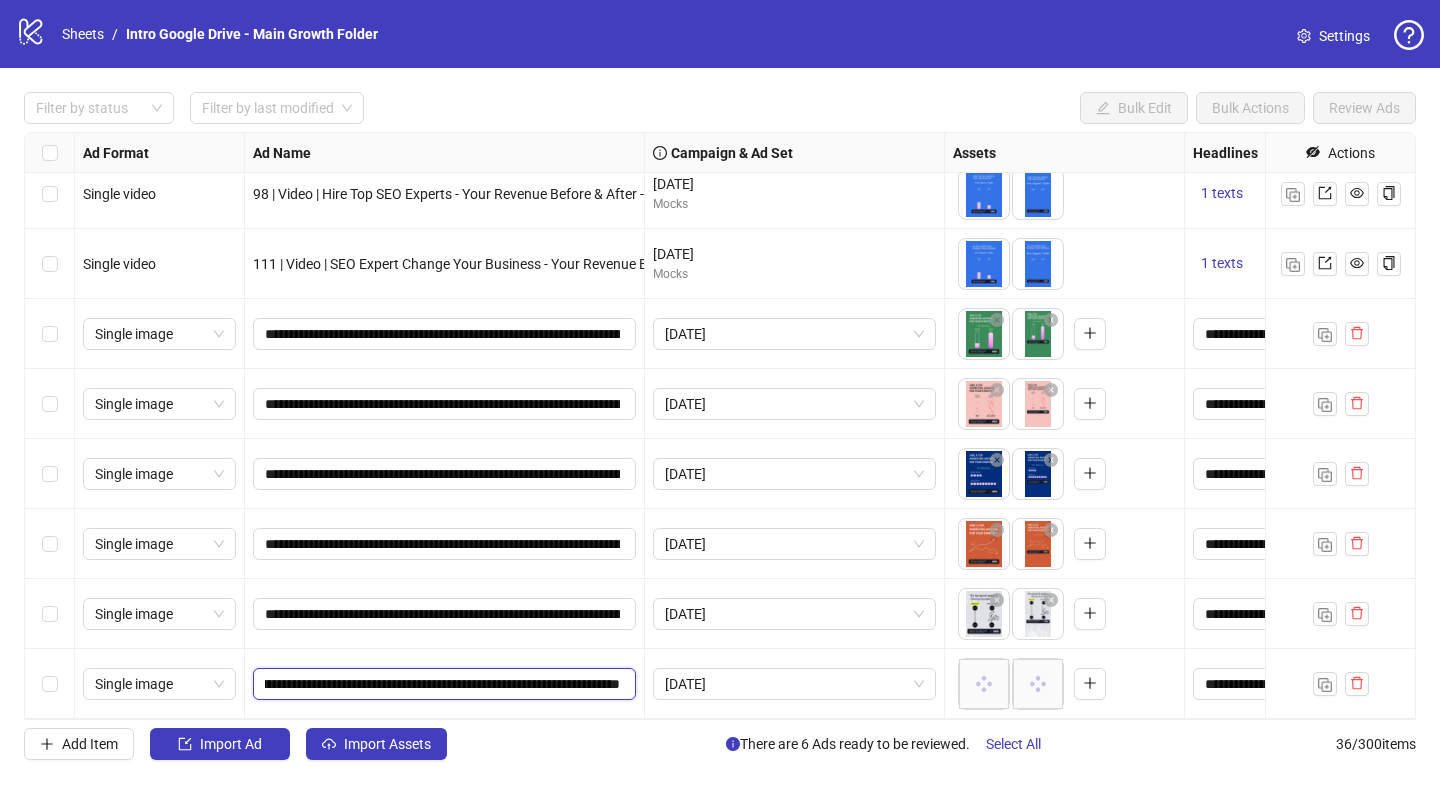 click on "**********" at bounding box center [442, 684] 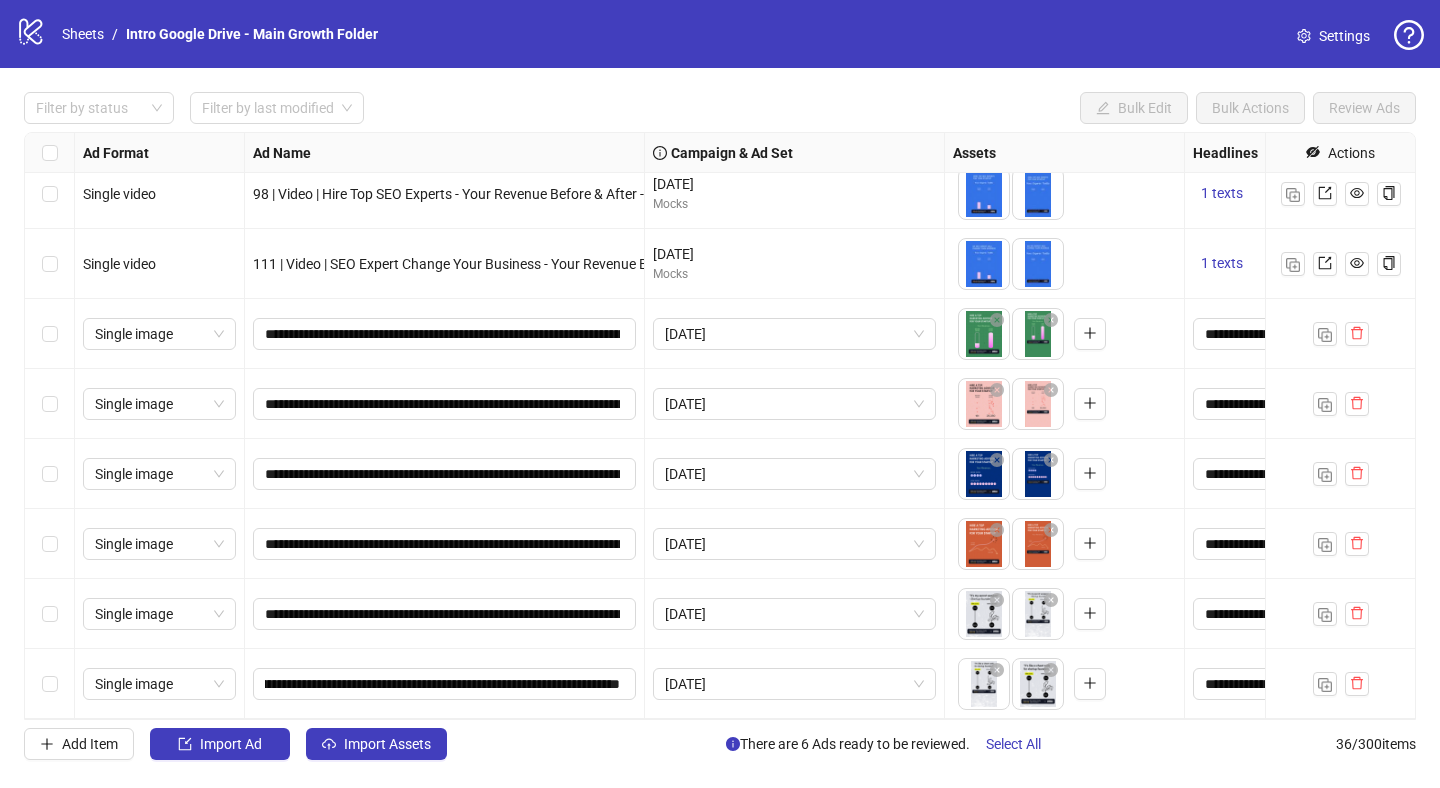 click on "**********" at bounding box center [445, 684] 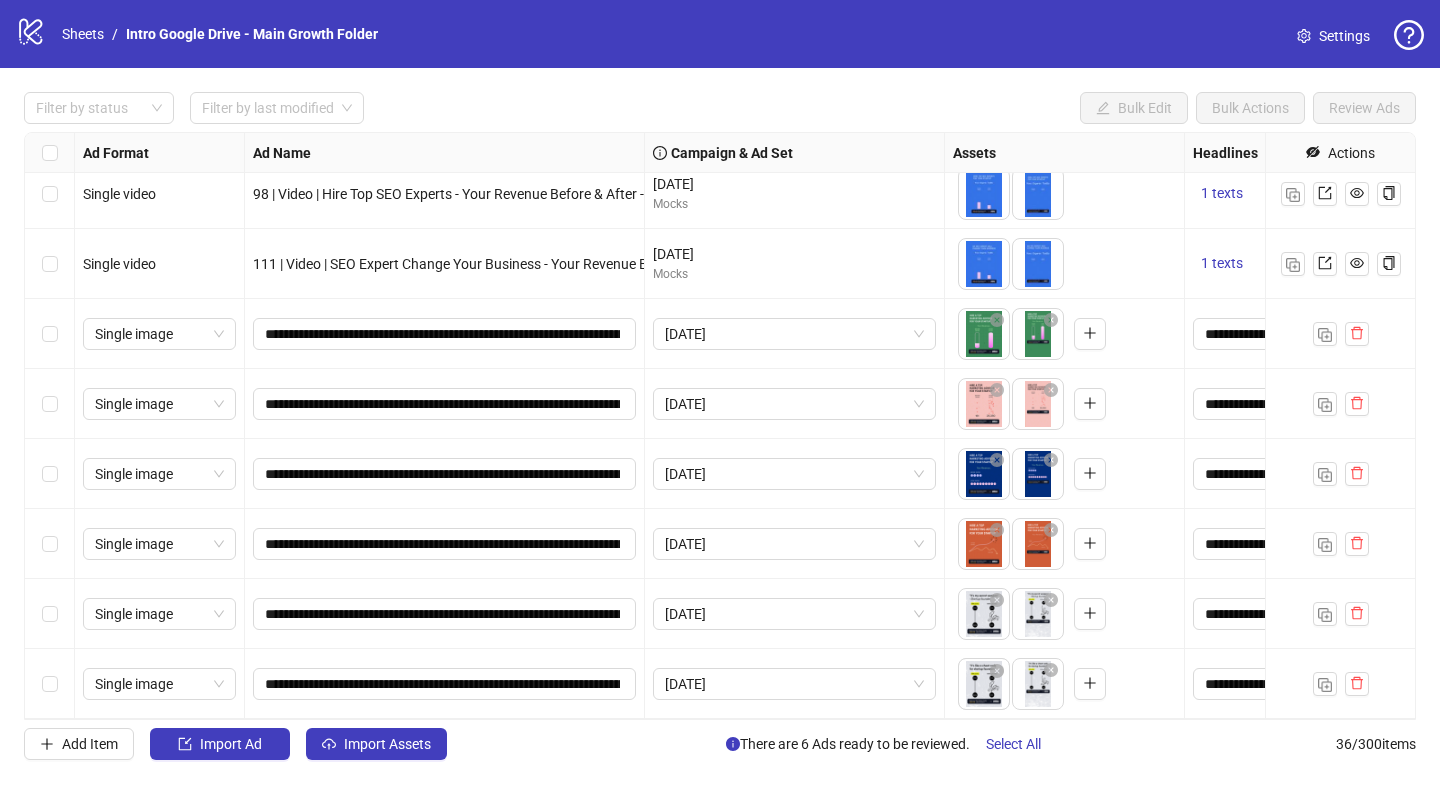 drag, startPoint x: 1036, startPoint y: 687, endPoint x: 975, endPoint y: 692, distance: 61.204575 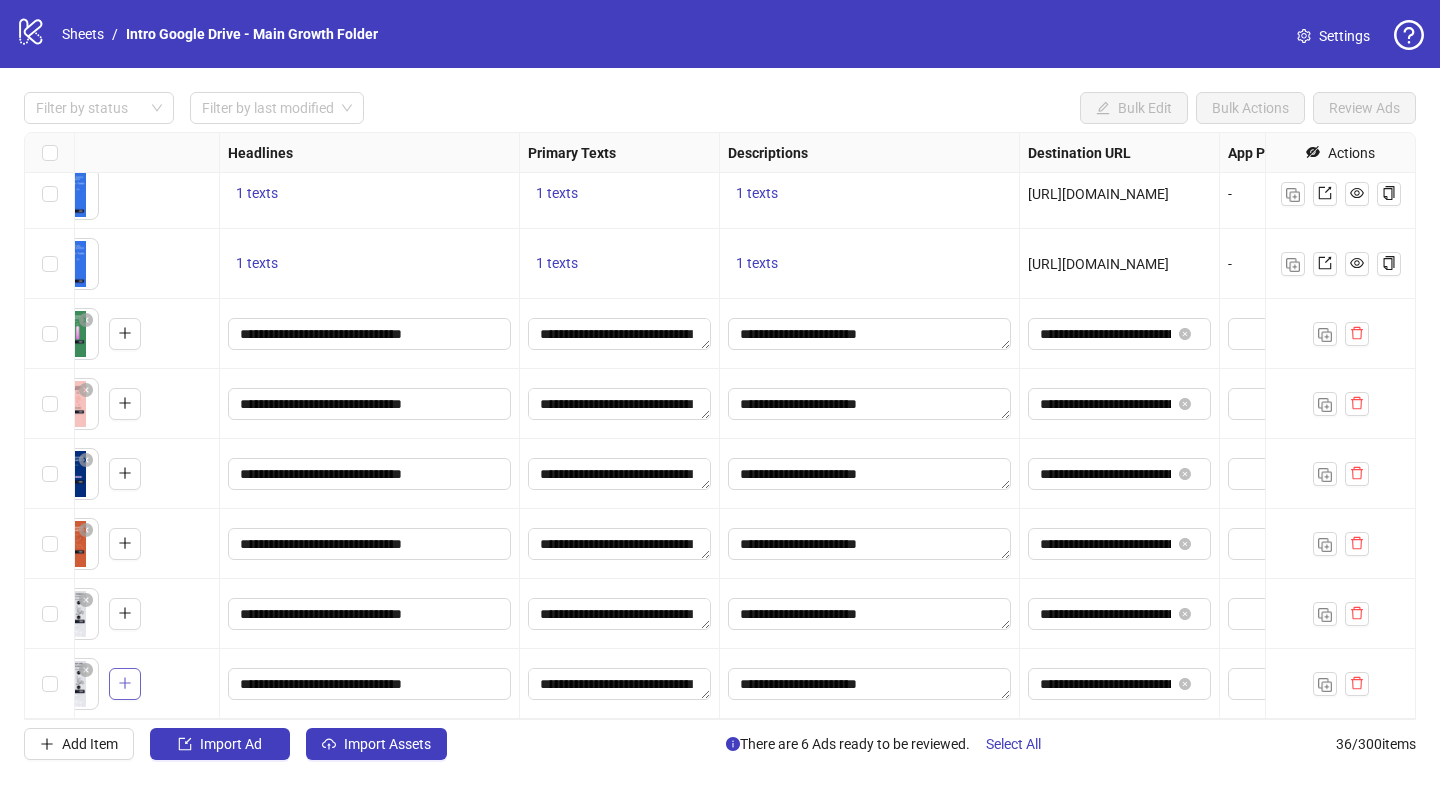 scroll, scrollTop: 1974, scrollLeft: 1140, axis: both 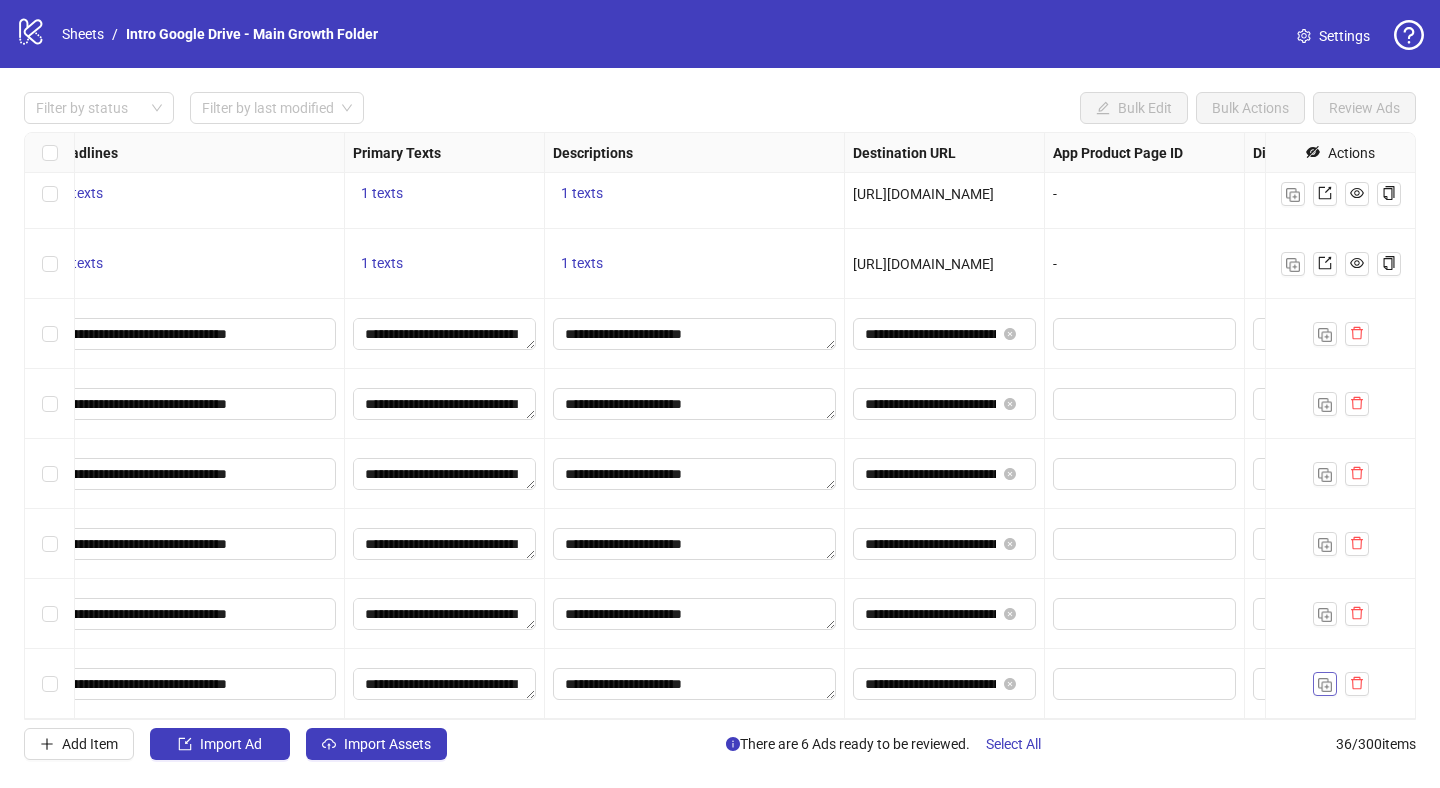 click at bounding box center [1325, 684] 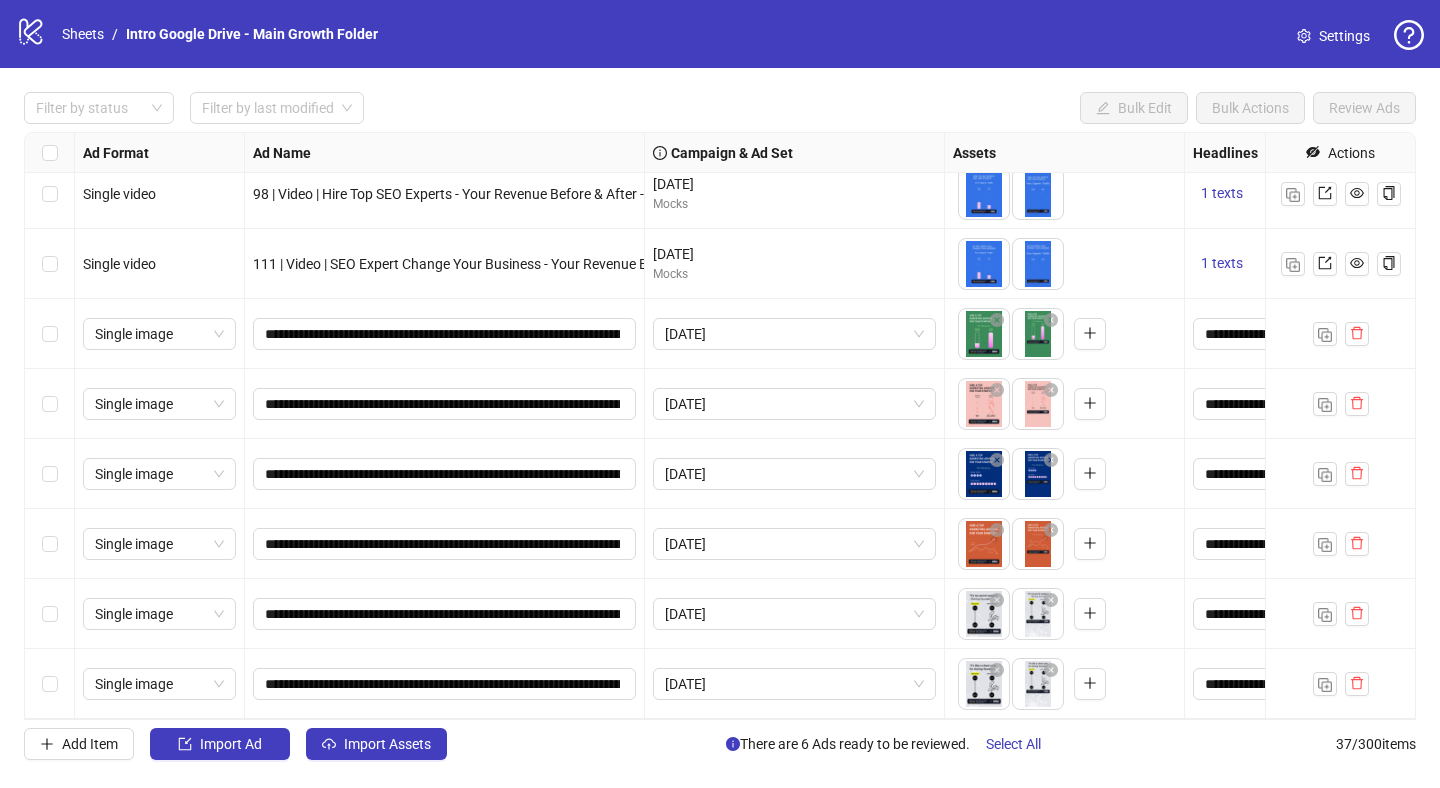 scroll, scrollTop: 2044, scrollLeft: 0, axis: vertical 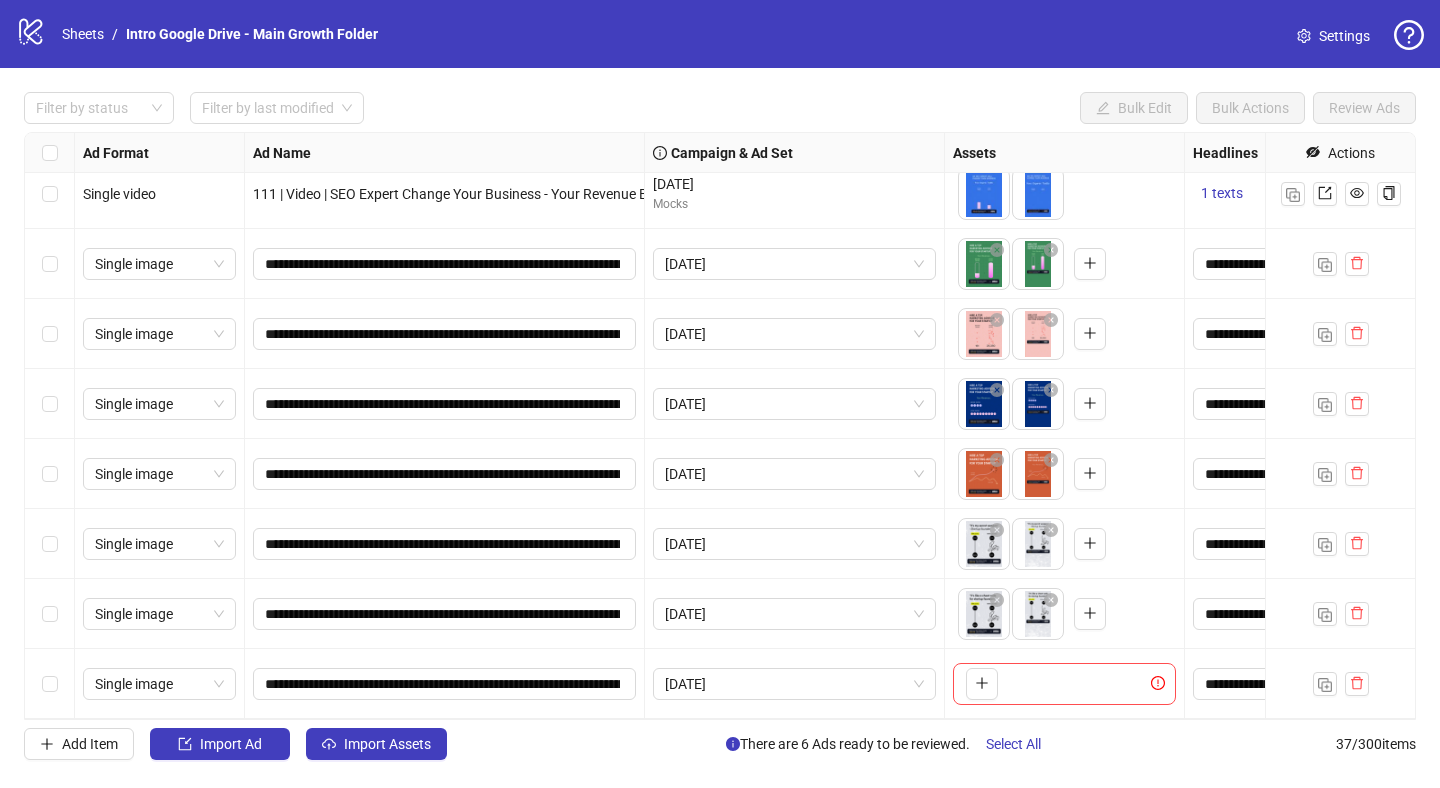 type 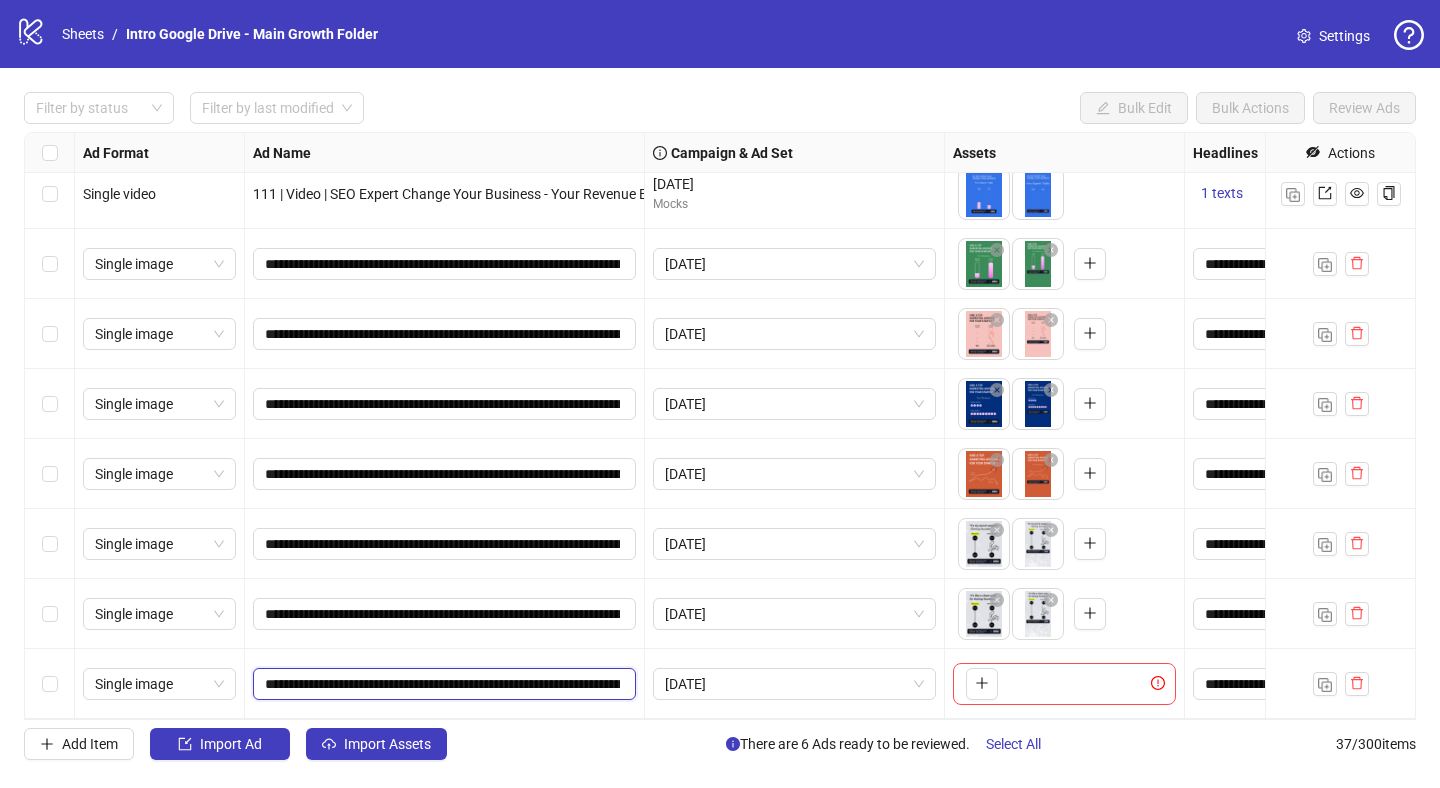click on "**********" at bounding box center [442, 684] 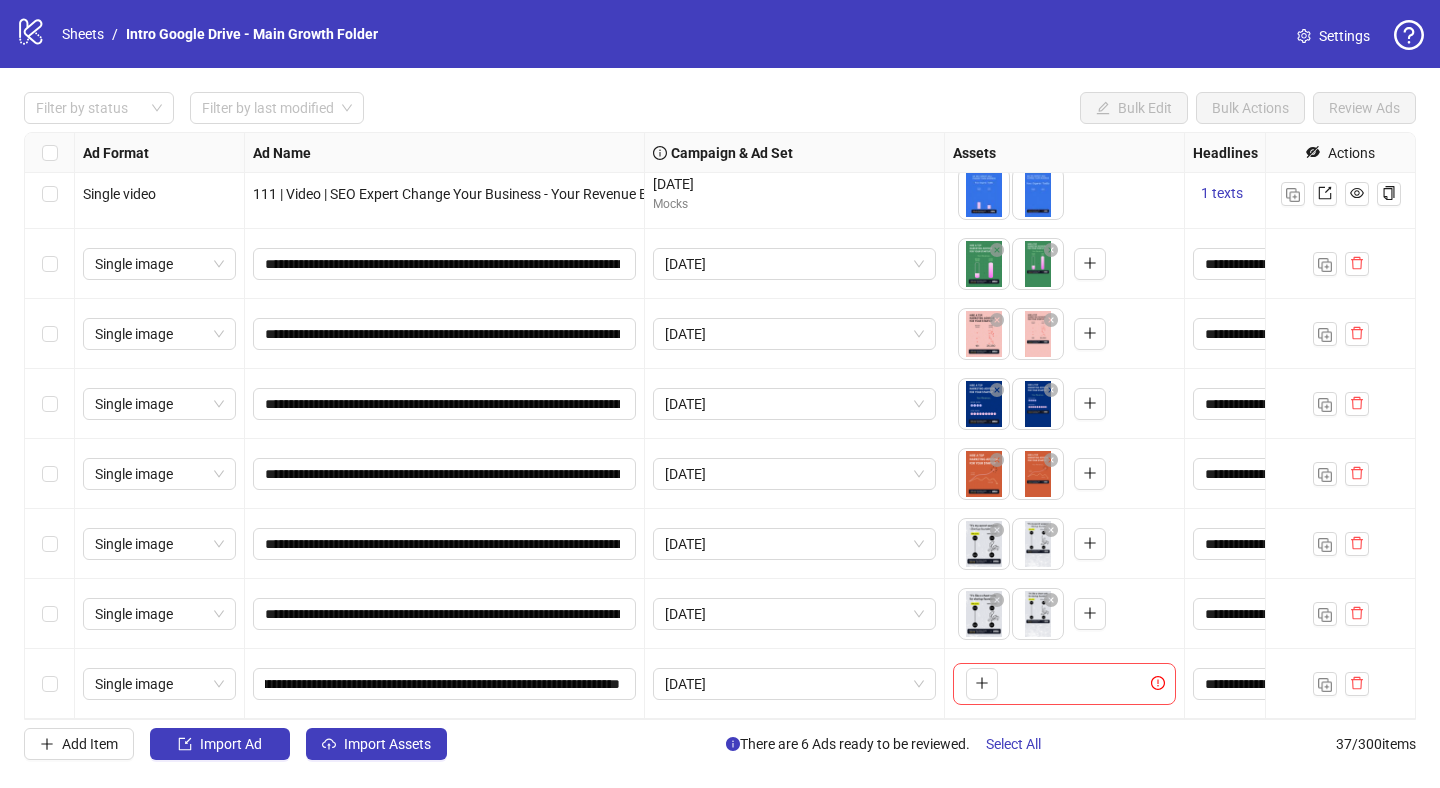 click on "**********" at bounding box center [445, 684] 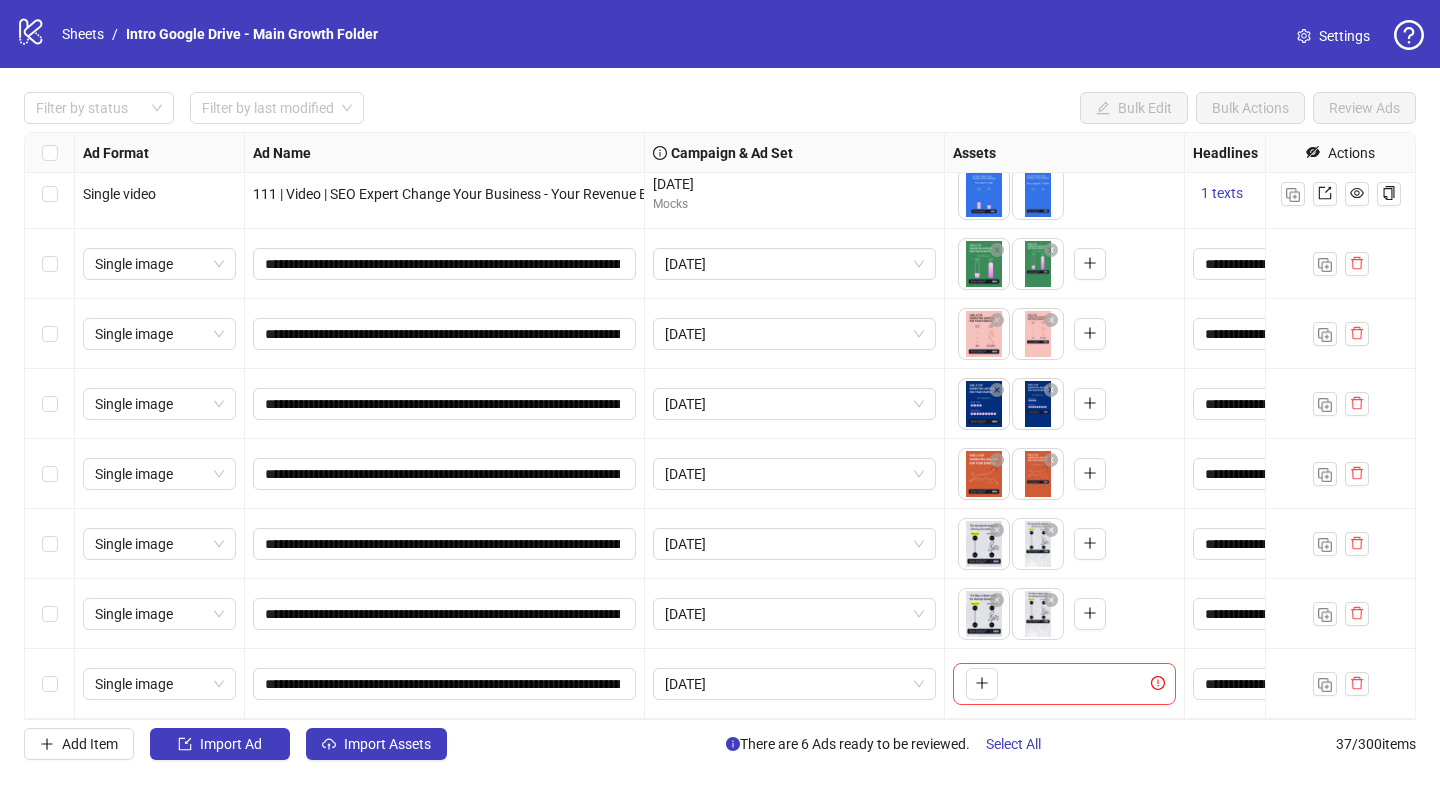 scroll, scrollTop: 2044, scrollLeft: 85, axis: both 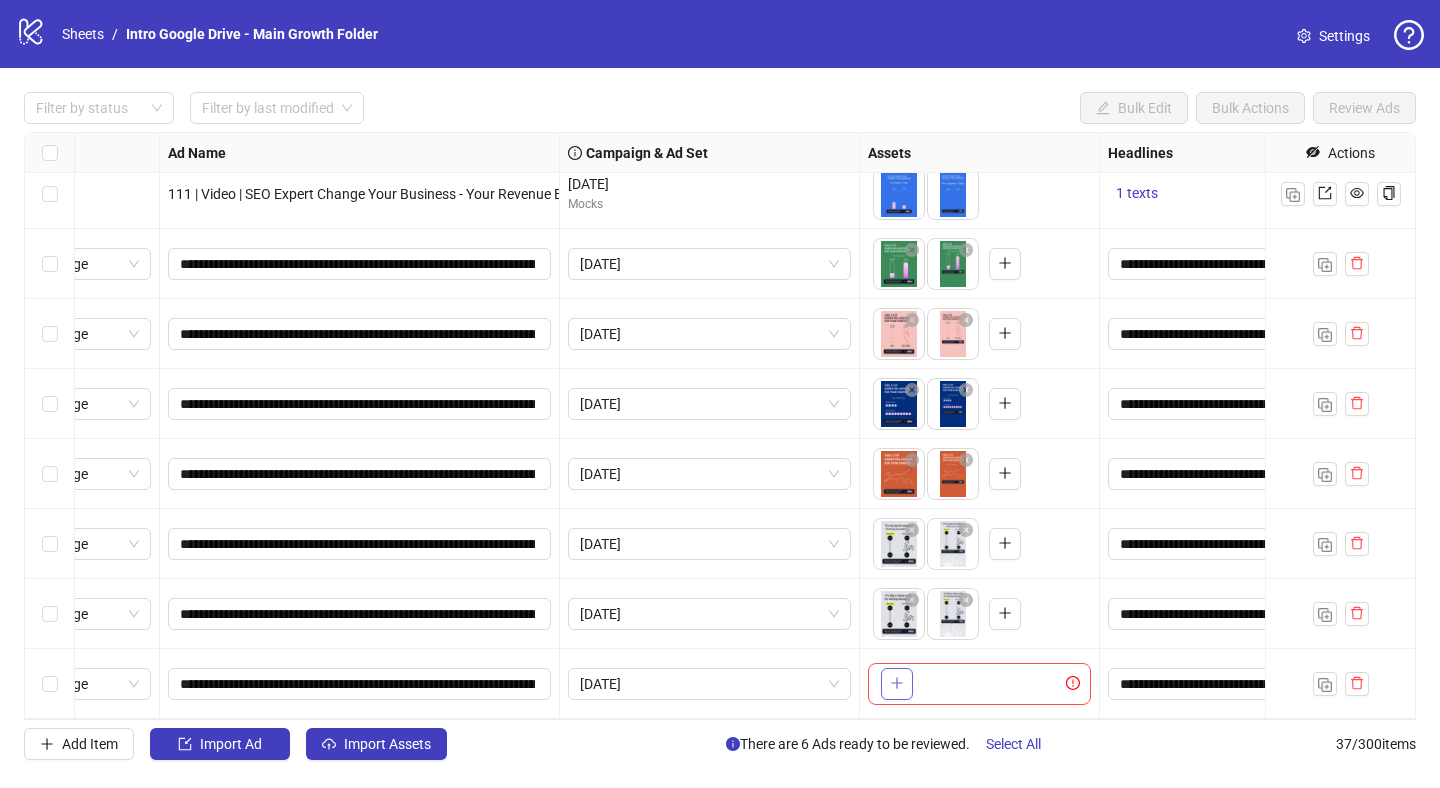 click 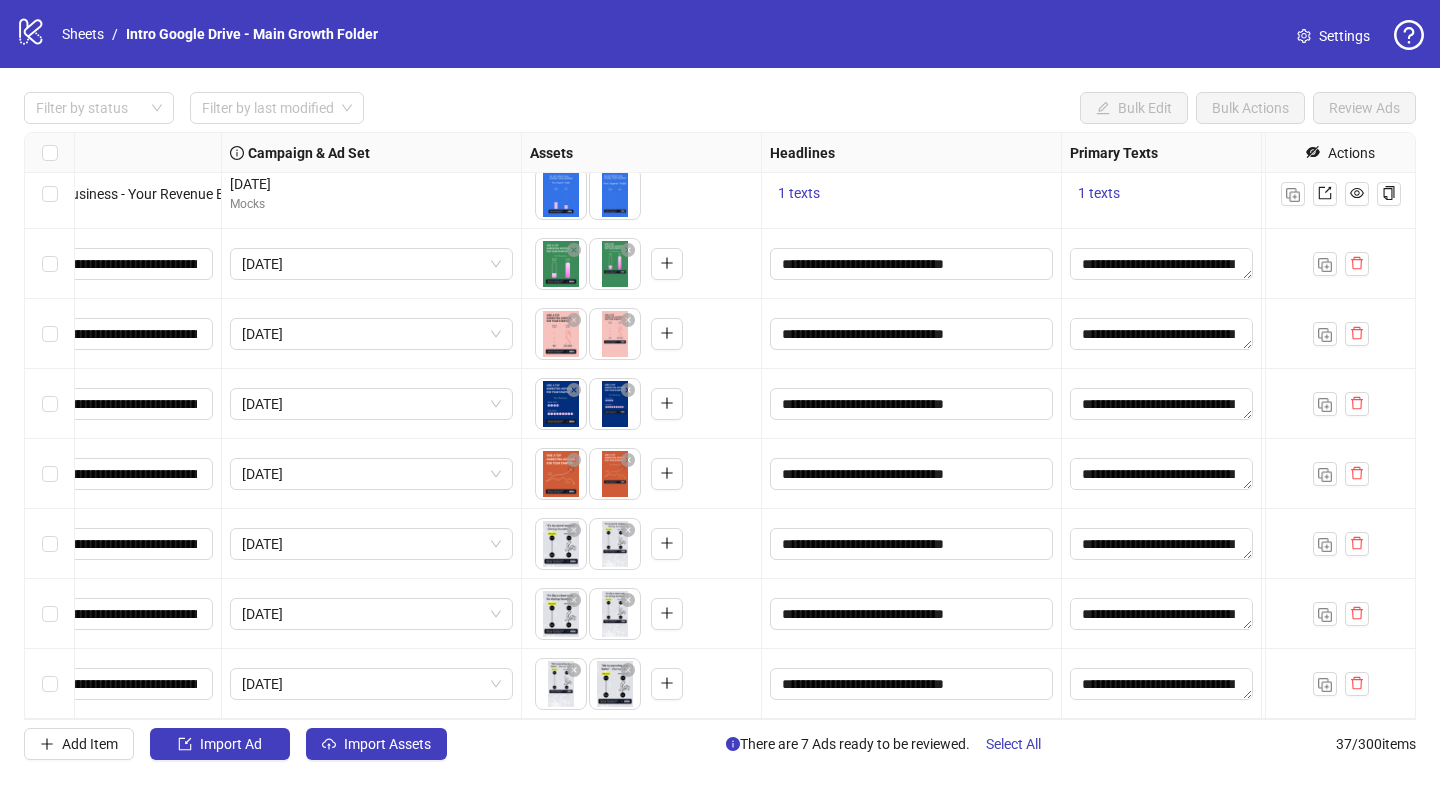 scroll, scrollTop: 2044, scrollLeft: 328, axis: both 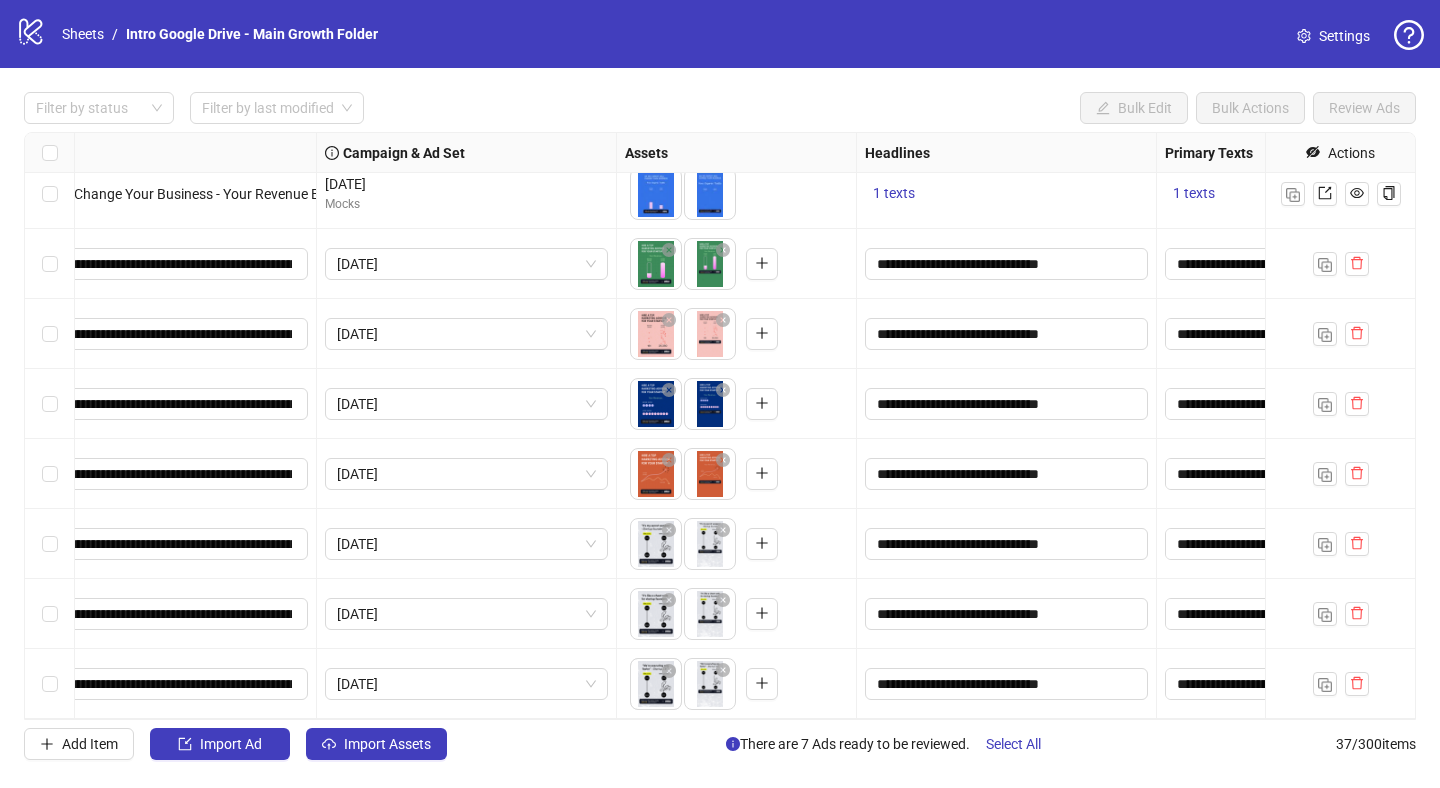 drag, startPoint x: 709, startPoint y: 693, endPoint x: 650, endPoint y: 691, distance: 59.03389 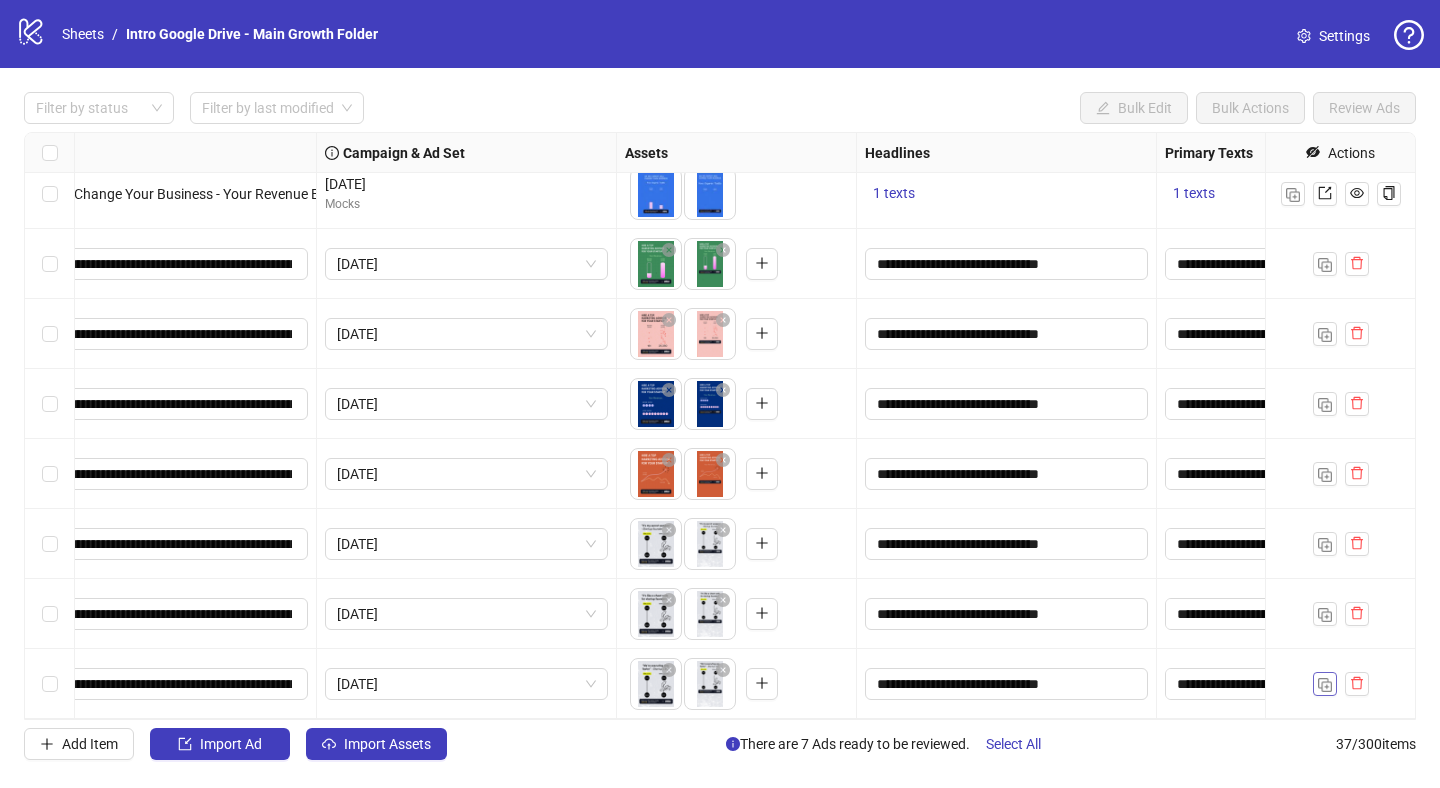 click at bounding box center (1325, 685) 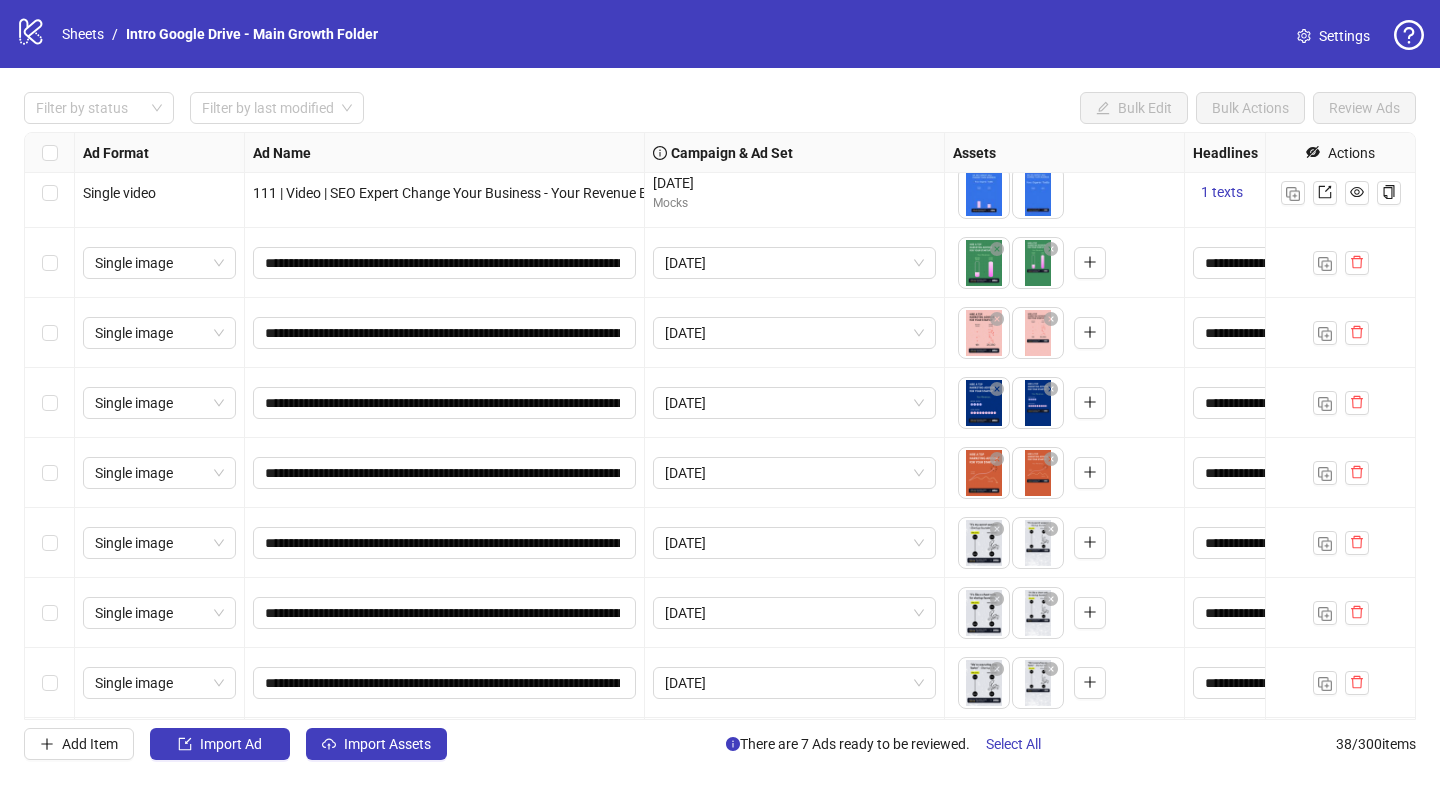 scroll, scrollTop: 2114, scrollLeft: 0, axis: vertical 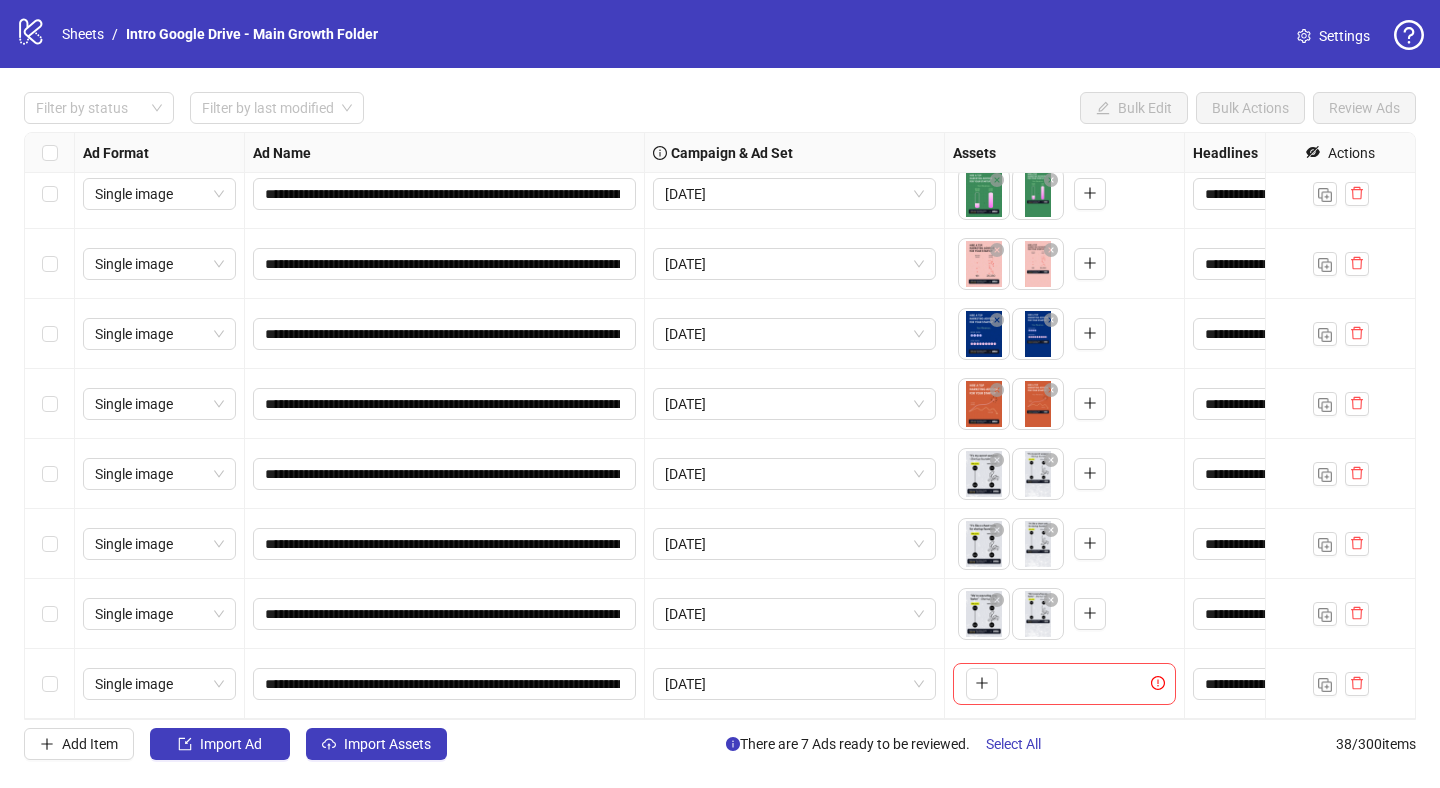 type 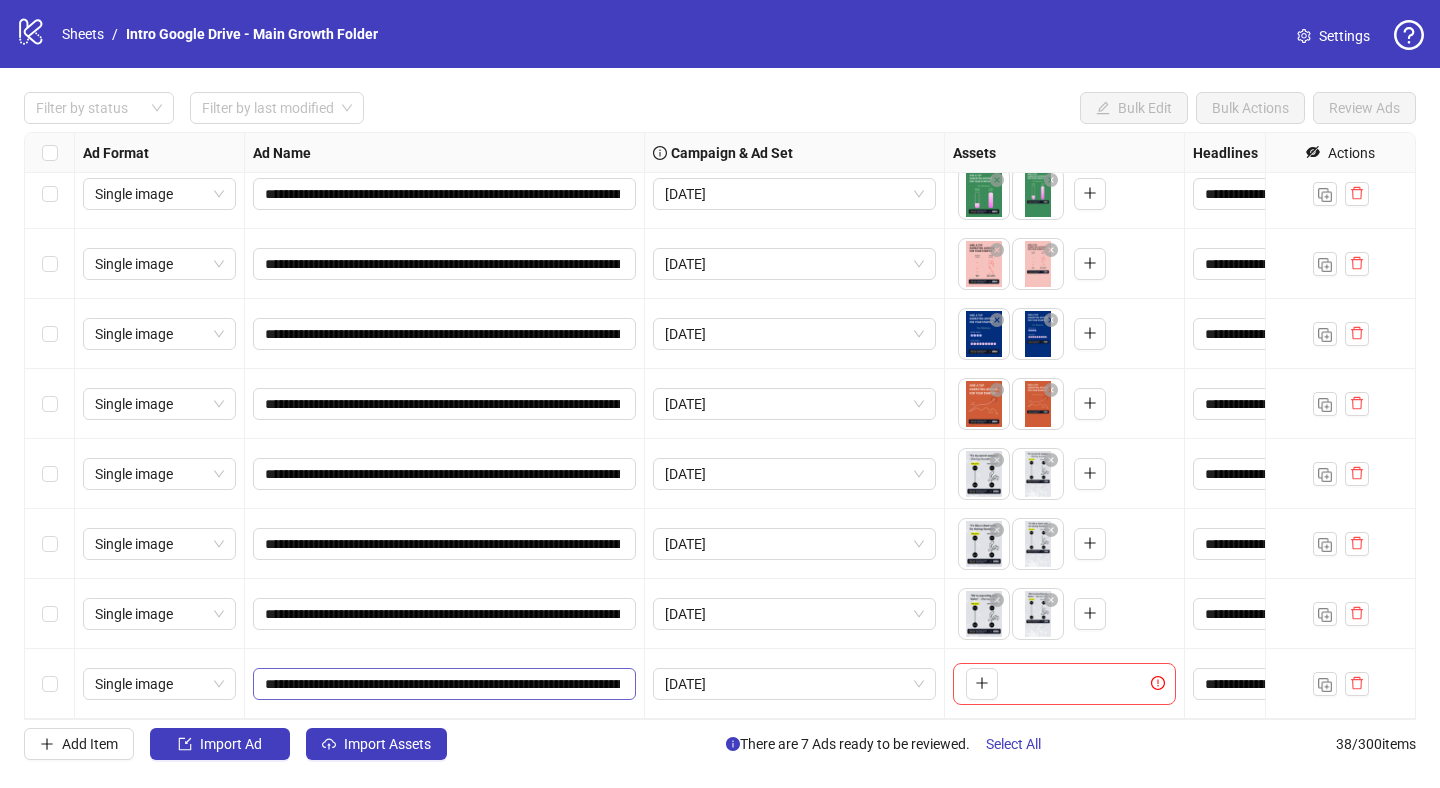 click on "**********" at bounding box center (444, 684) 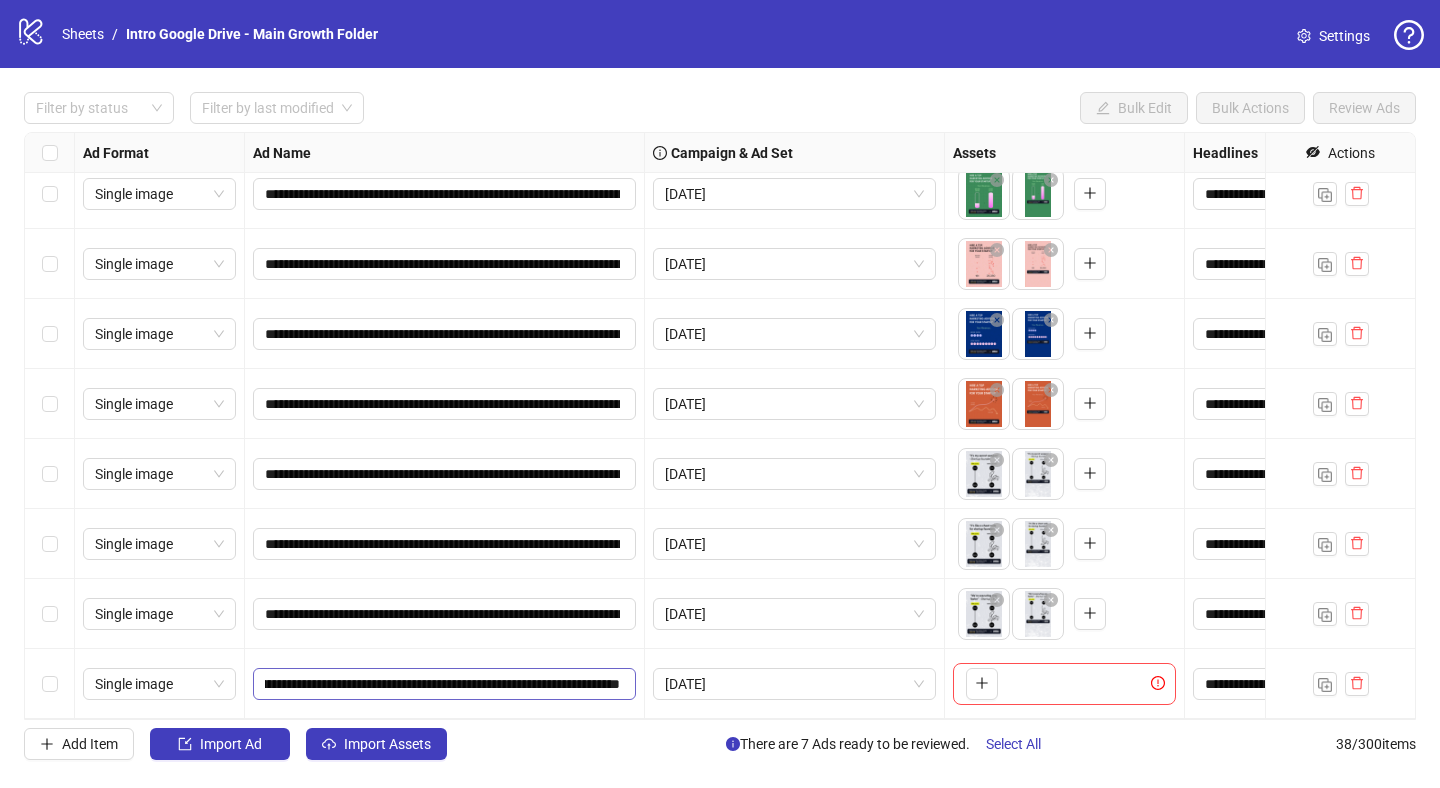 scroll, scrollTop: 0, scrollLeft: 0, axis: both 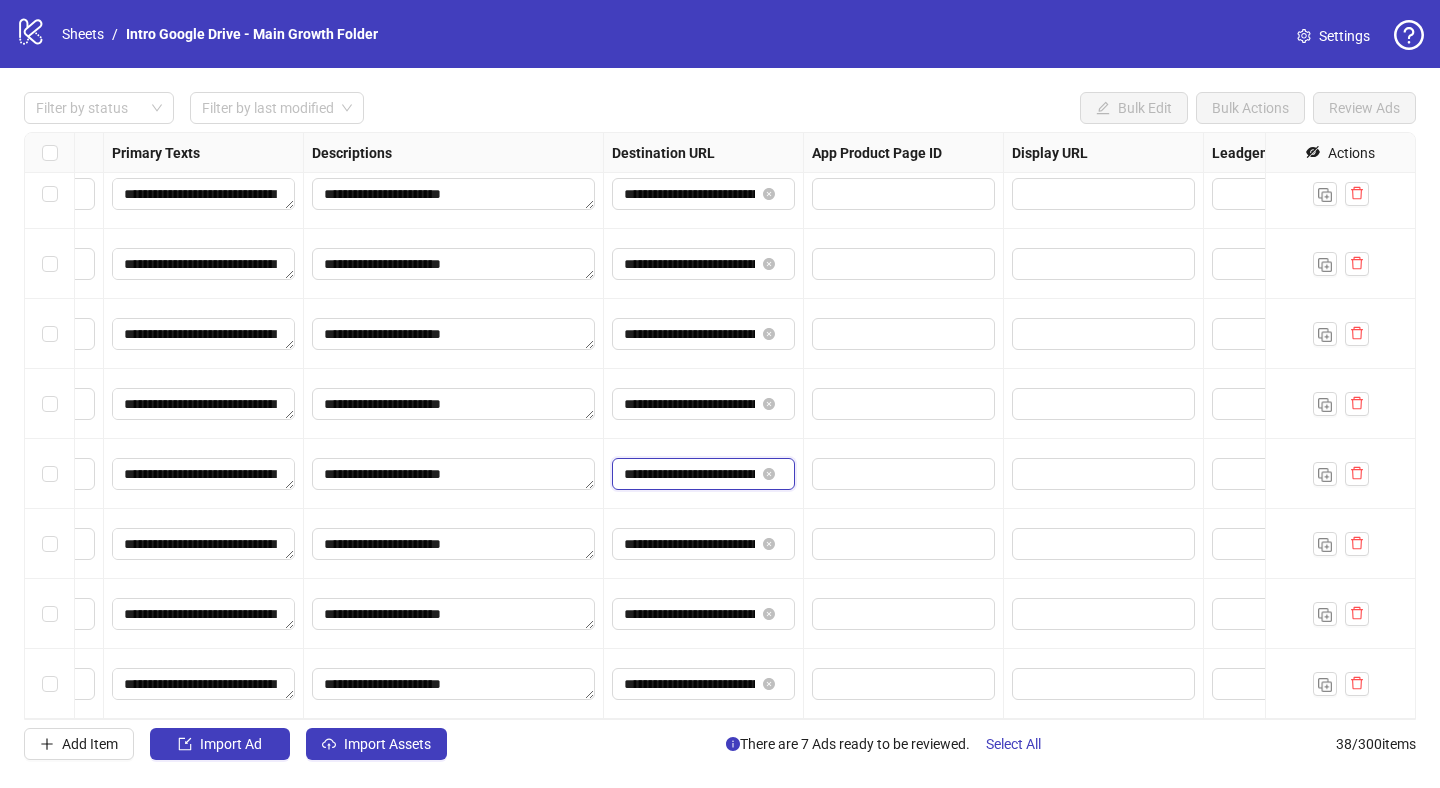 click on "**********" at bounding box center [689, 474] 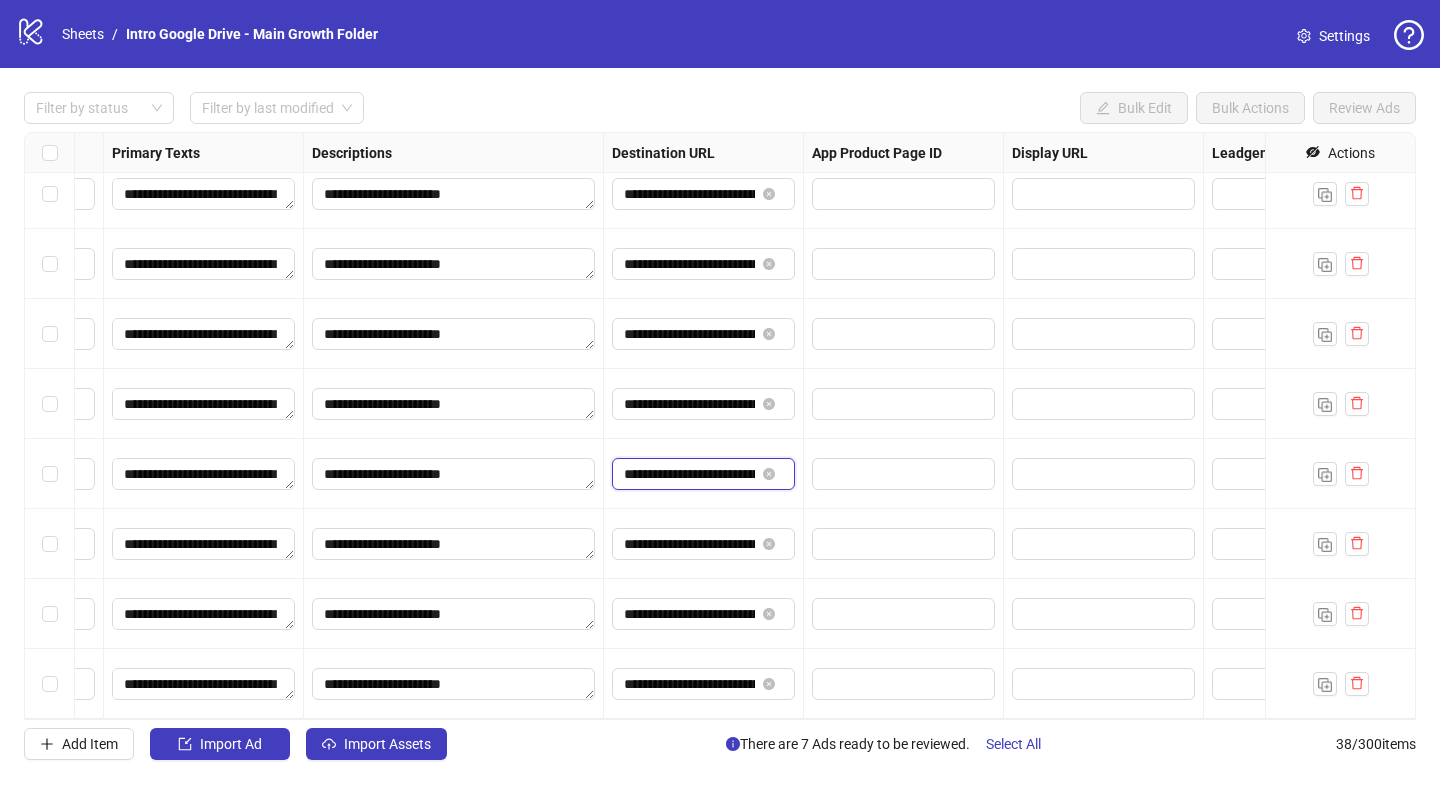 scroll, scrollTop: 0, scrollLeft: 229, axis: horizontal 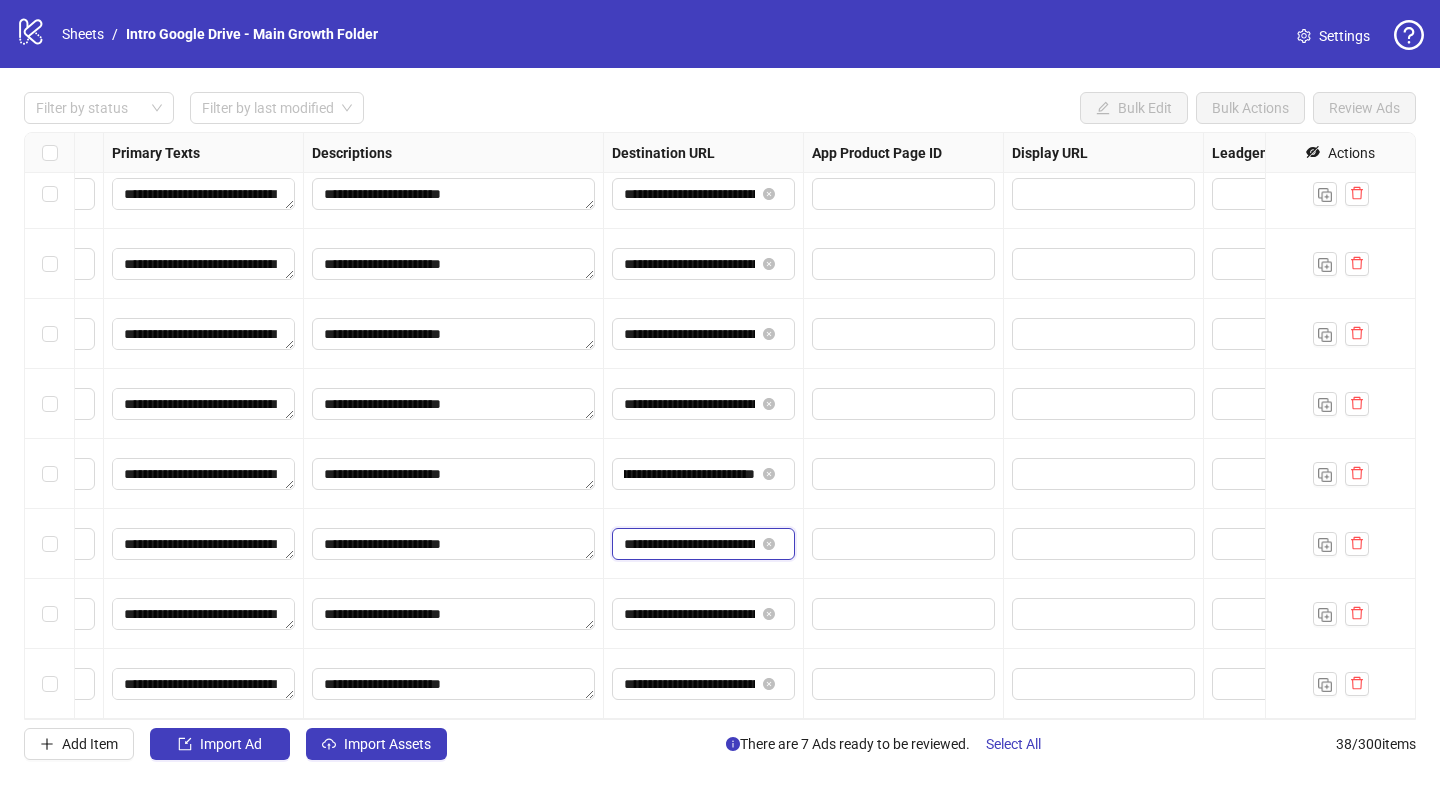 click on "**********" at bounding box center (689, 544) 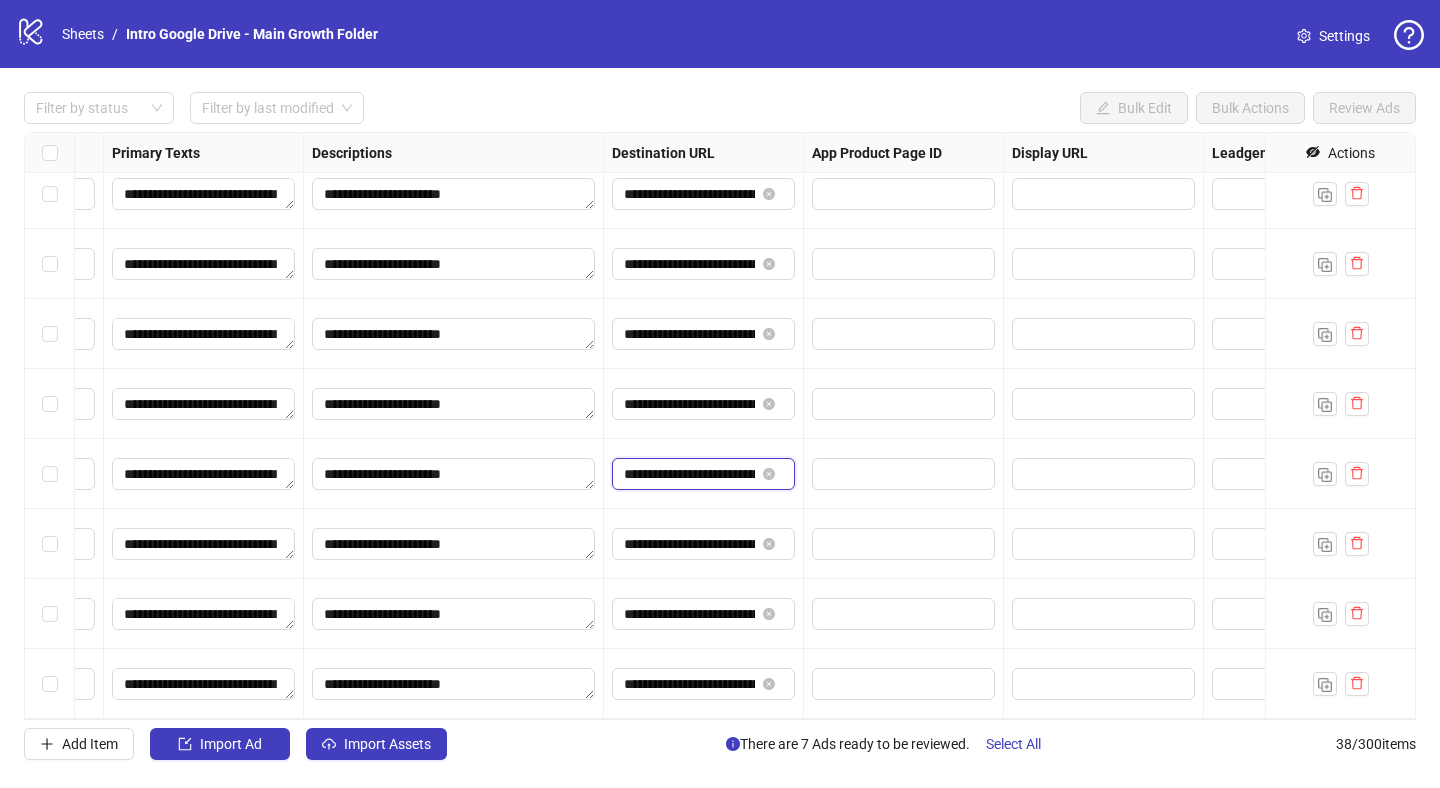 click on "**********" at bounding box center [689, 474] 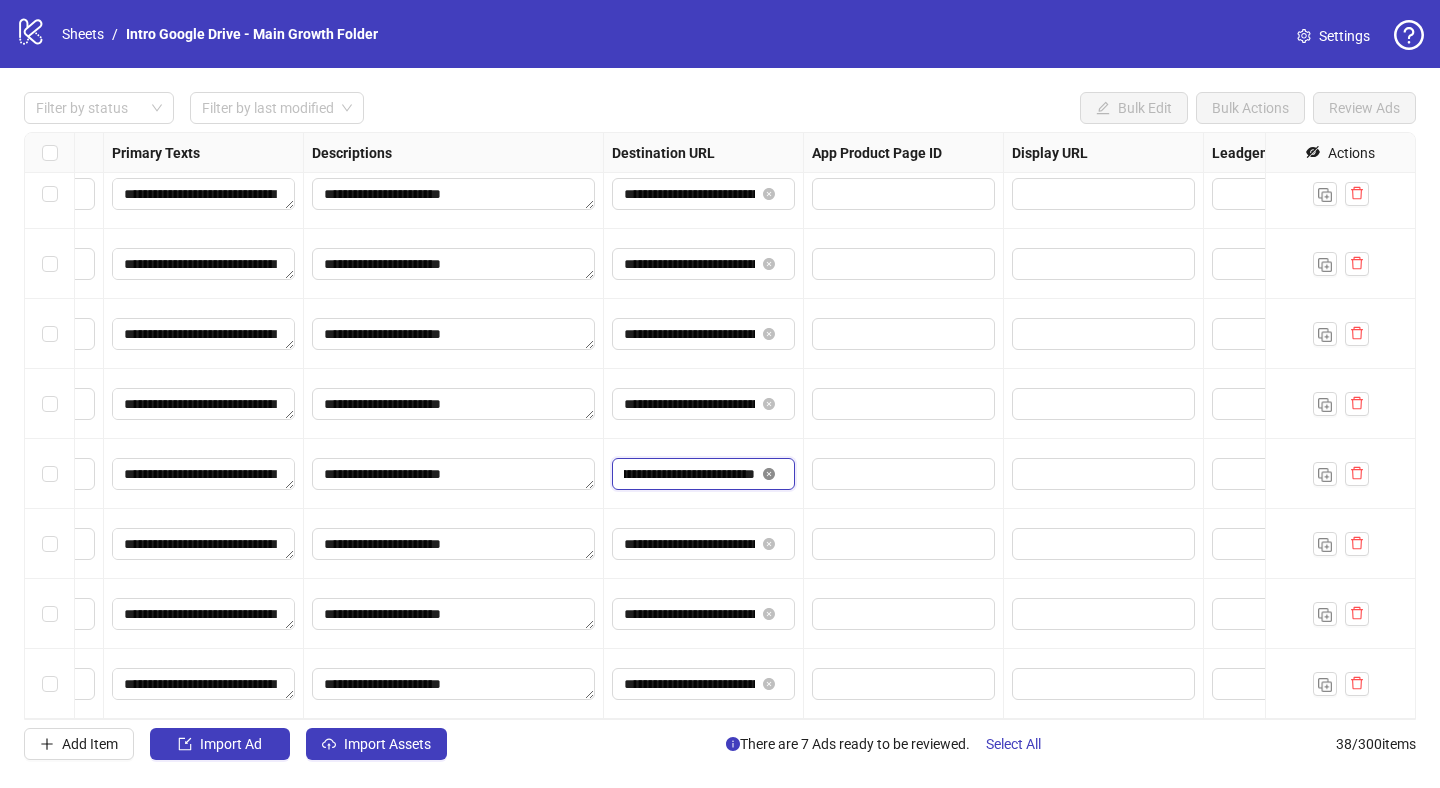 scroll, scrollTop: 0, scrollLeft: 229, axis: horizontal 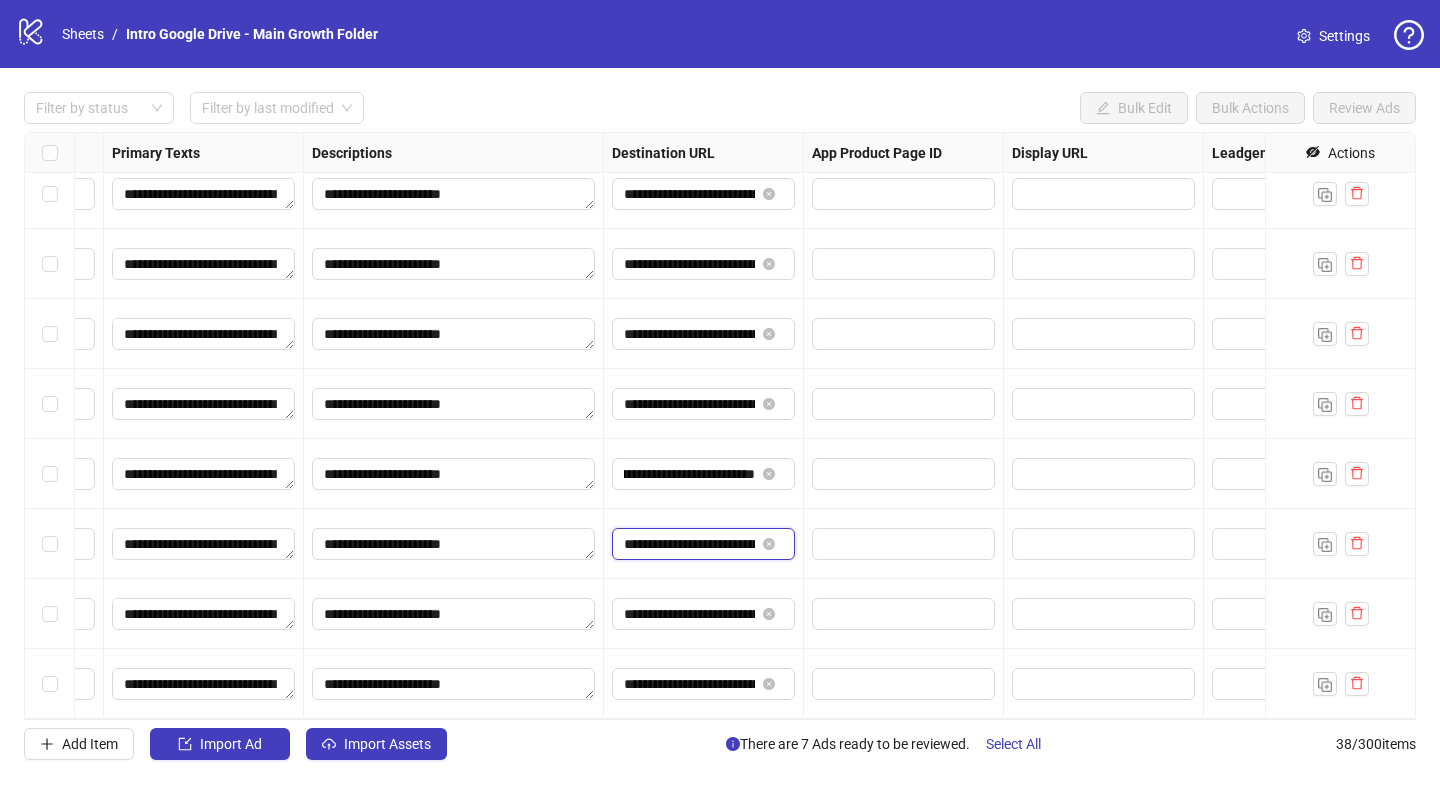 click on "**********" at bounding box center [689, 544] 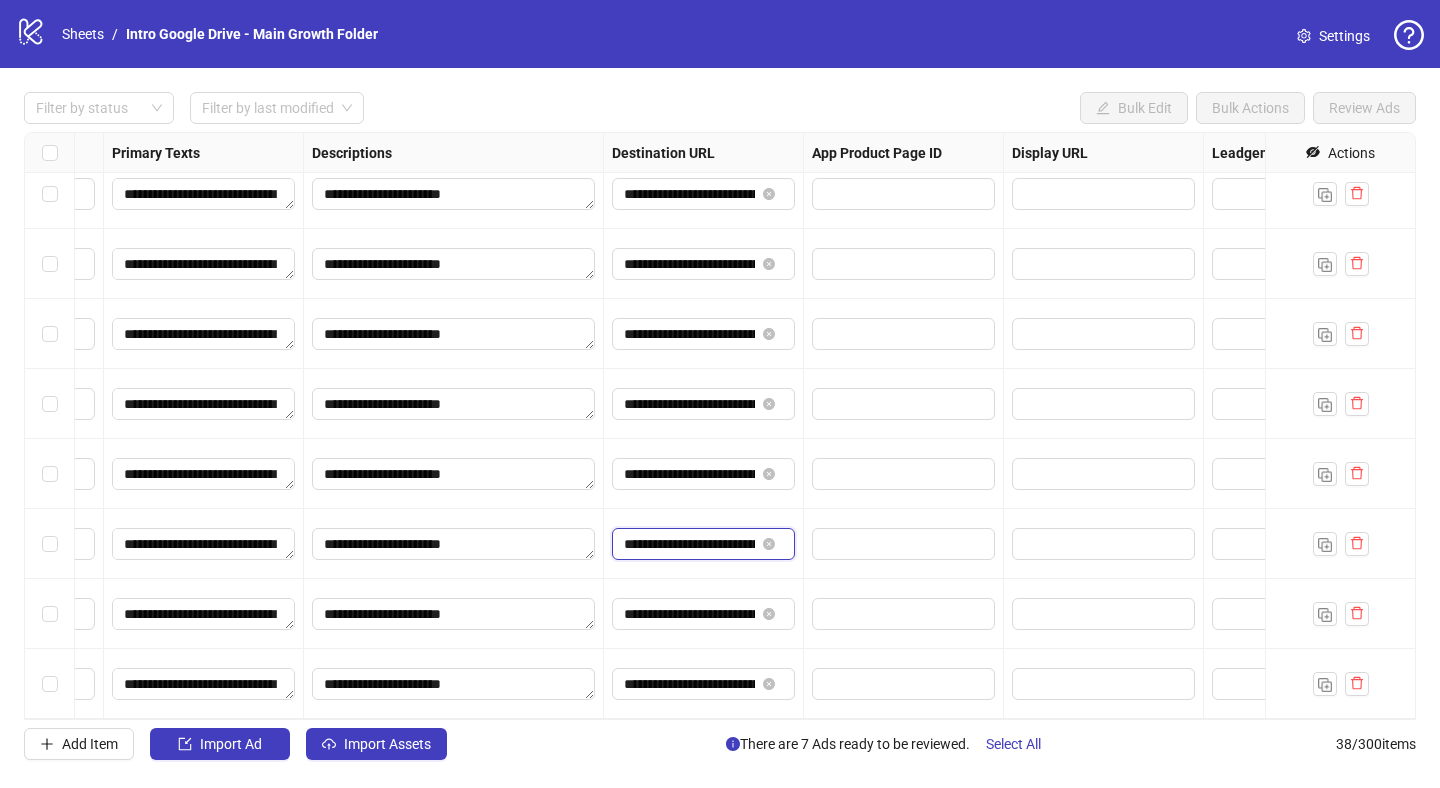 scroll, scrollTop: 0, scrollLeft: 1, axis: horizontal 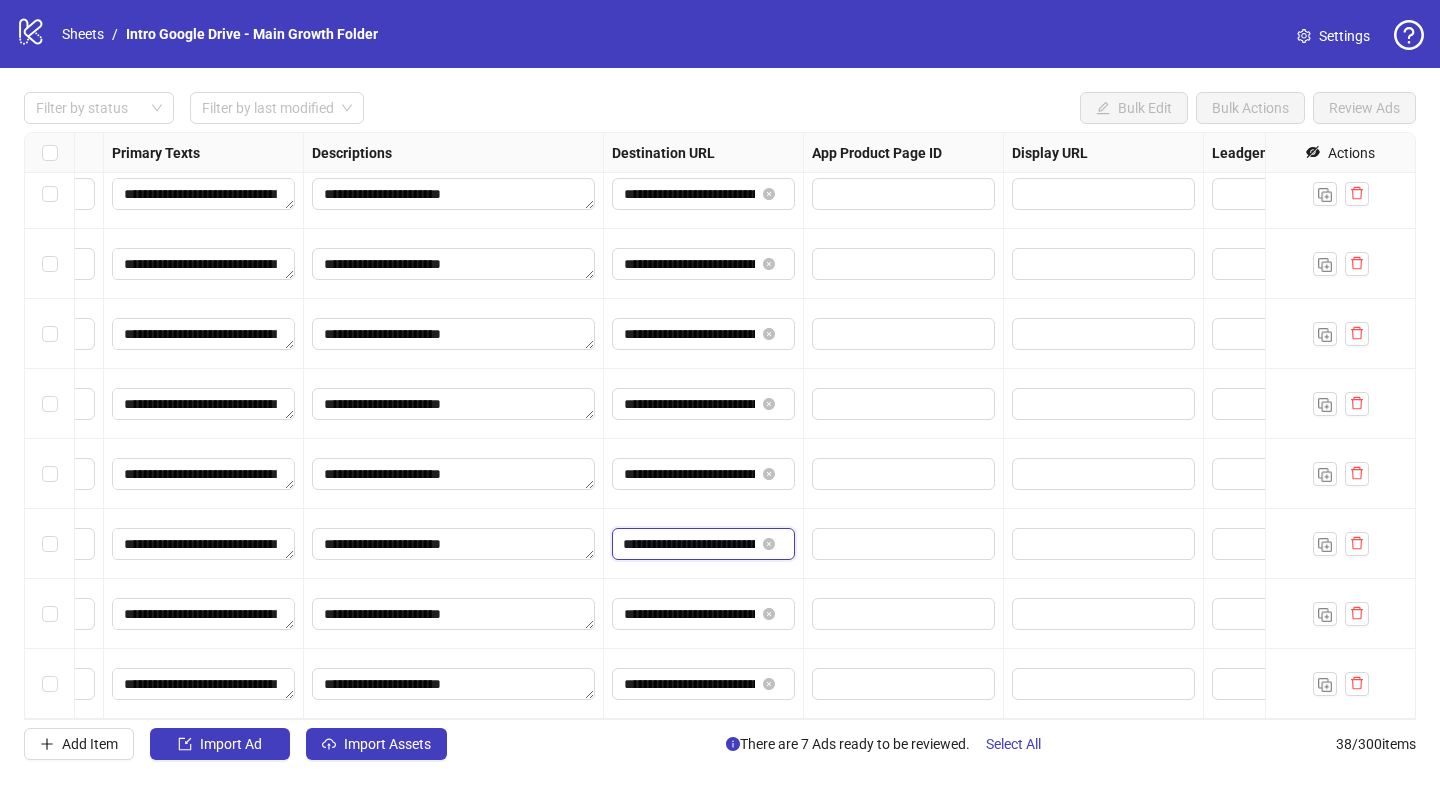 click on "**********" at bounding box center [689, 544] 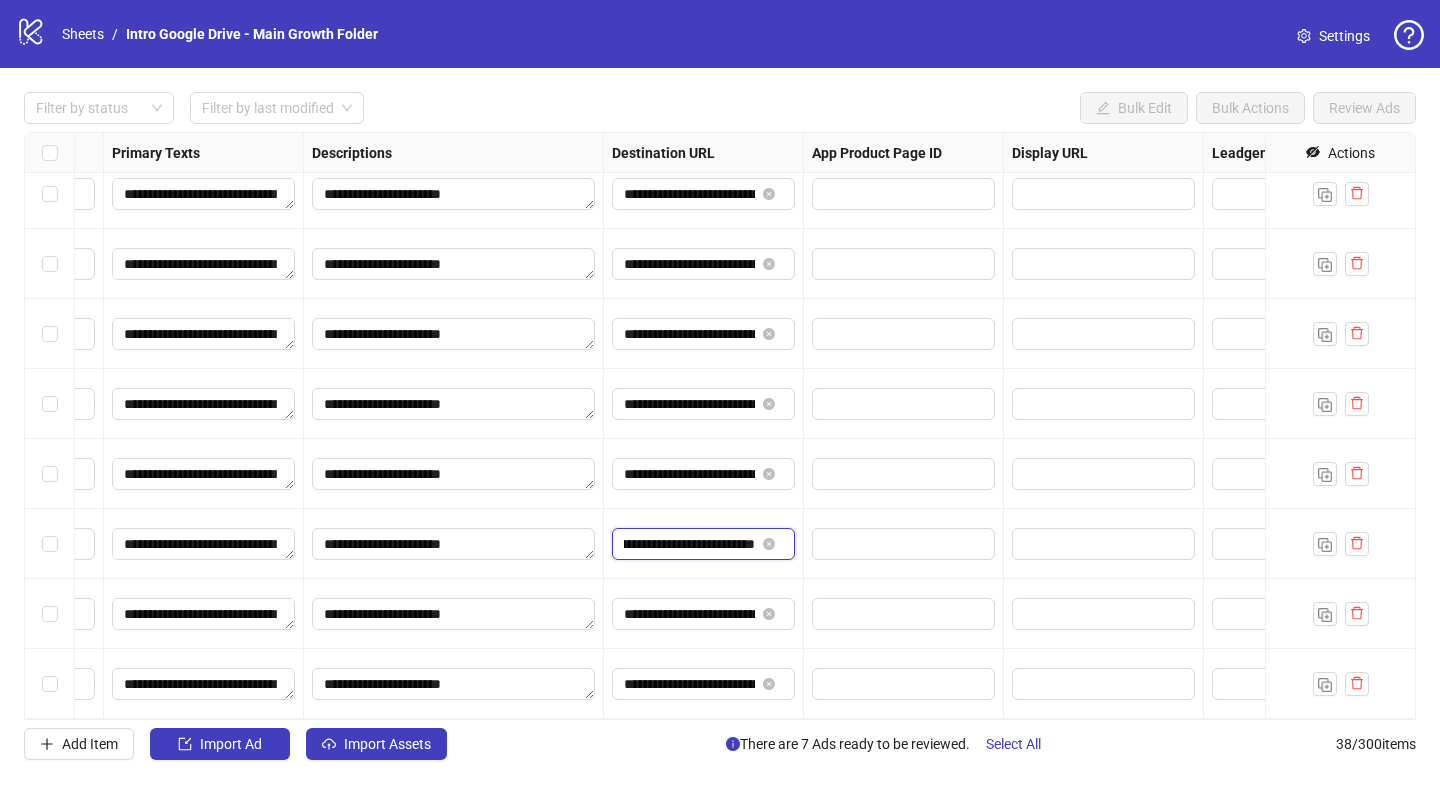 drag, startPoint x: 694, startPoint y: 543, endPoint x: 774, endPoint y: 550, distance: 80.305664 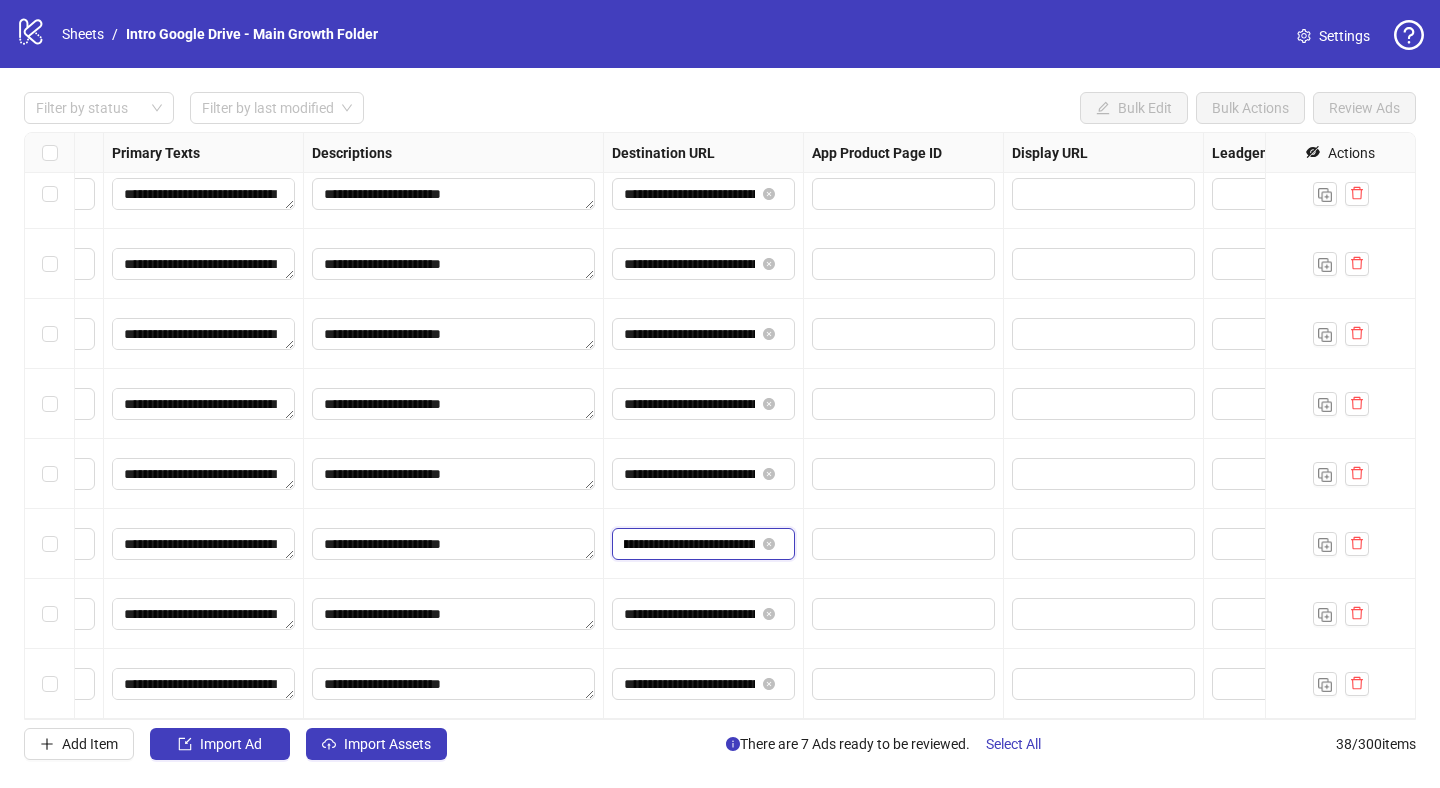 scroll, scrollTop: 0, scrollLeft: 229, axis: horizontal 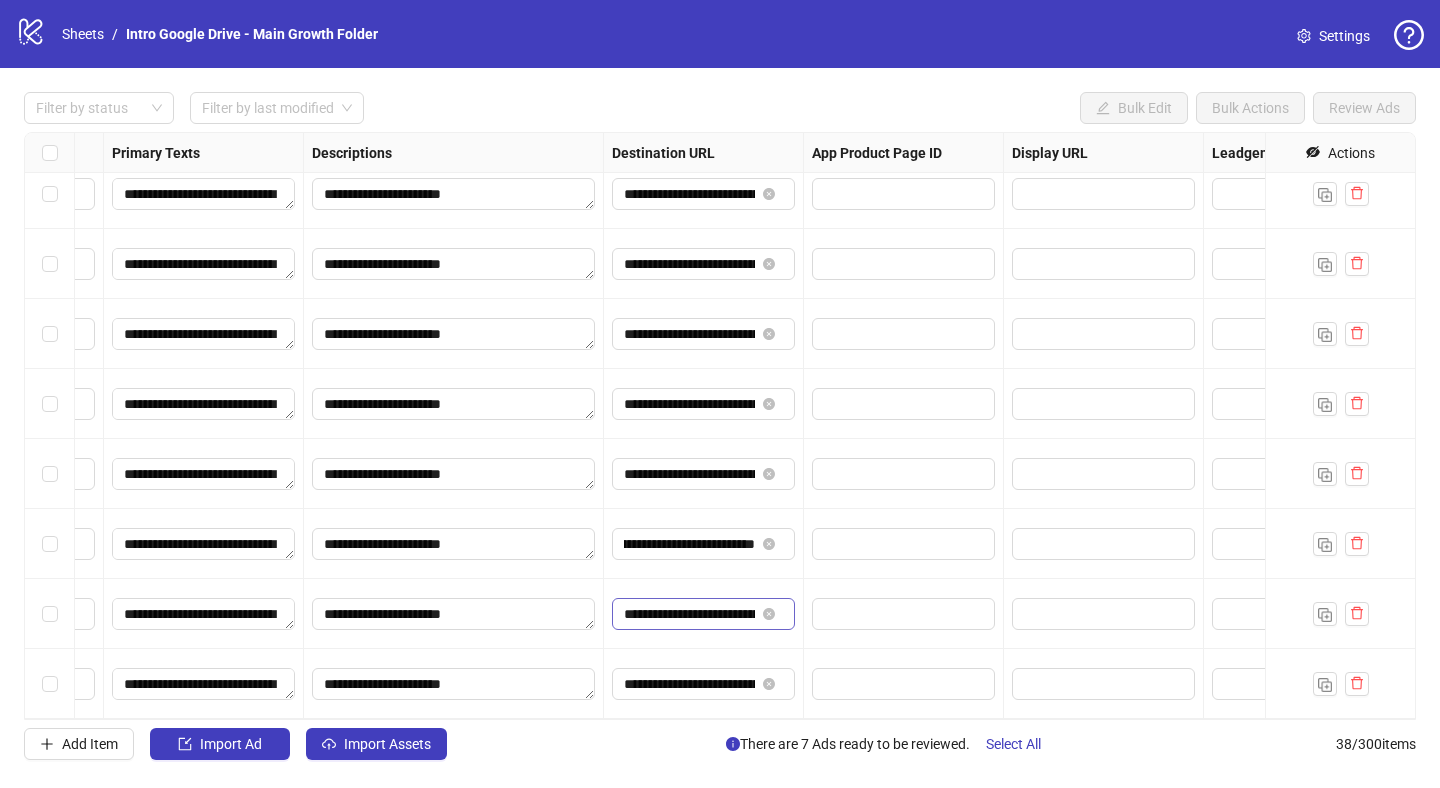 click on "**********" at bounding box center [703, 614] 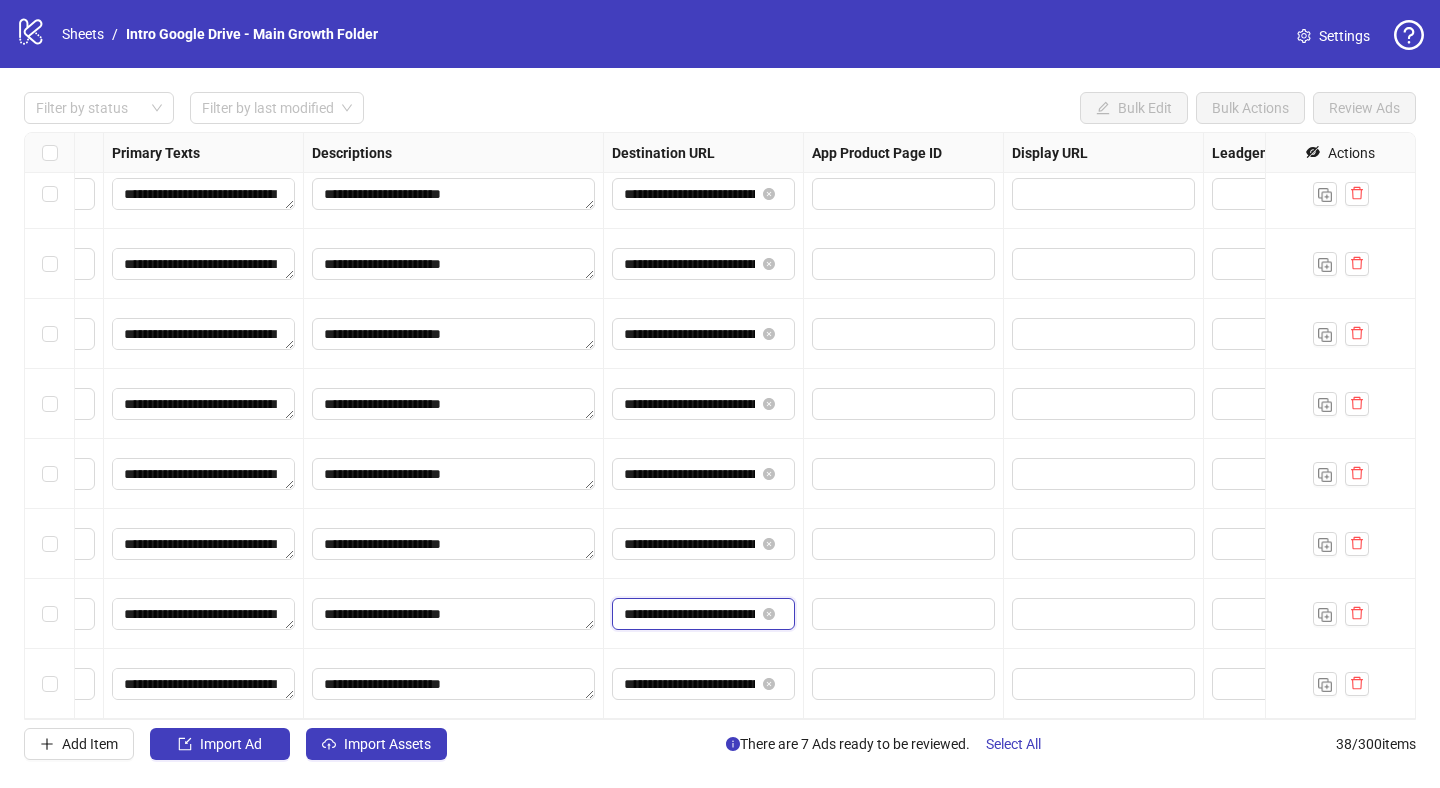 scroll, scrollTop: 0, scrollLeft: 44, axis: horizontal 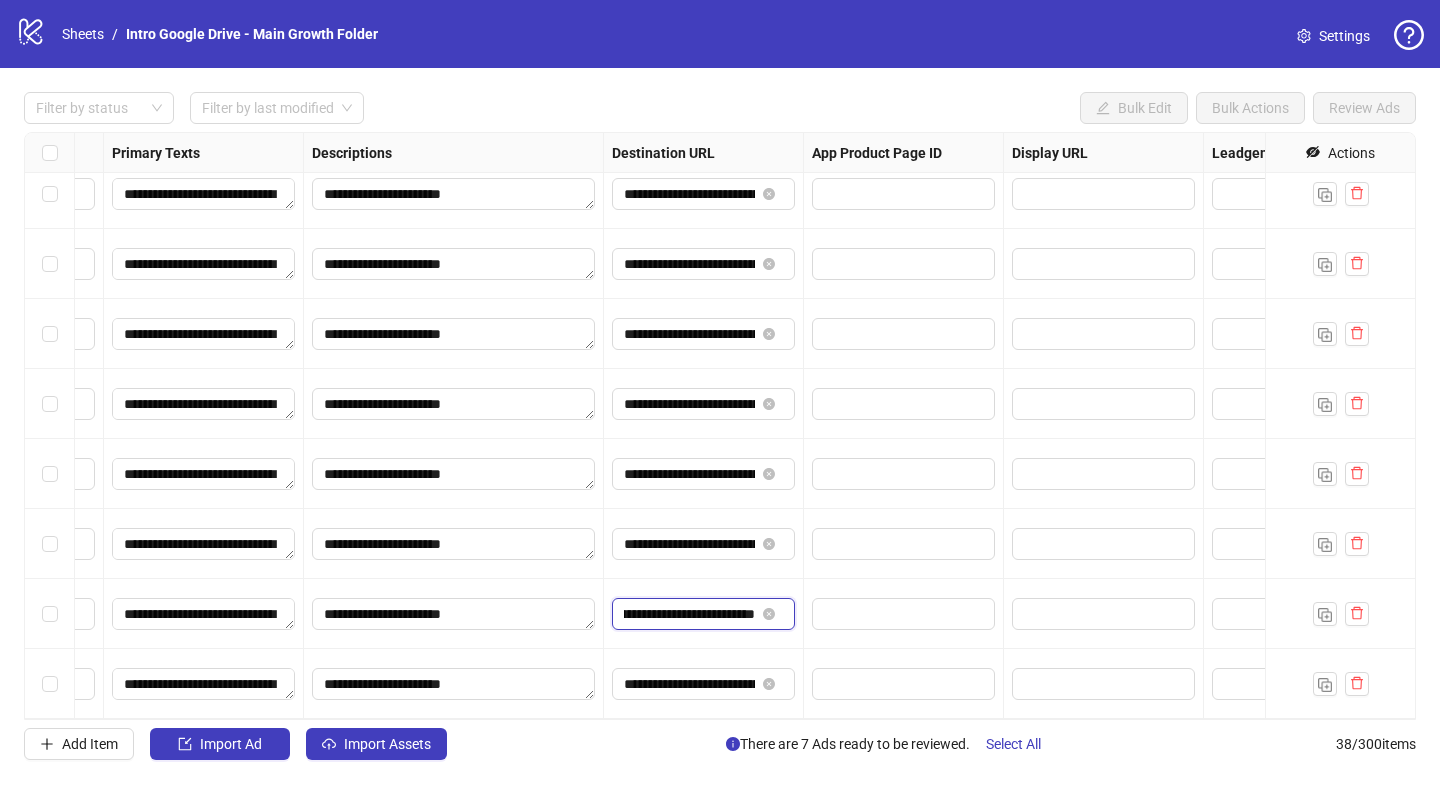 click on "**********" at bounding box center [689, 614] 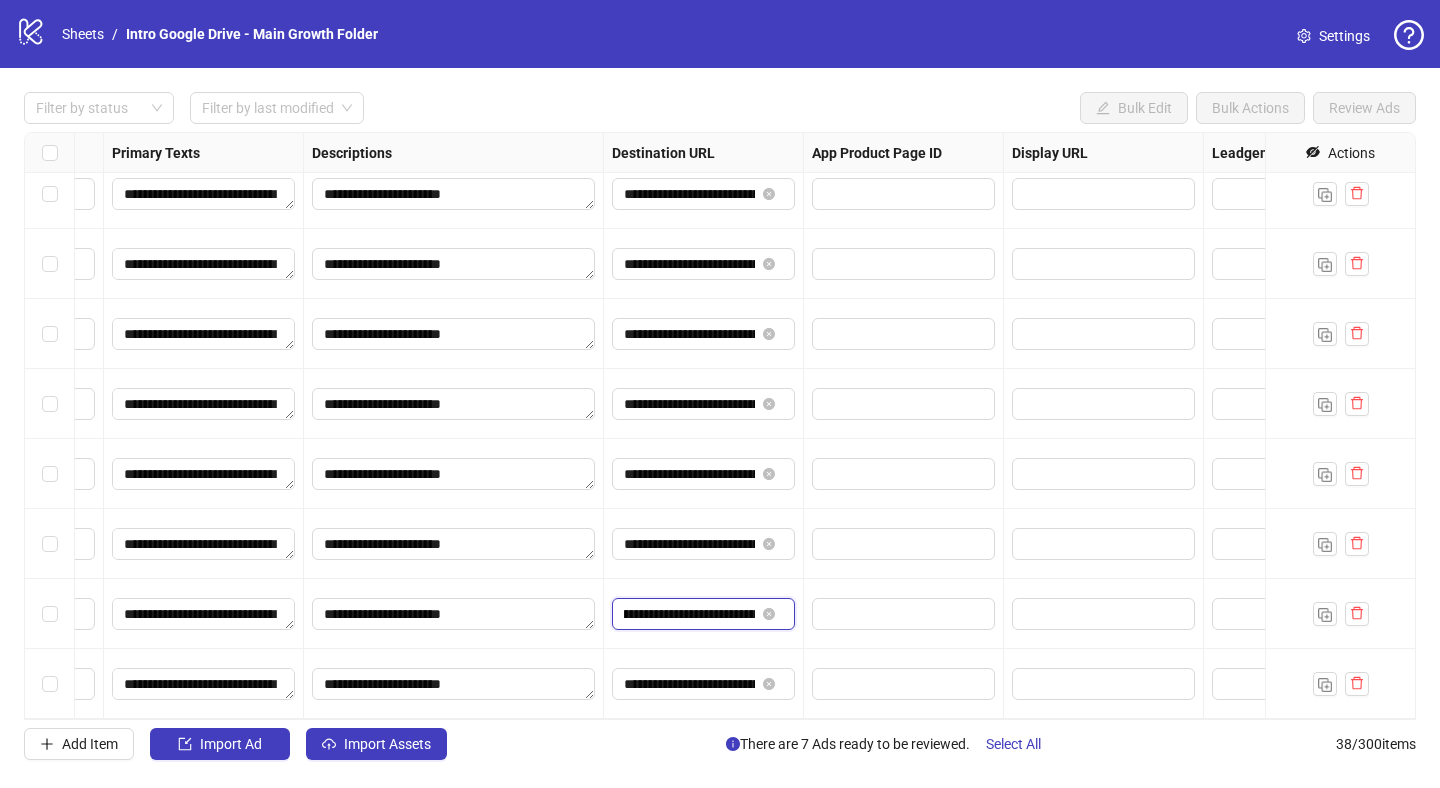 scroll, scrollTop: 0, scrollLeft: 229, axis: horizontal 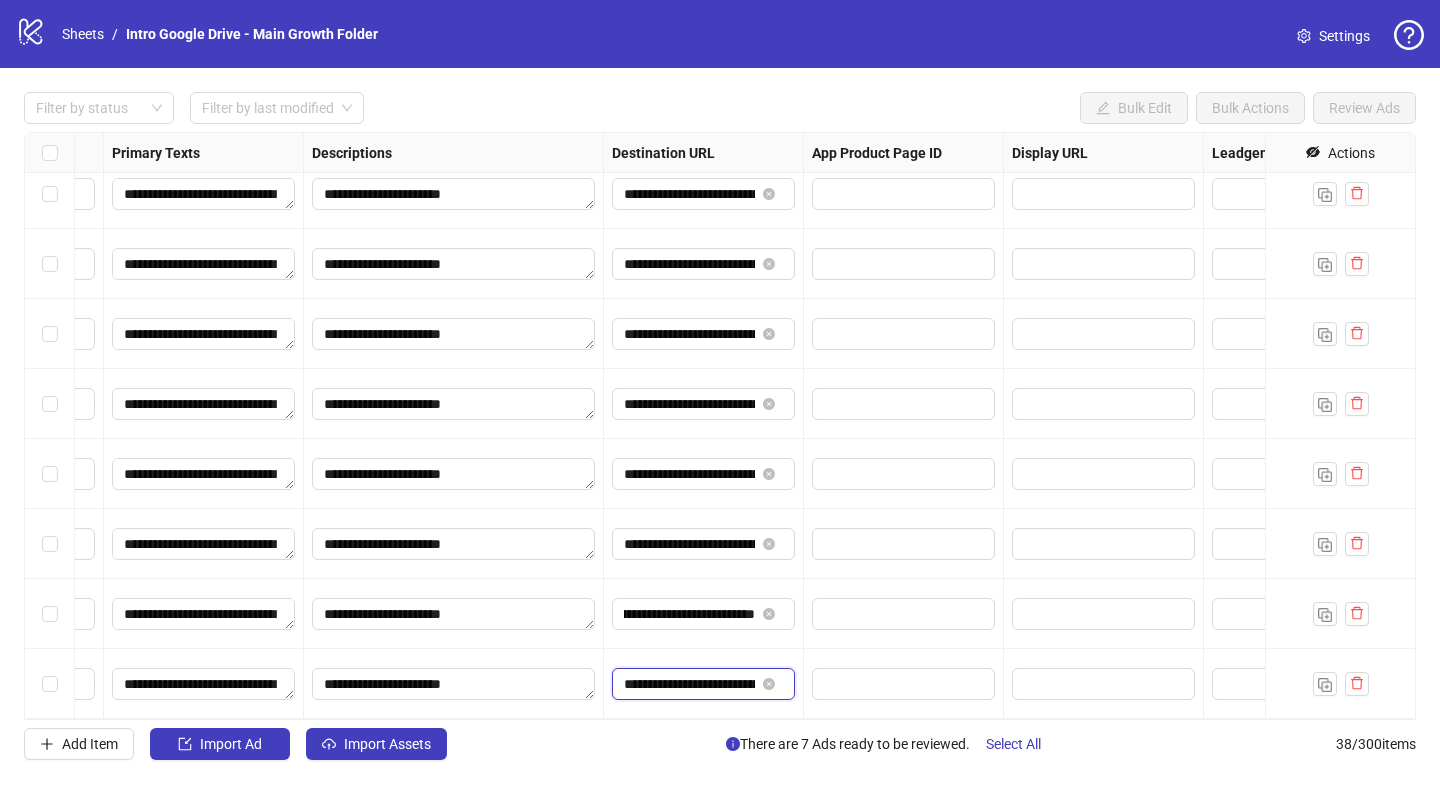 click on "**********" at bounding box center (689, 684) 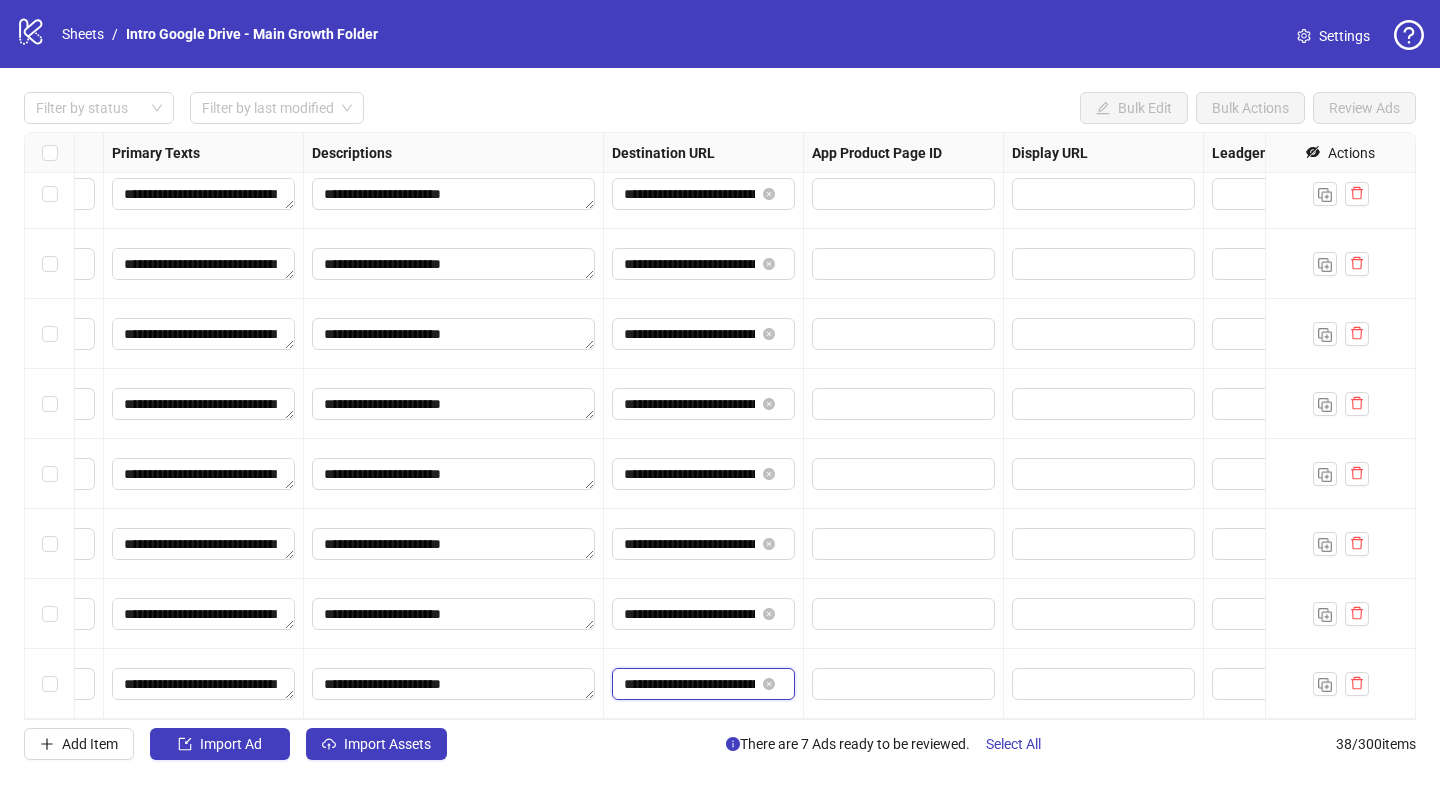 paste on "**********" 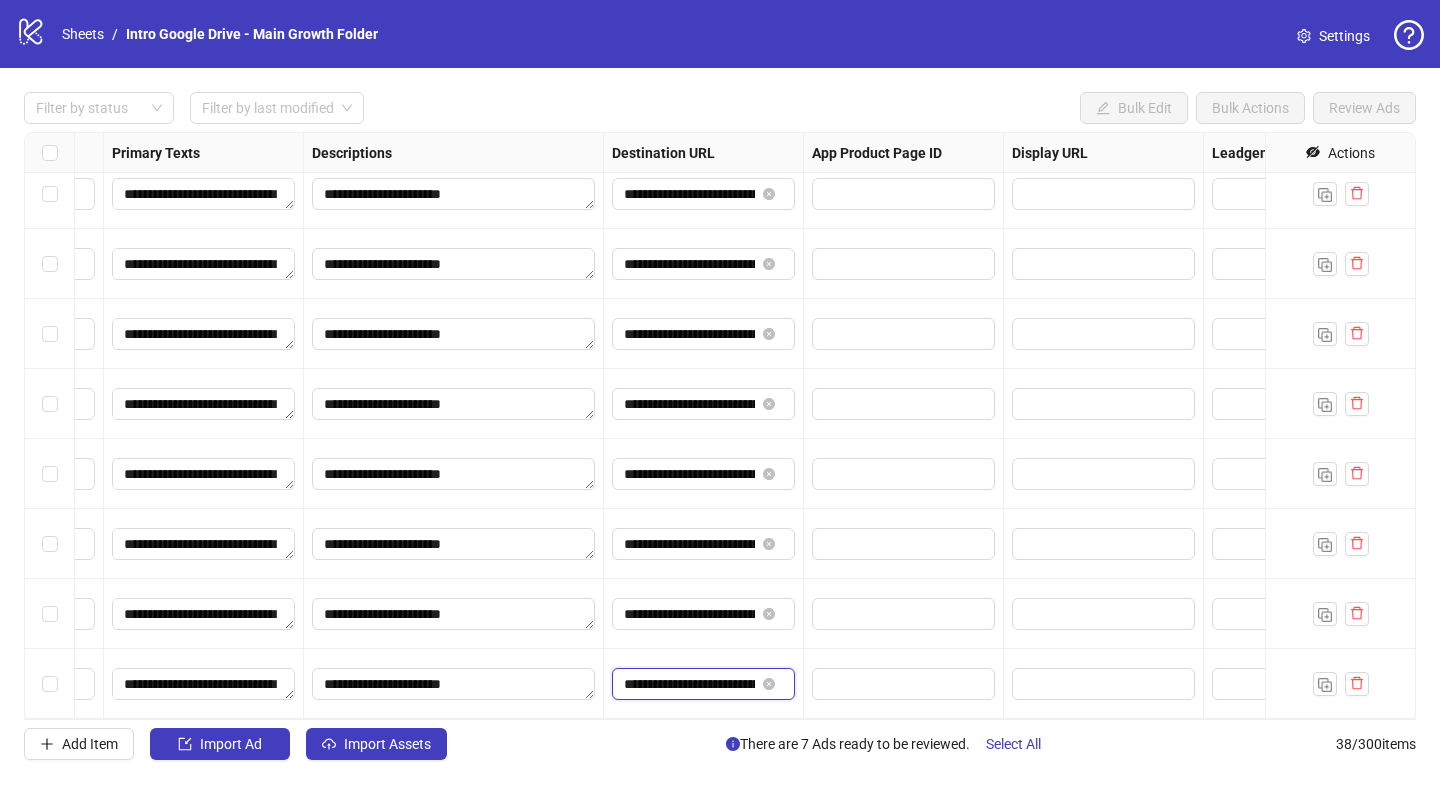 scroll, scrollTop: 0, scrollLeft: 229, axis: horizontal 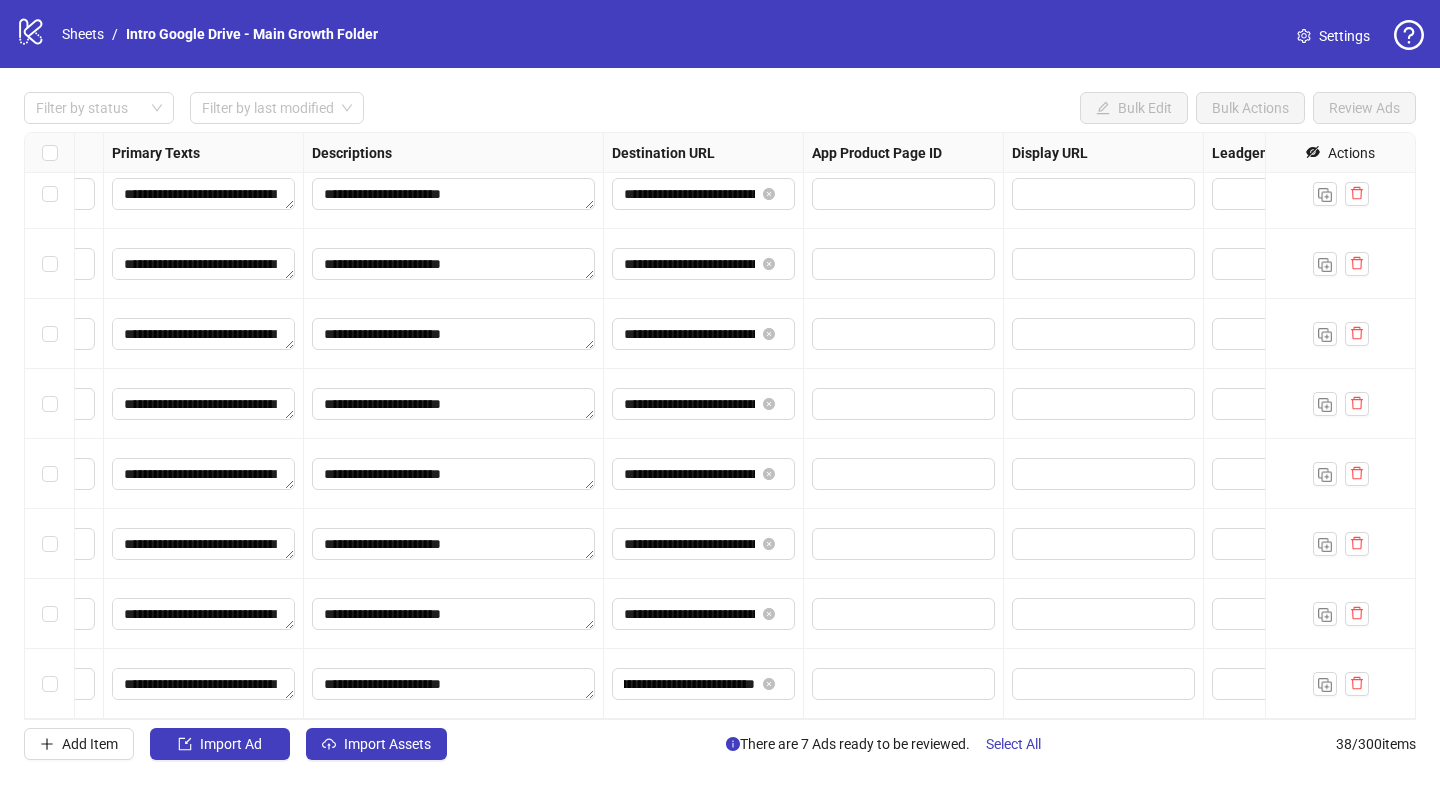 click on "**********" at bounding box center (704, 614) 